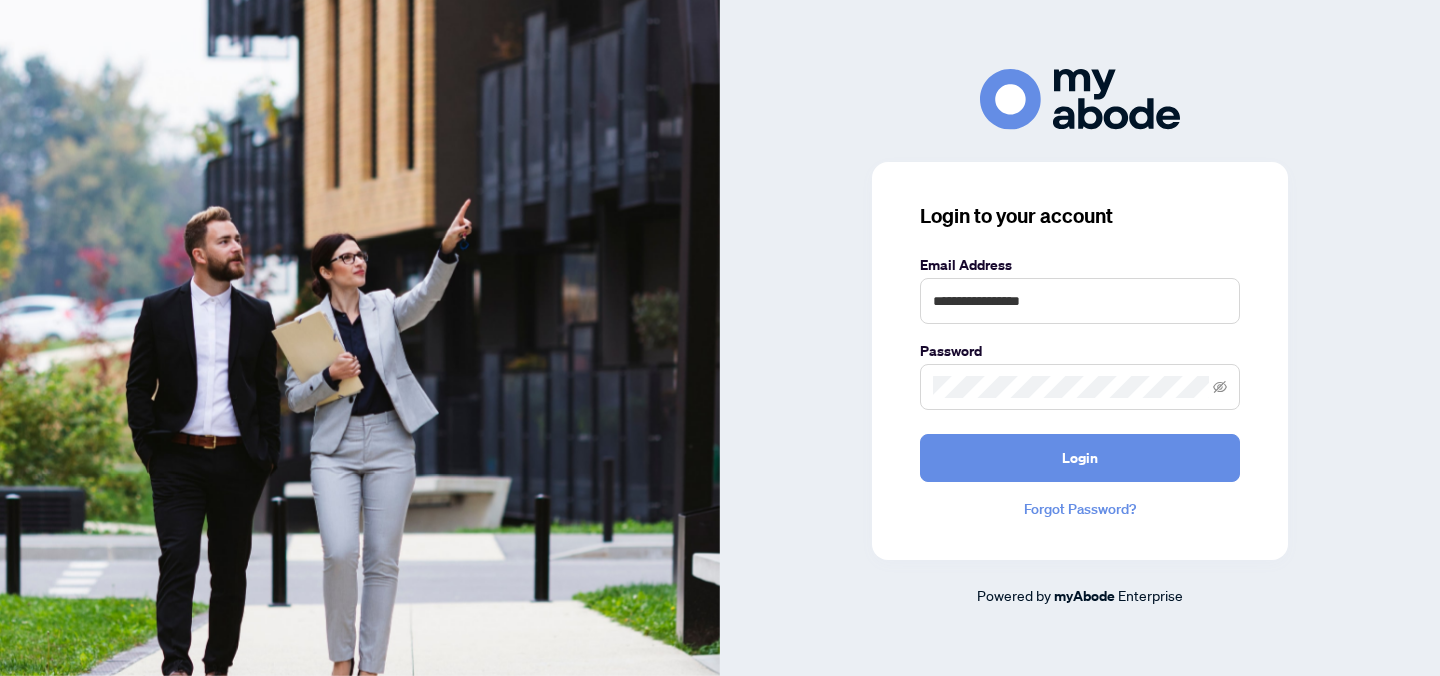 scroll, scrollTop: 0, scrollLeft: 0, axis: both 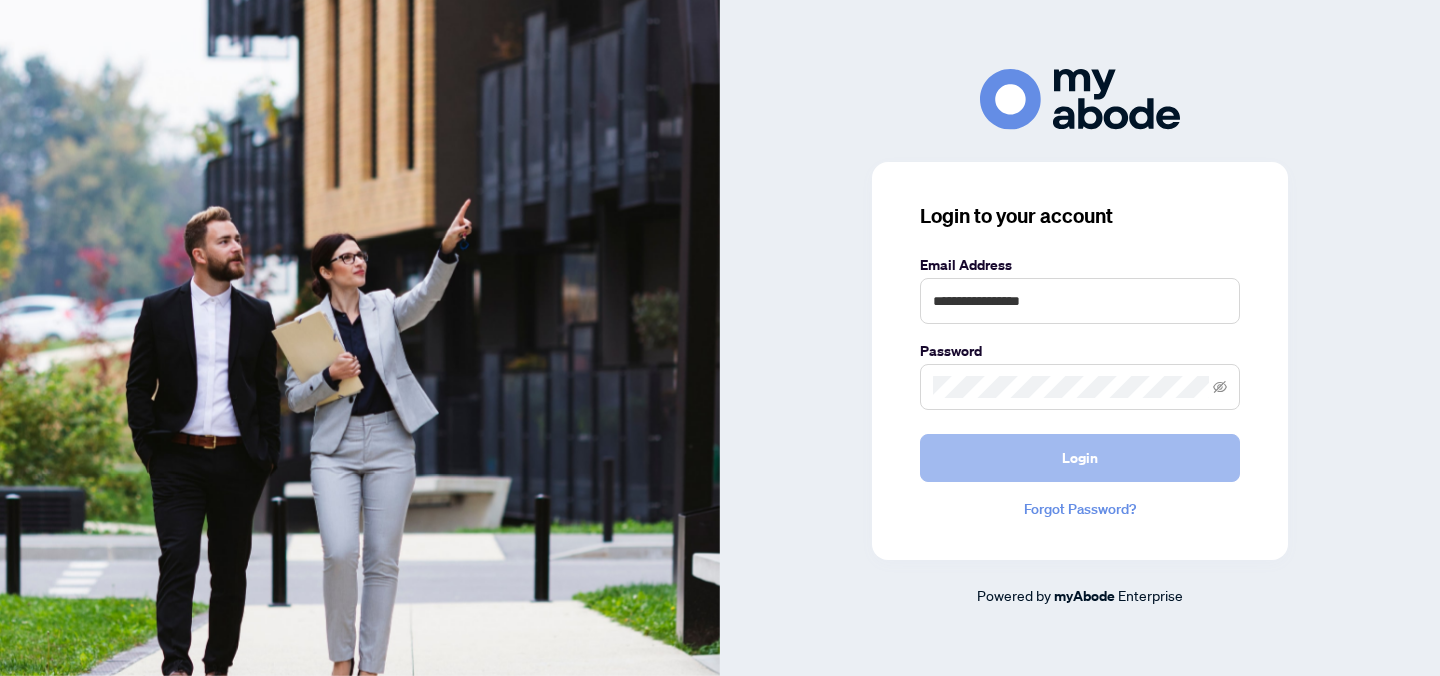 click on "Login" at bounding box center (1080, 458) 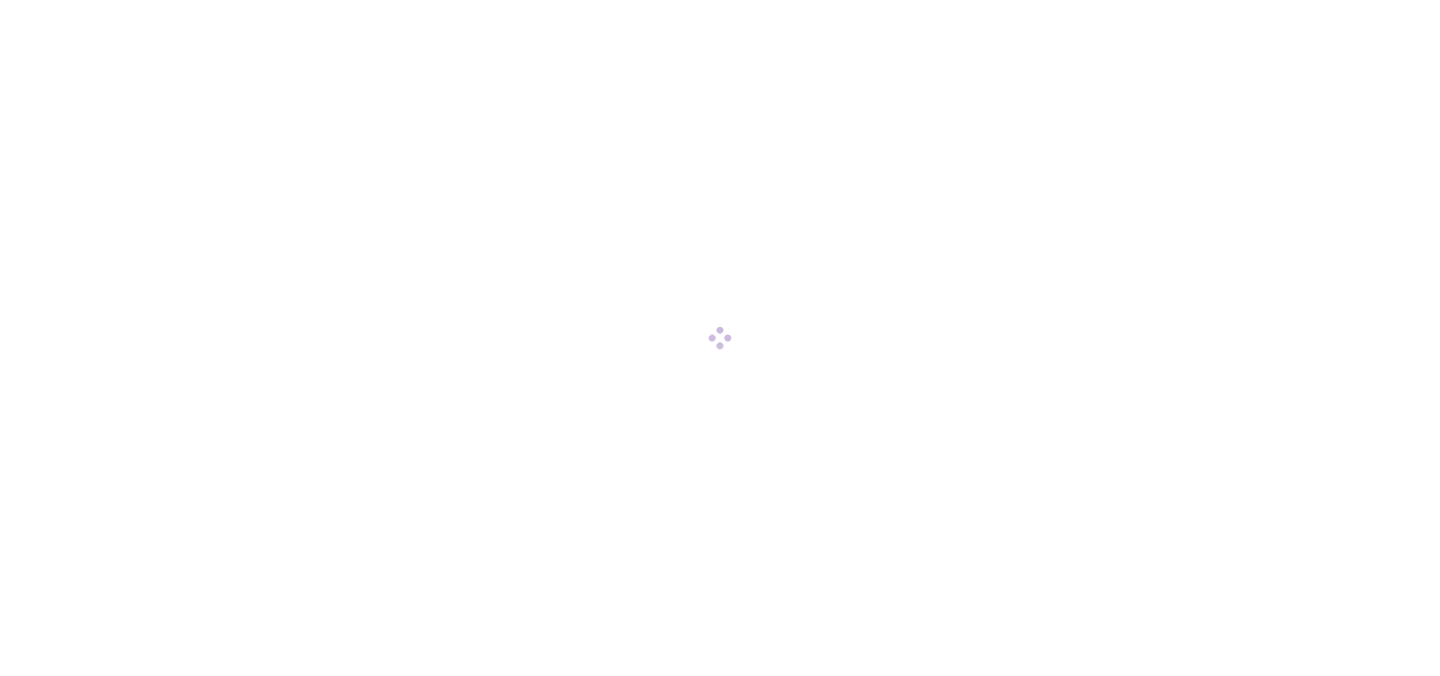 scroll, scrollTop: 0, scrollLeft: 0, axis: both 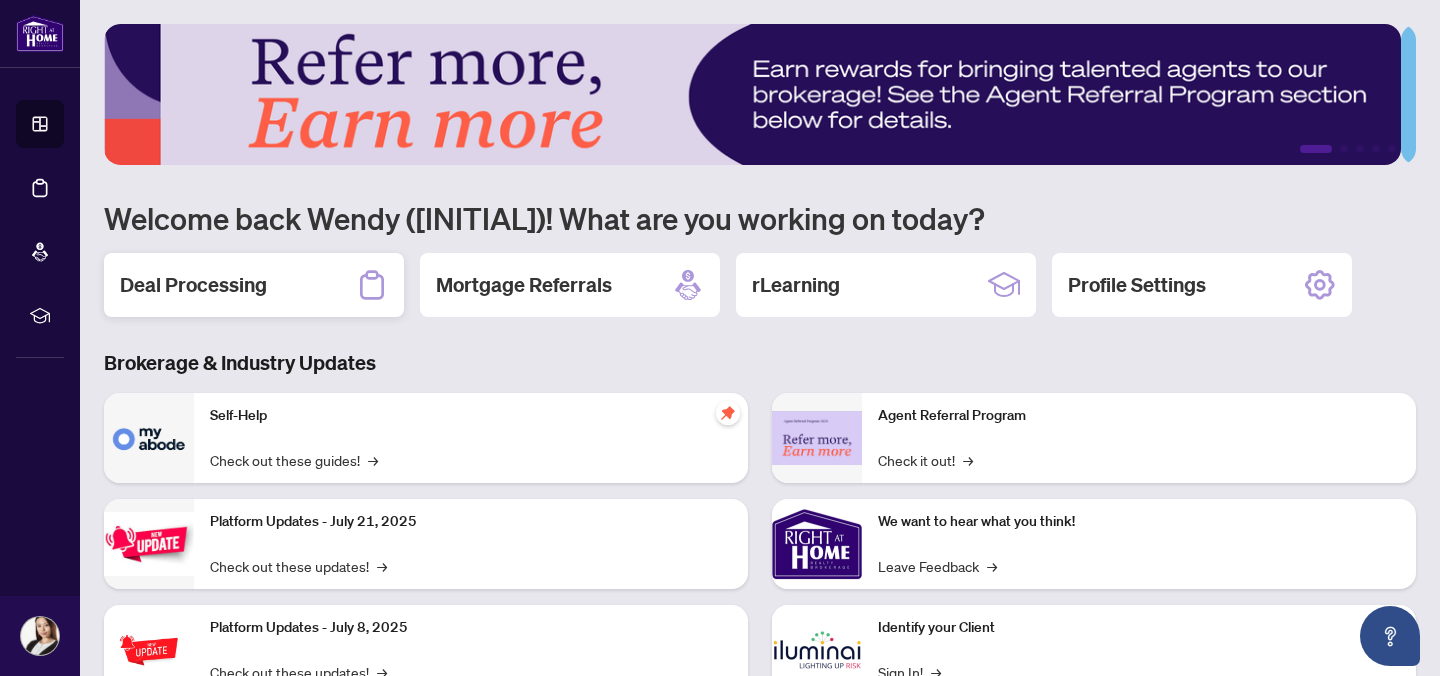 click on "Deal Processing" at bounding box center [254, 285] 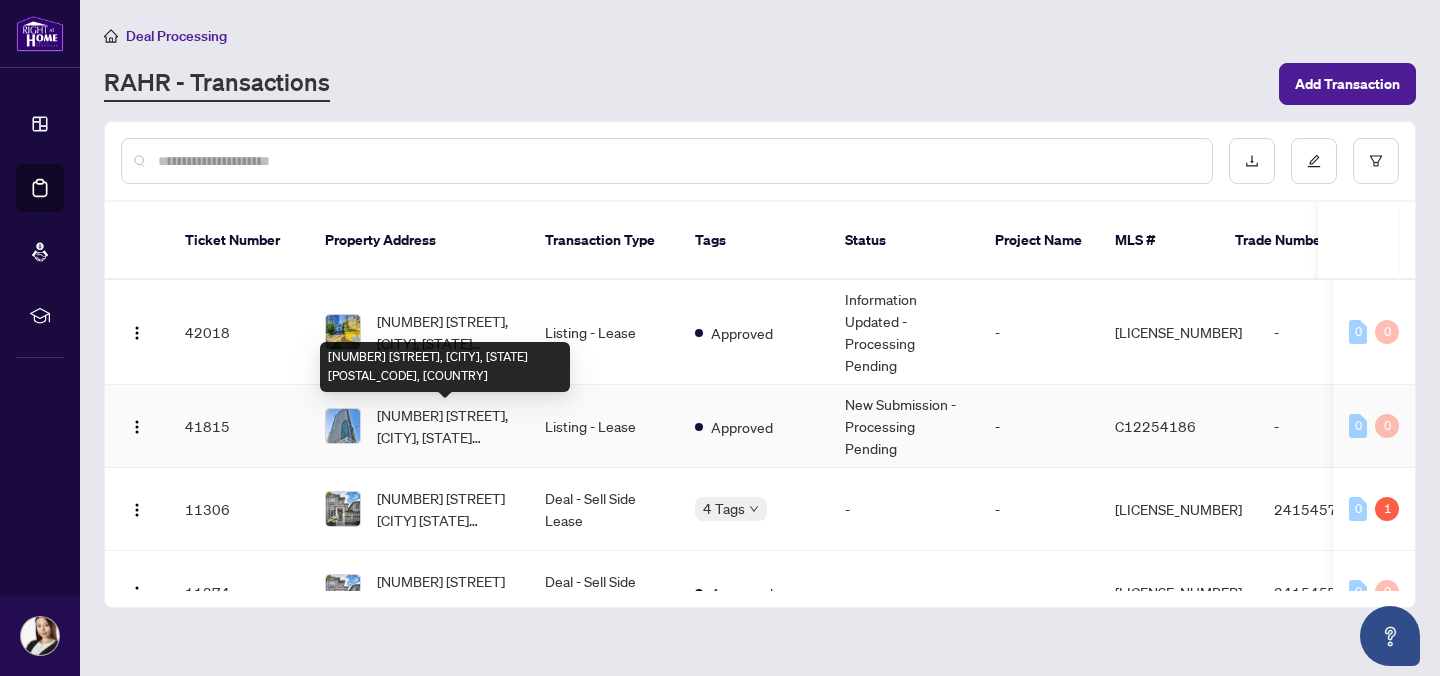 scroll, scrollTop: 15, scrollLeft: 0, axis: vertical 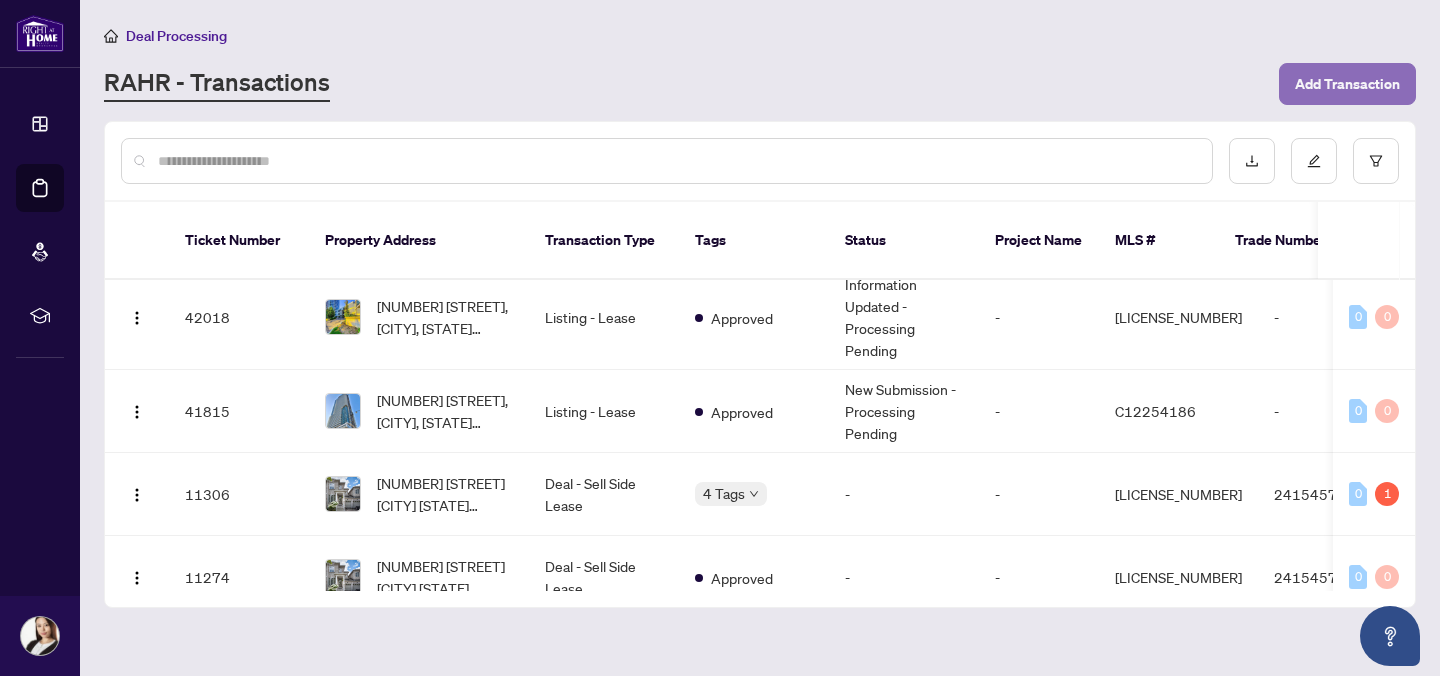 click on "Add Transaction" at bounding box center (1347, 84) 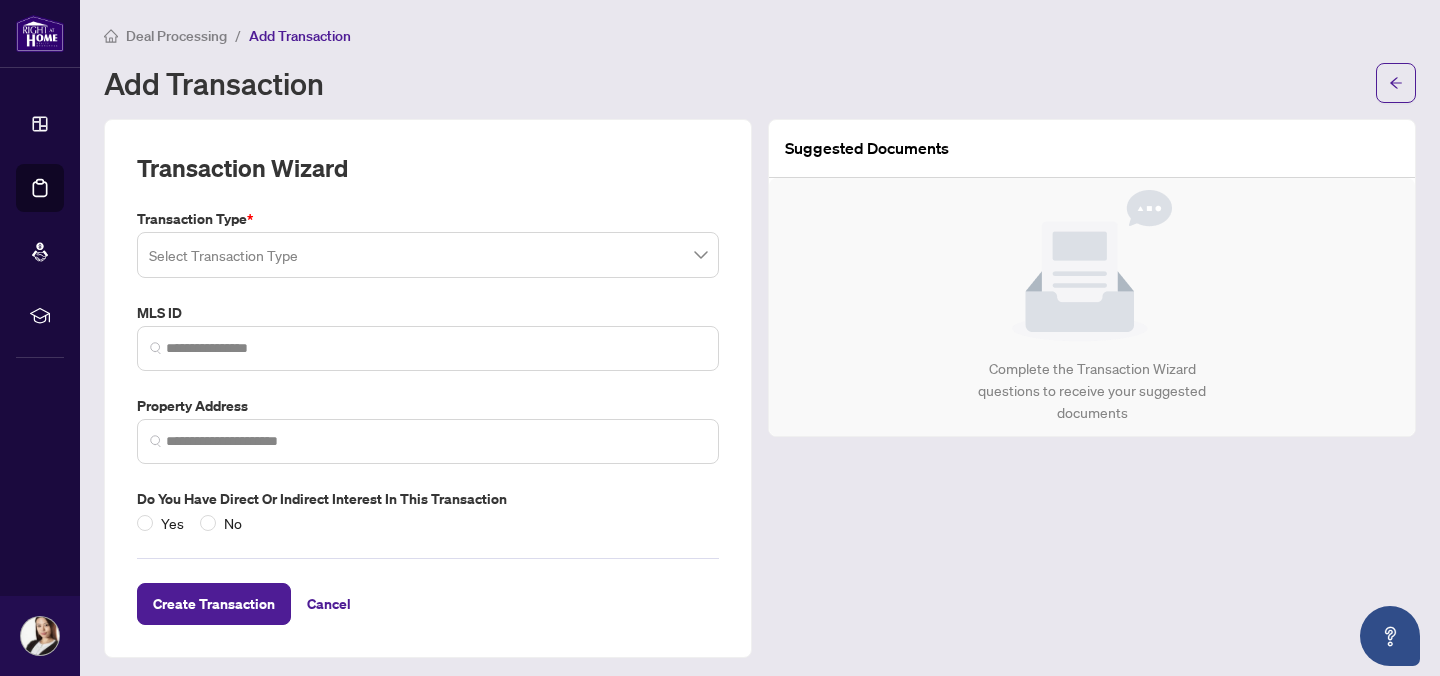 click at bounding box center (428, 255) 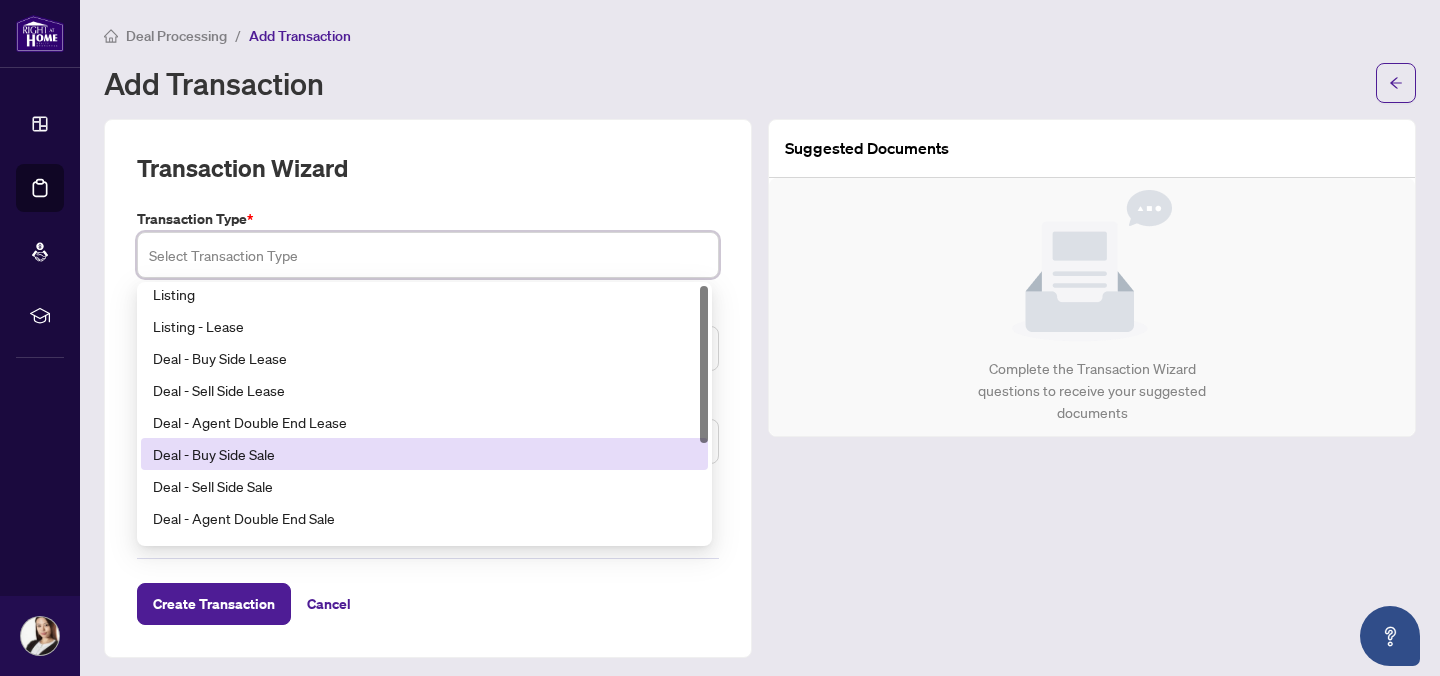 scroll, scrollTop: 0, scrollLeft: 0, axis: both 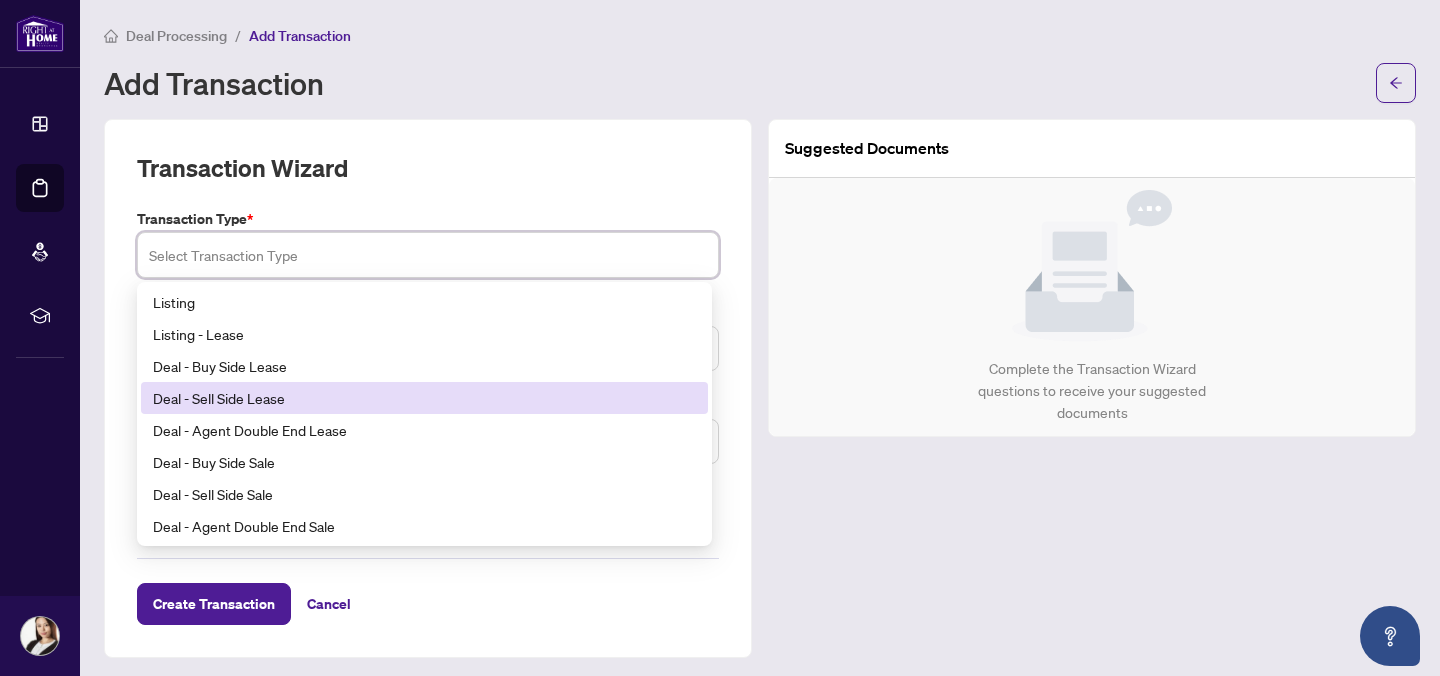click on "Deal - Sell Side Lease" at bounding box center [424, 398] 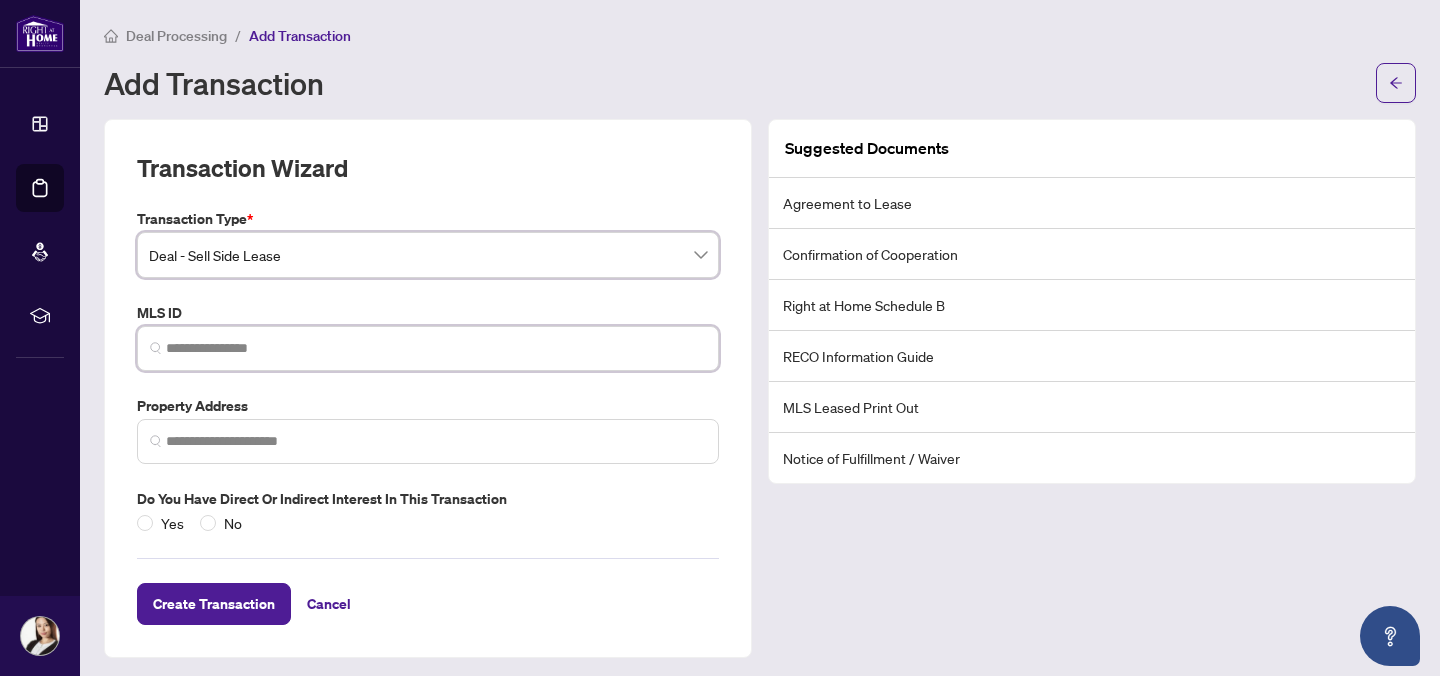 click at bounding box center (436, 348) 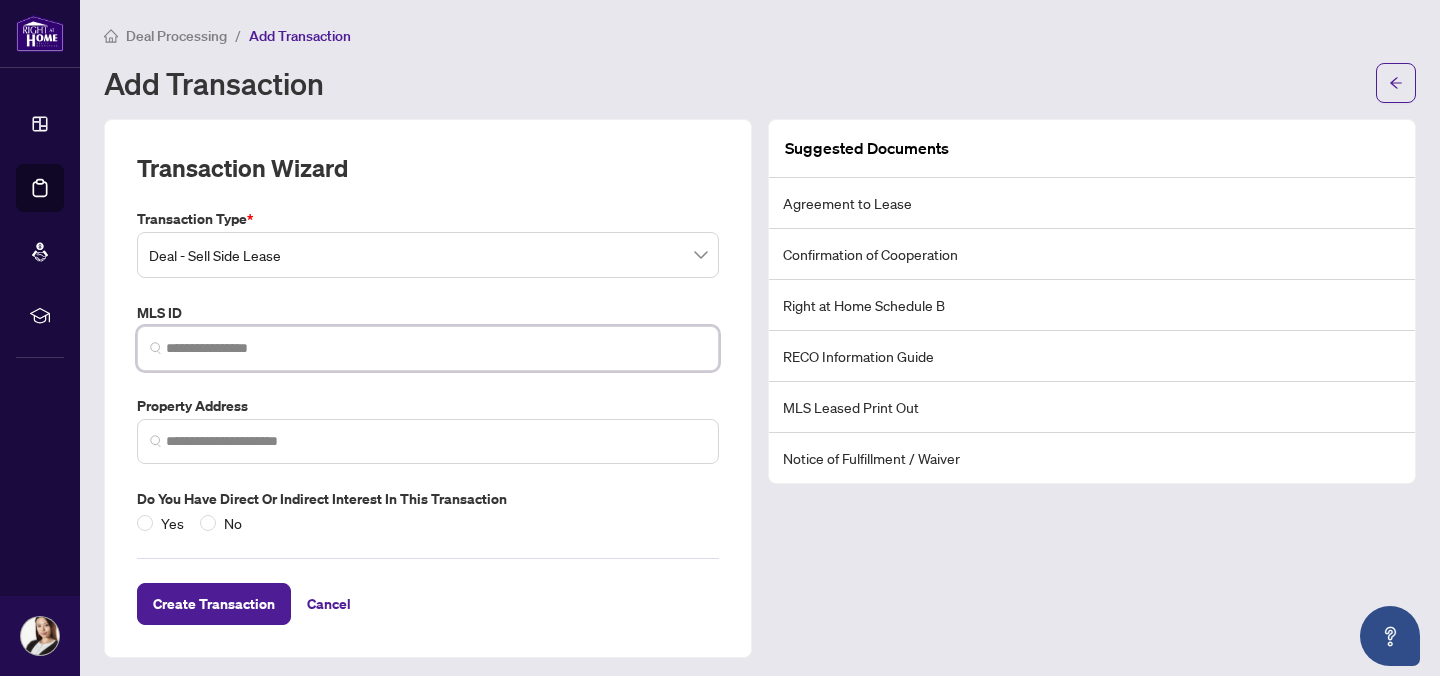 paste on "*********" 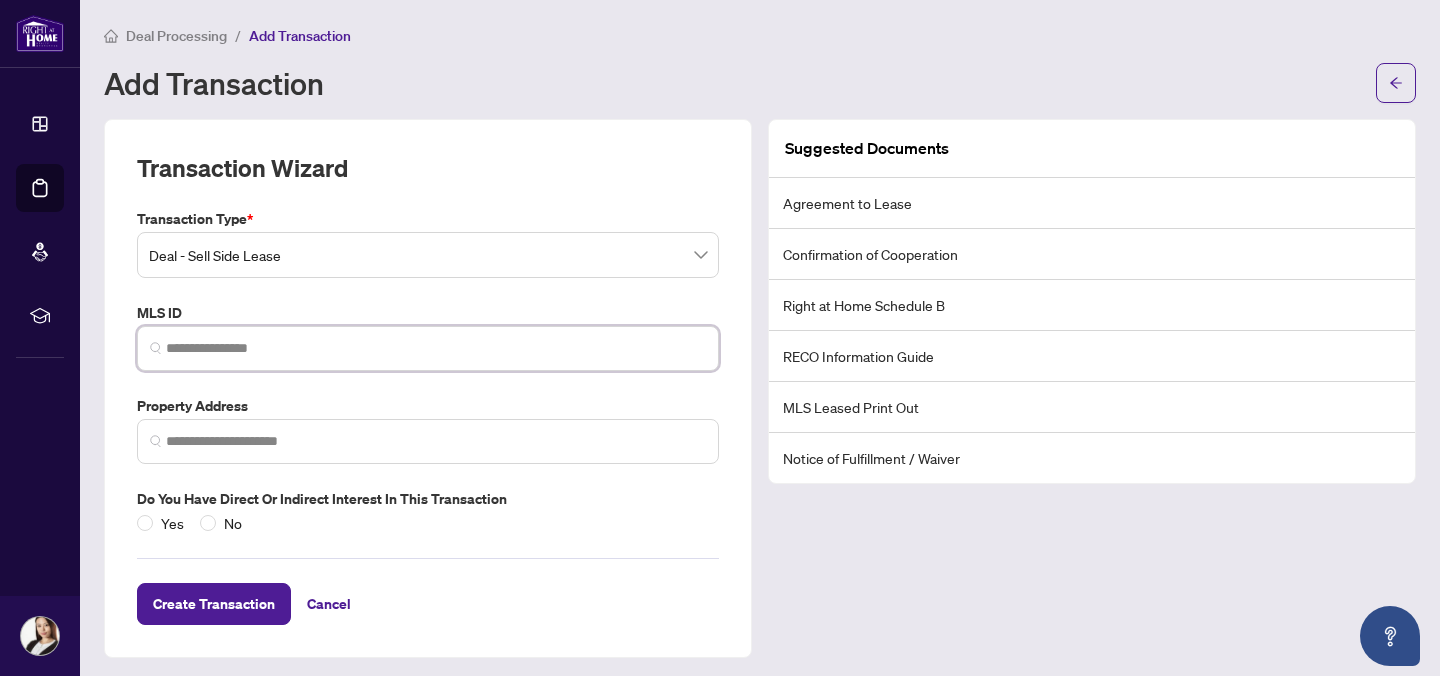type on "*********" 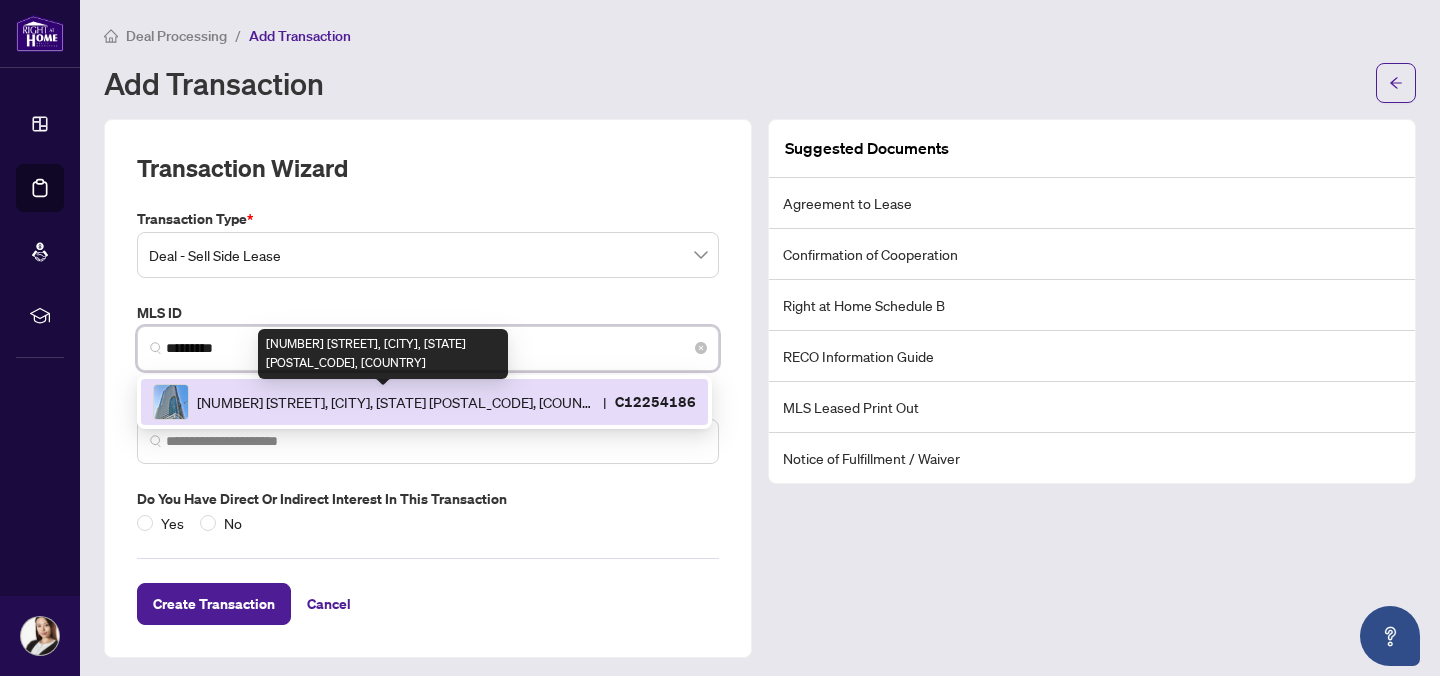 click on "[NUMBER] [STREET], [CITY], [STATE] [POSTAL_CODE], [COUNTRY]" at bounding box center [396, 402] 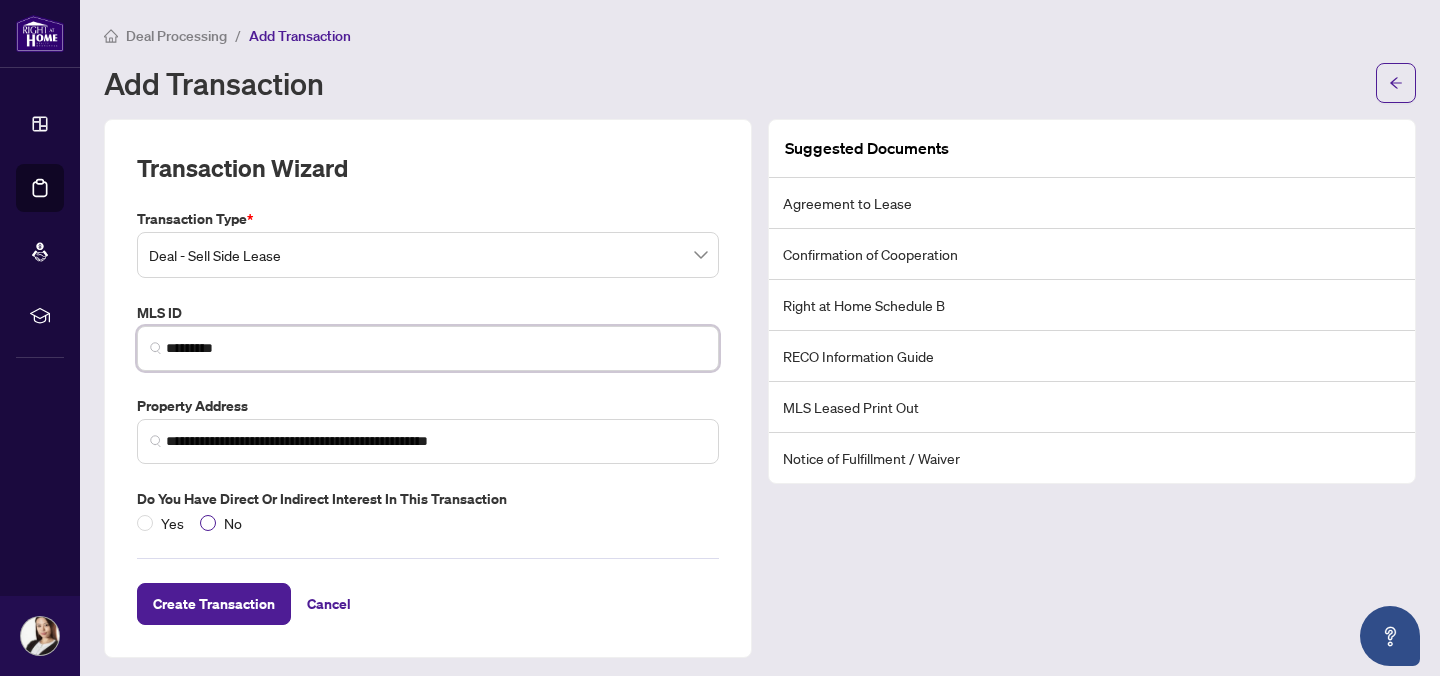 type on "*********" 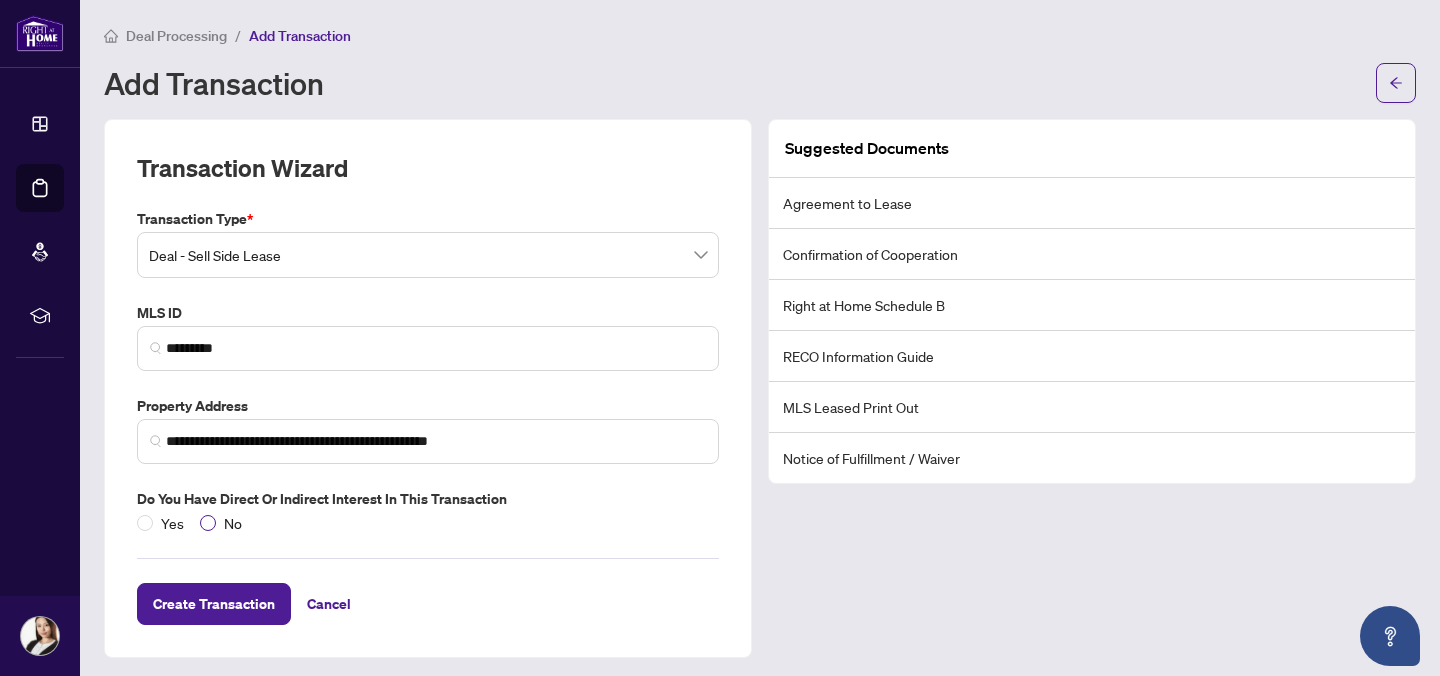 click on "No" at bounding box center (233, 523) 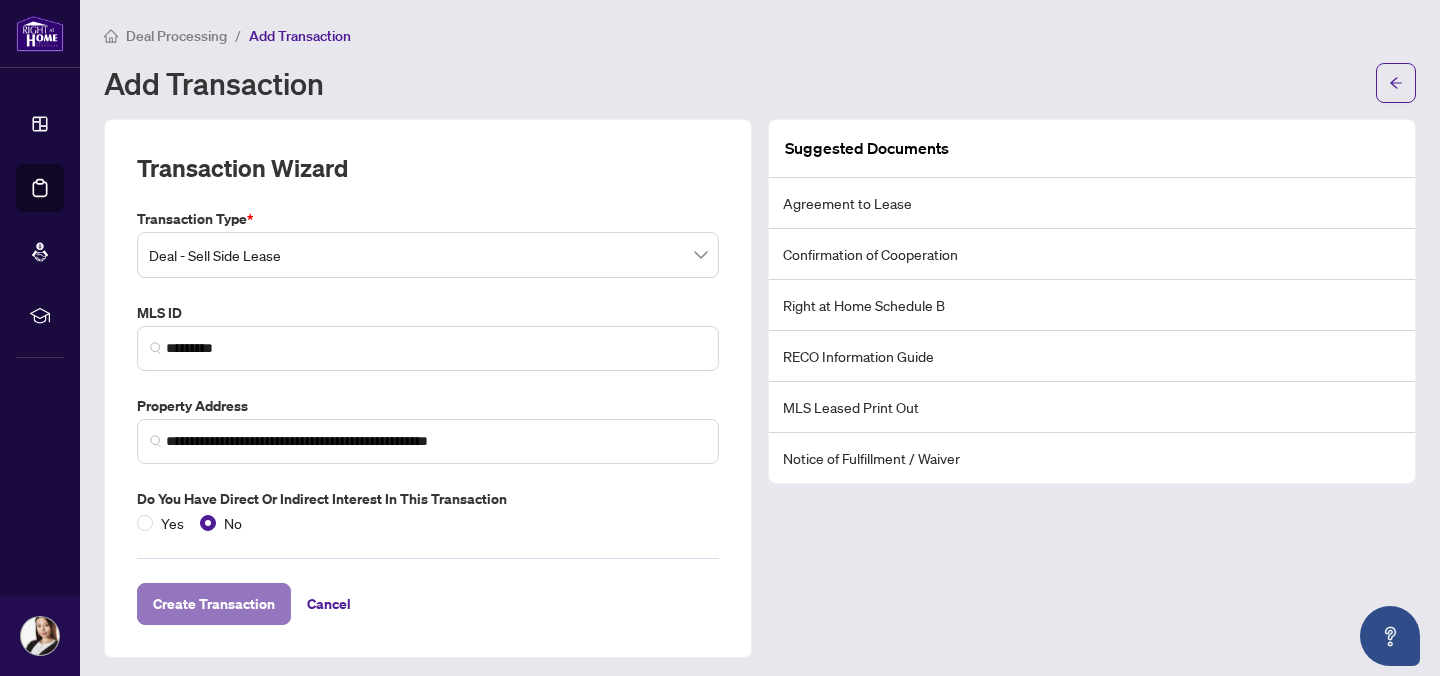 click on "Create Transaction" at bounding box center (214, 604) 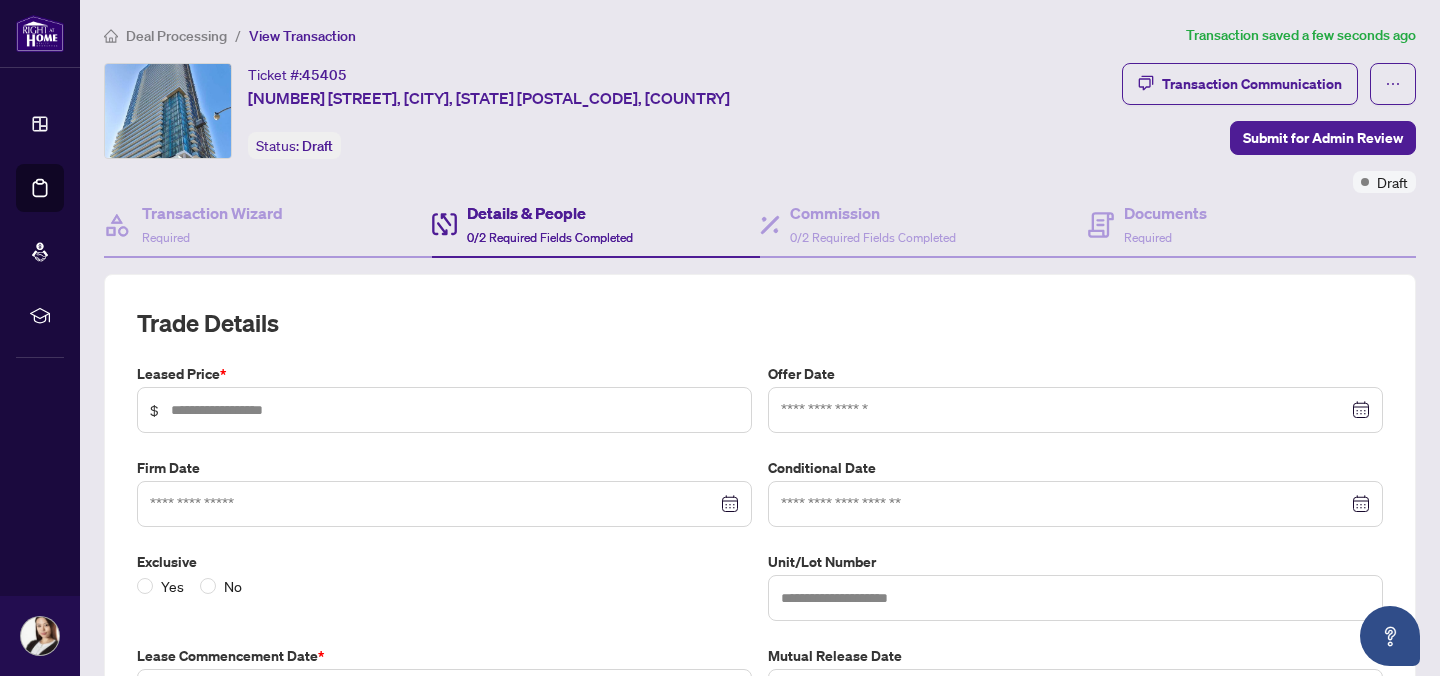 type on "****" 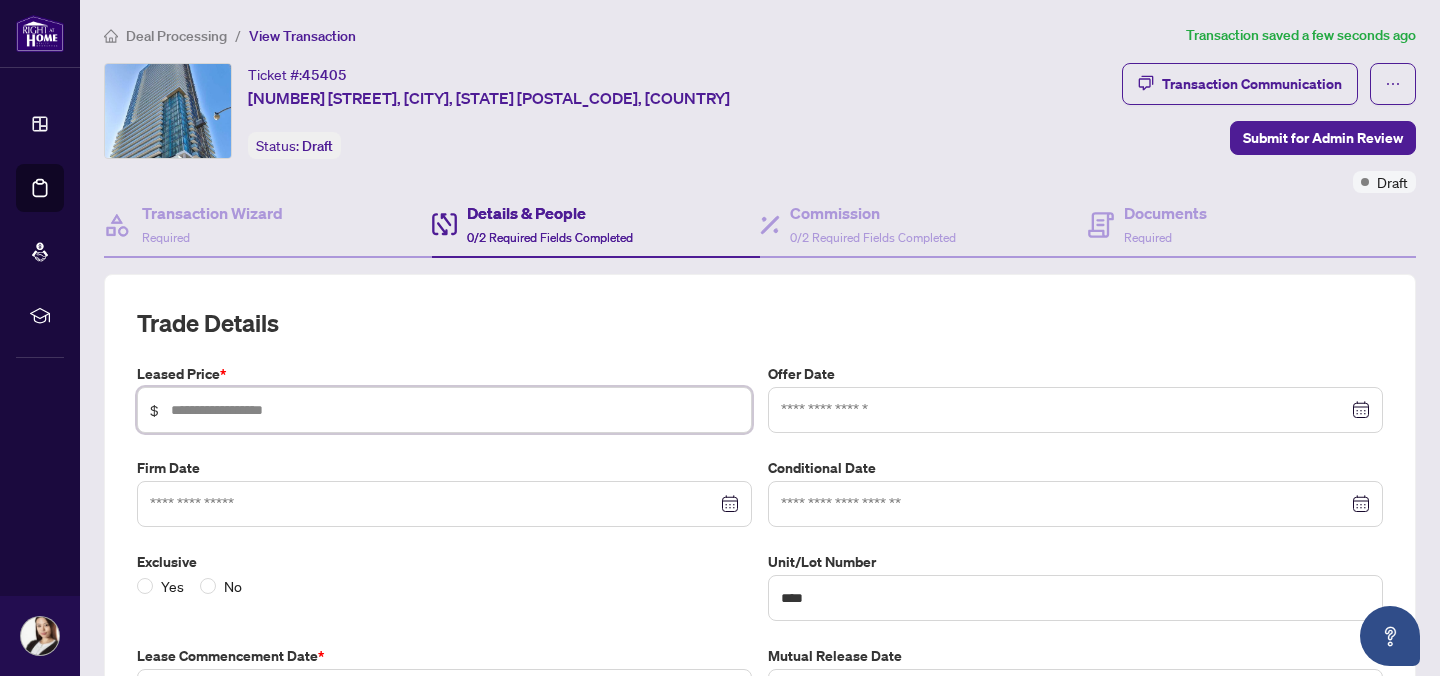 click at bounding box center [455, 410] 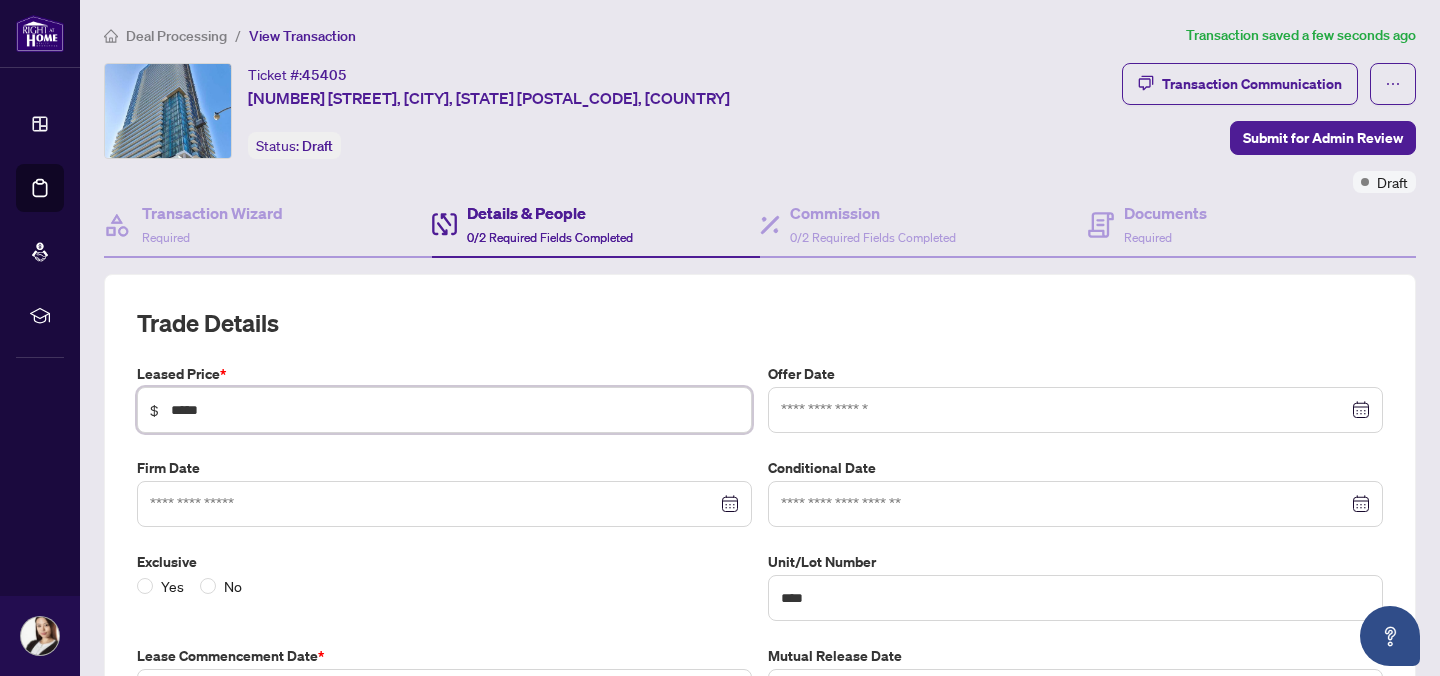 type on "*****" 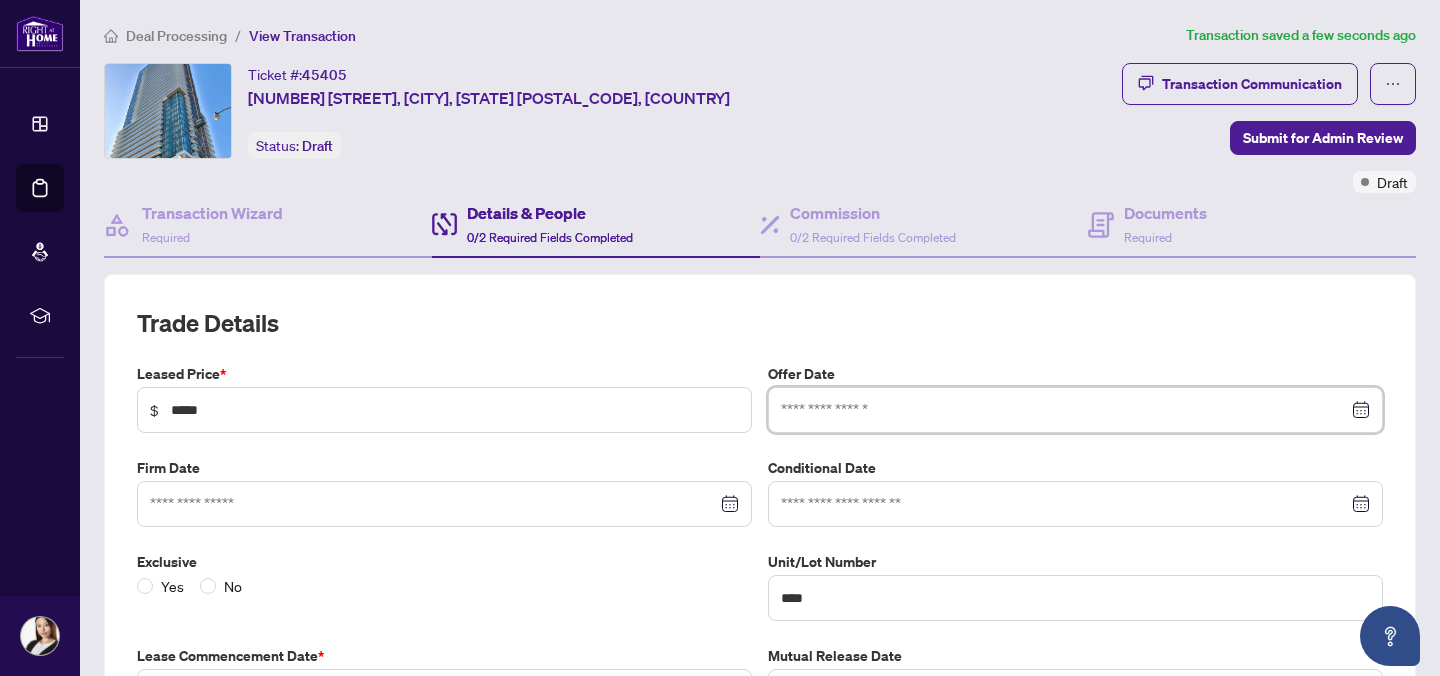 click at bounding box center [1075, 410] 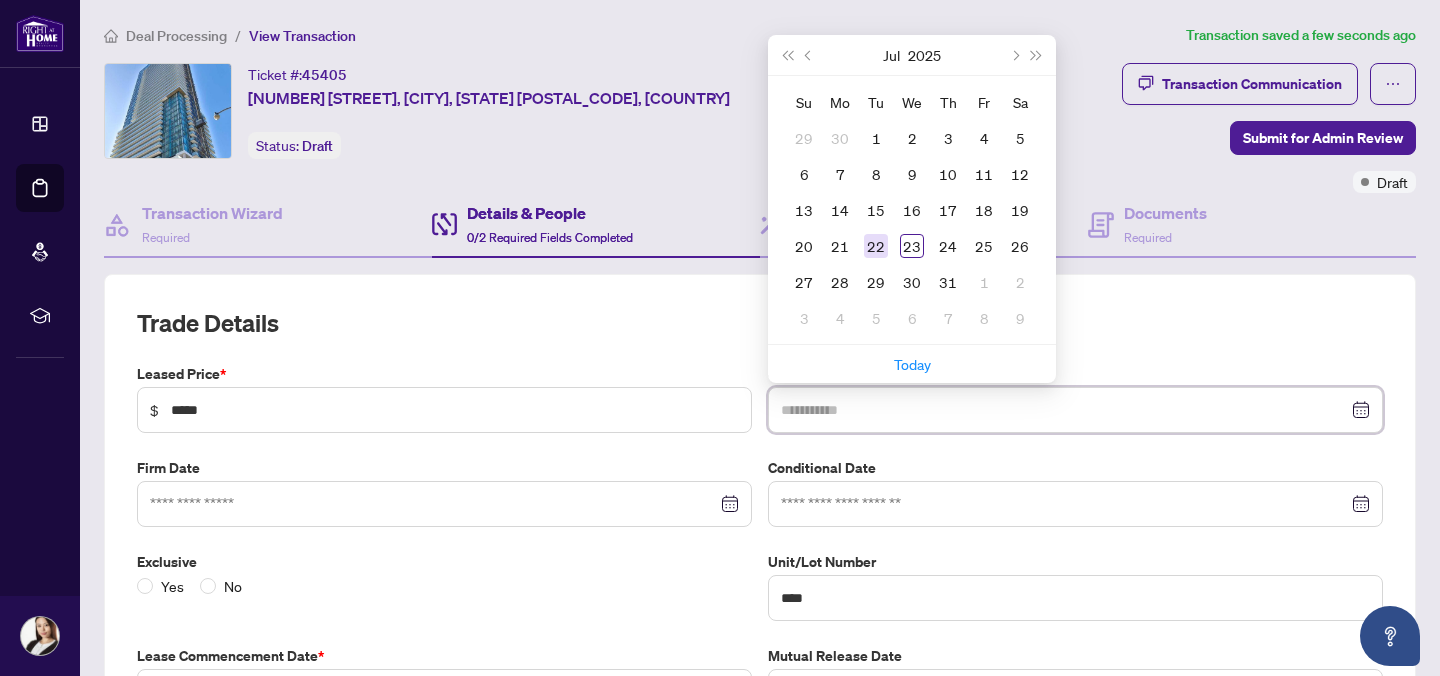 type on "**********" 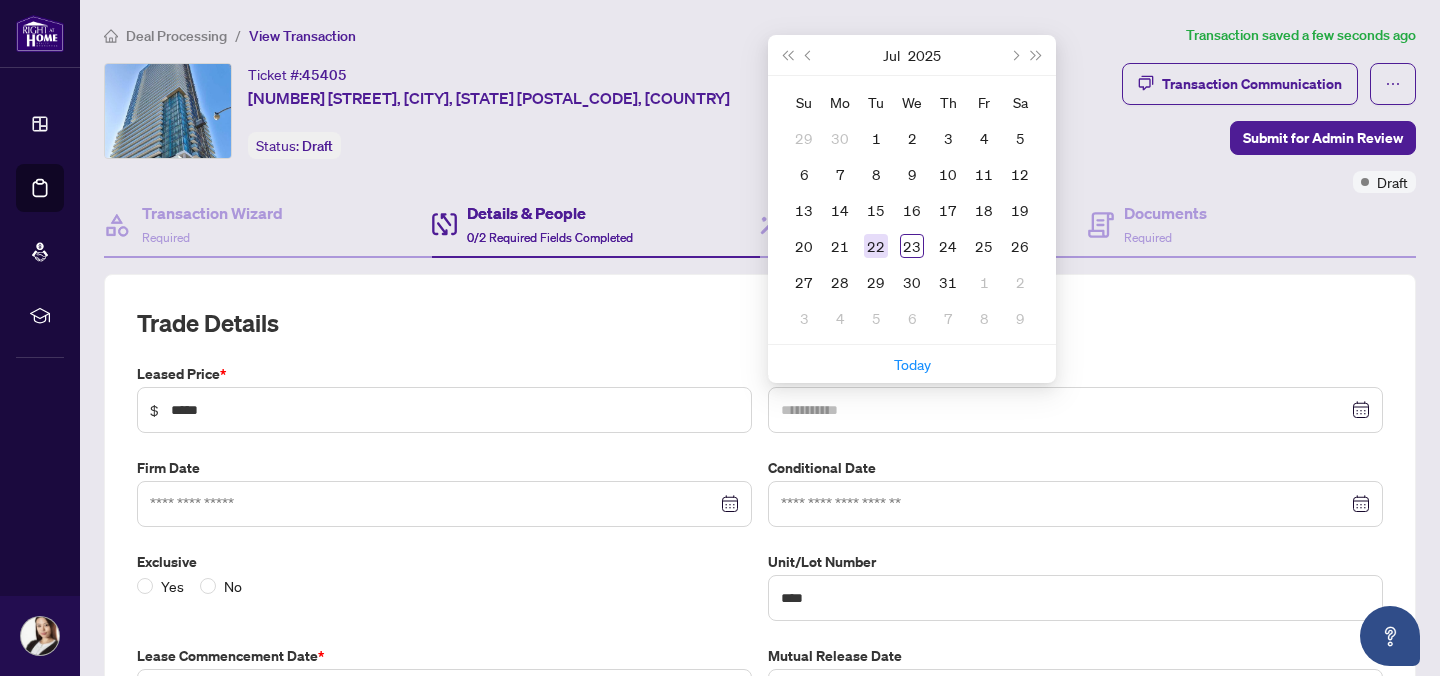 click on "22" at bounding box center [876, 246] 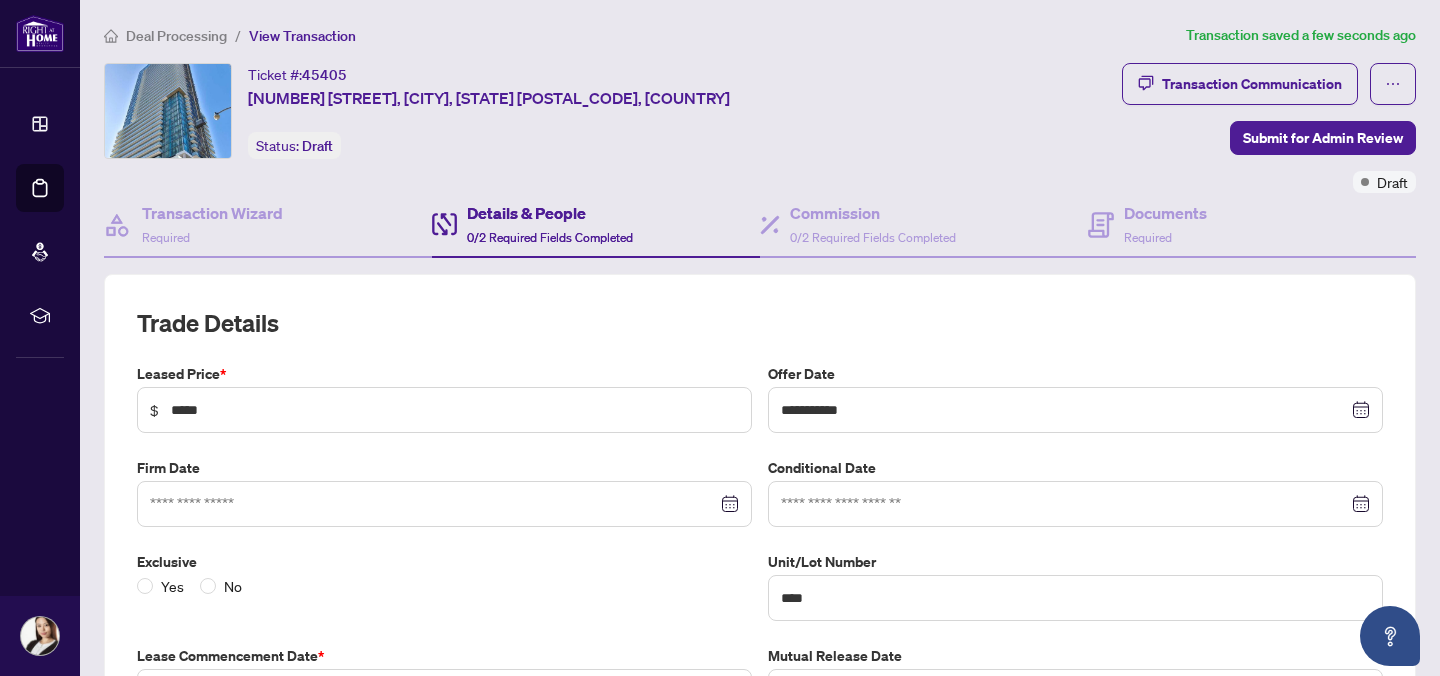 click at bounding box center [444, 504] 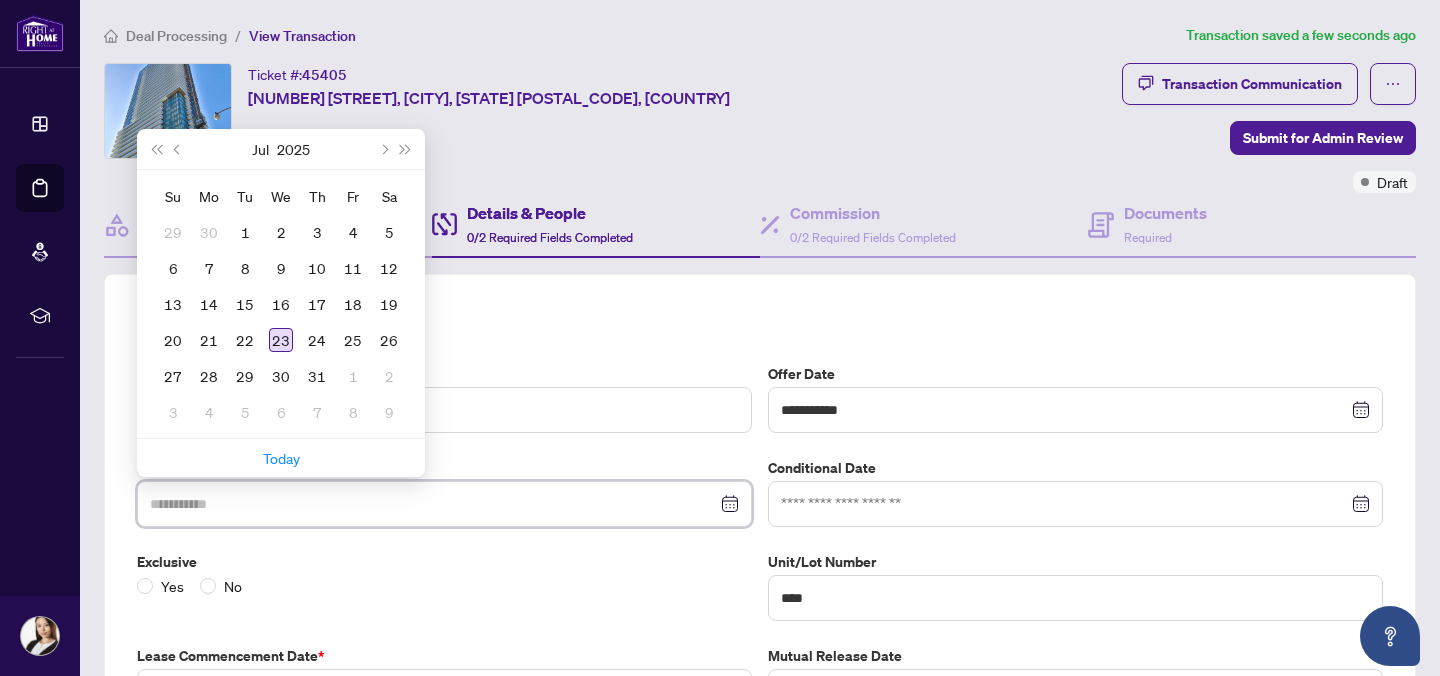 type on "**********" 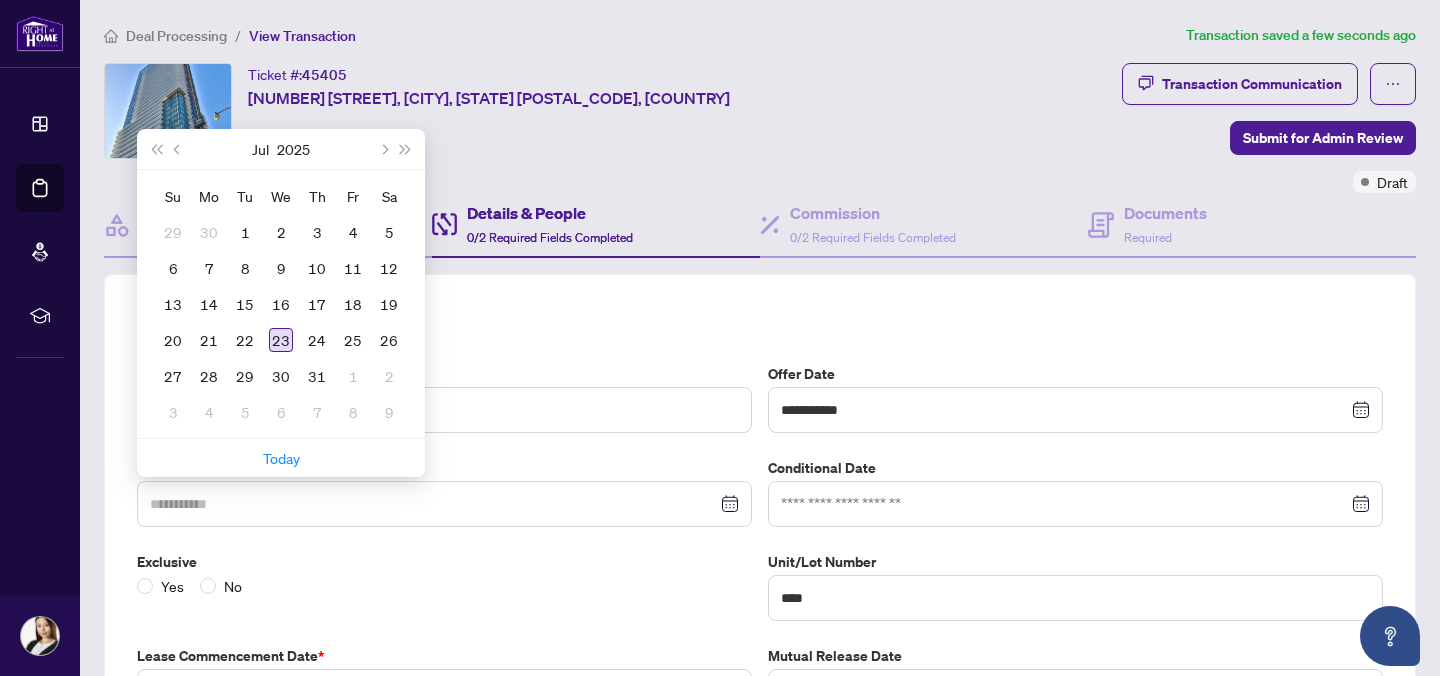 click on "23" at bounding box center (281, 340) 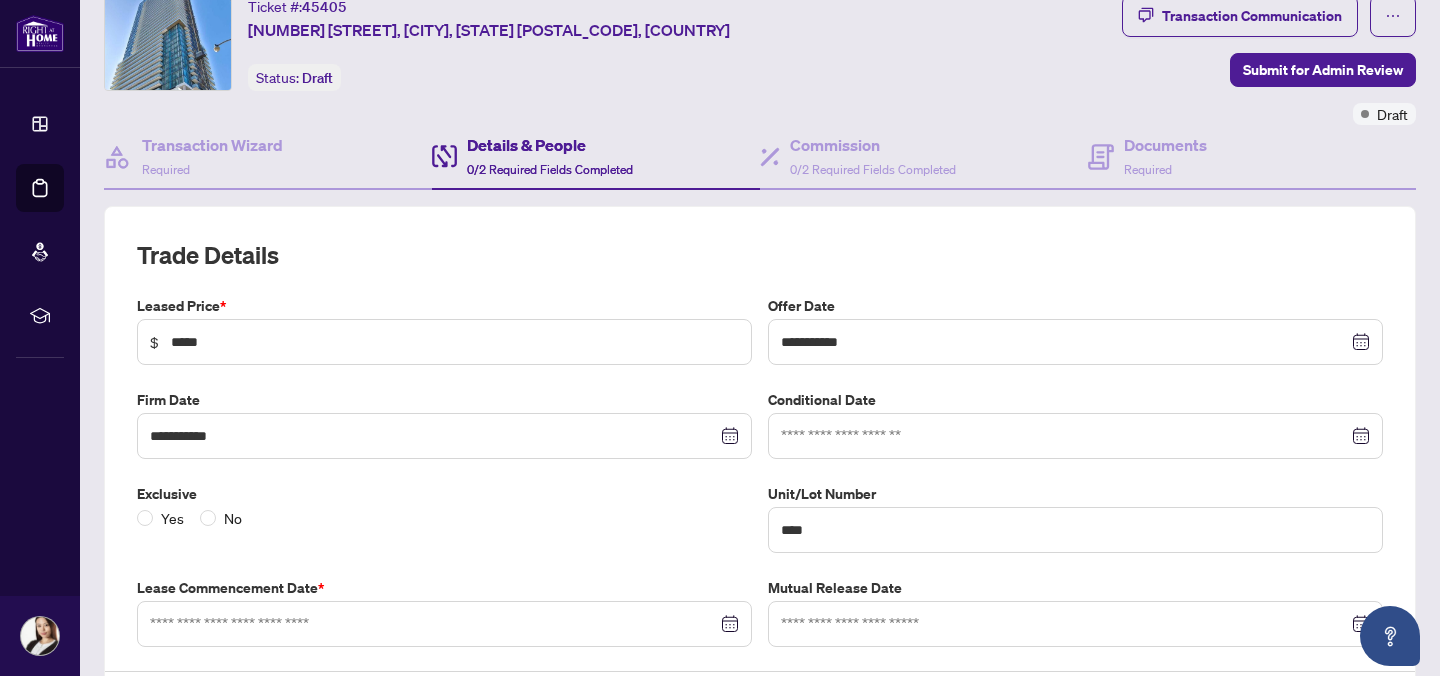scroll, scrollTop: 102, scrollLeft: 0, axis: vertical 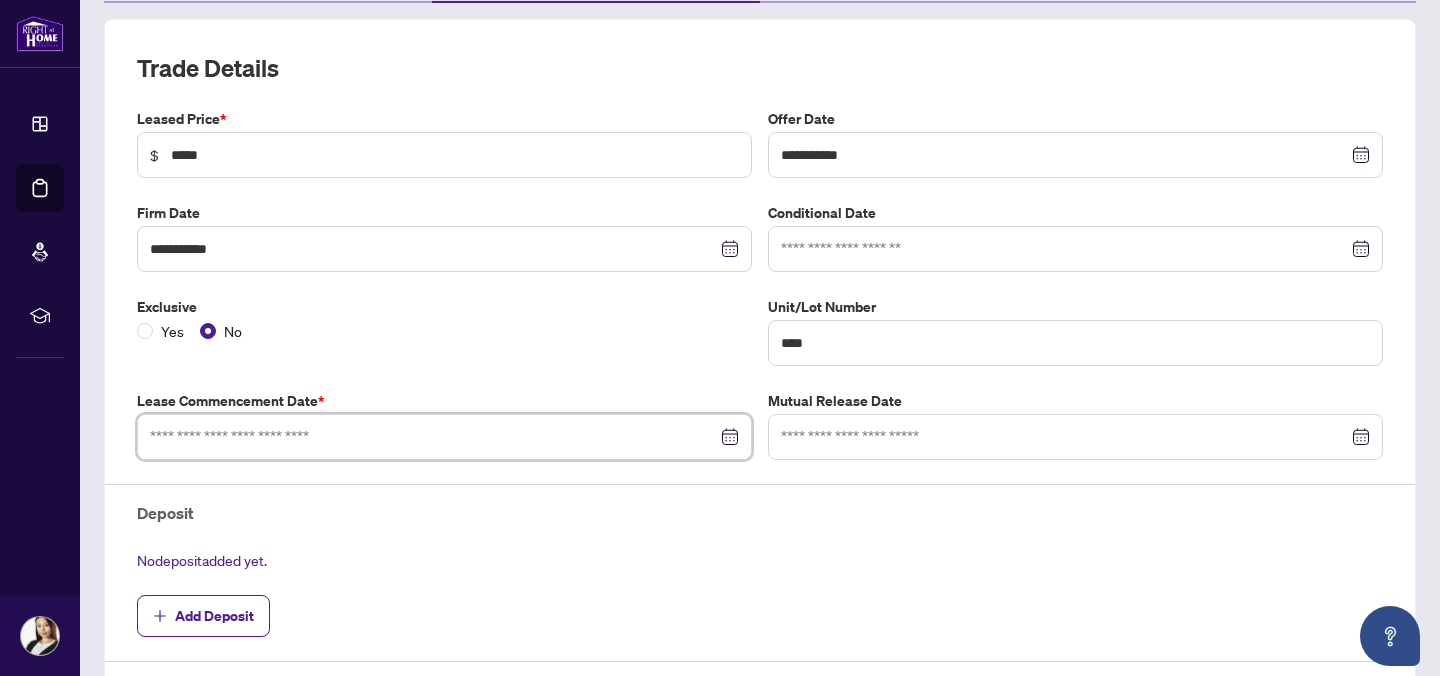click at bounding box center [433, 437] 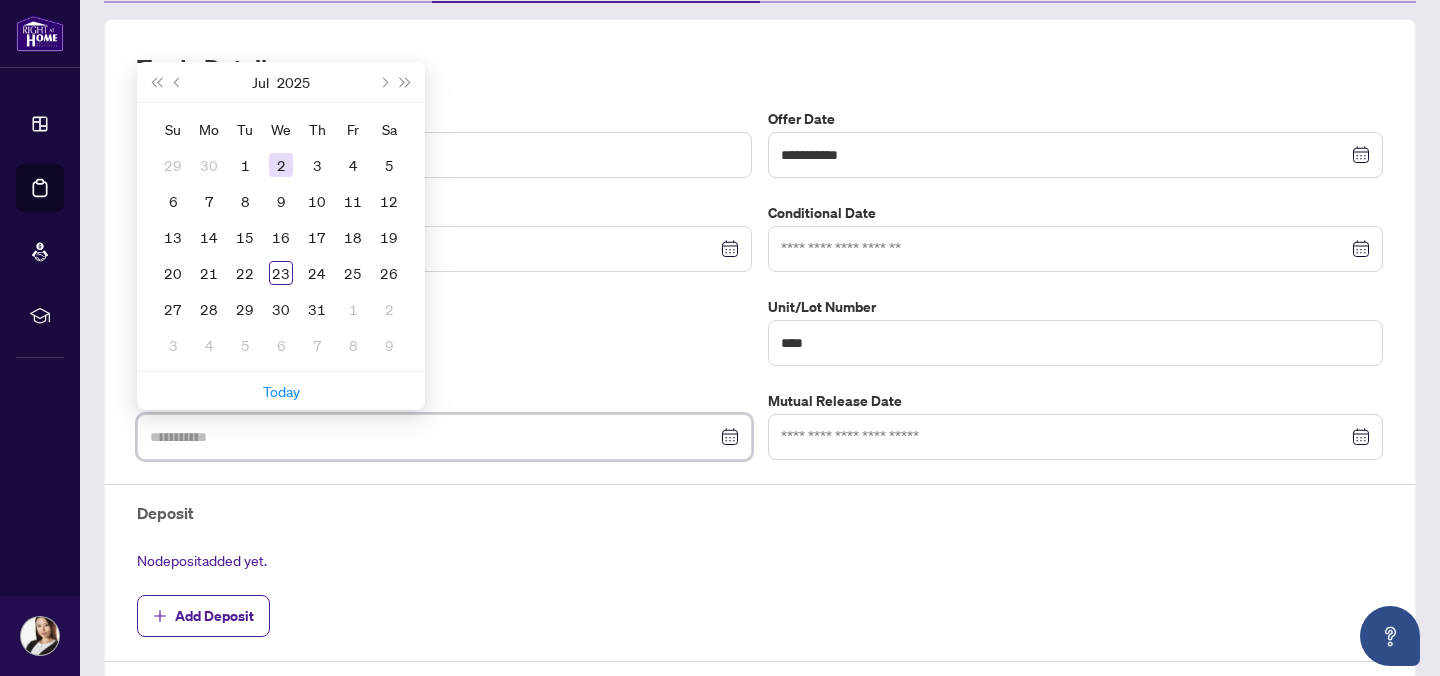type on "**********" 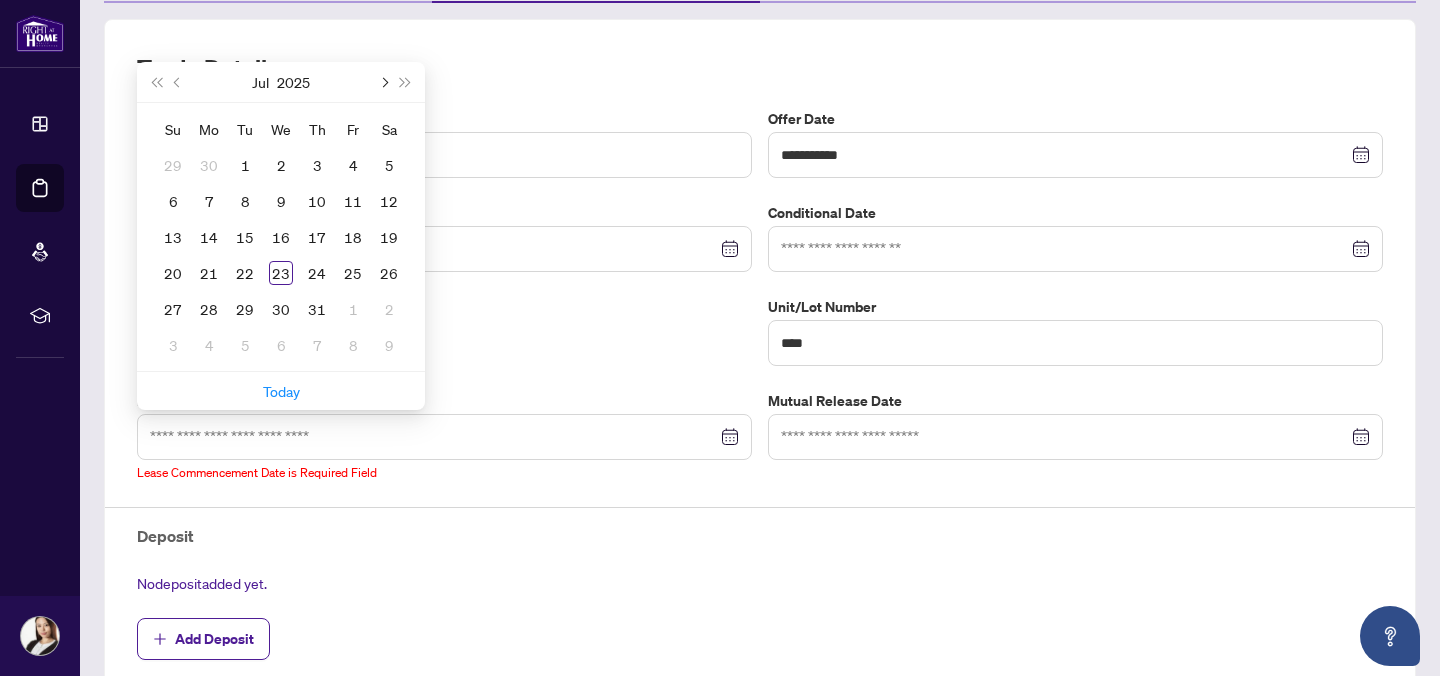 click at bounding box center (383, 82) 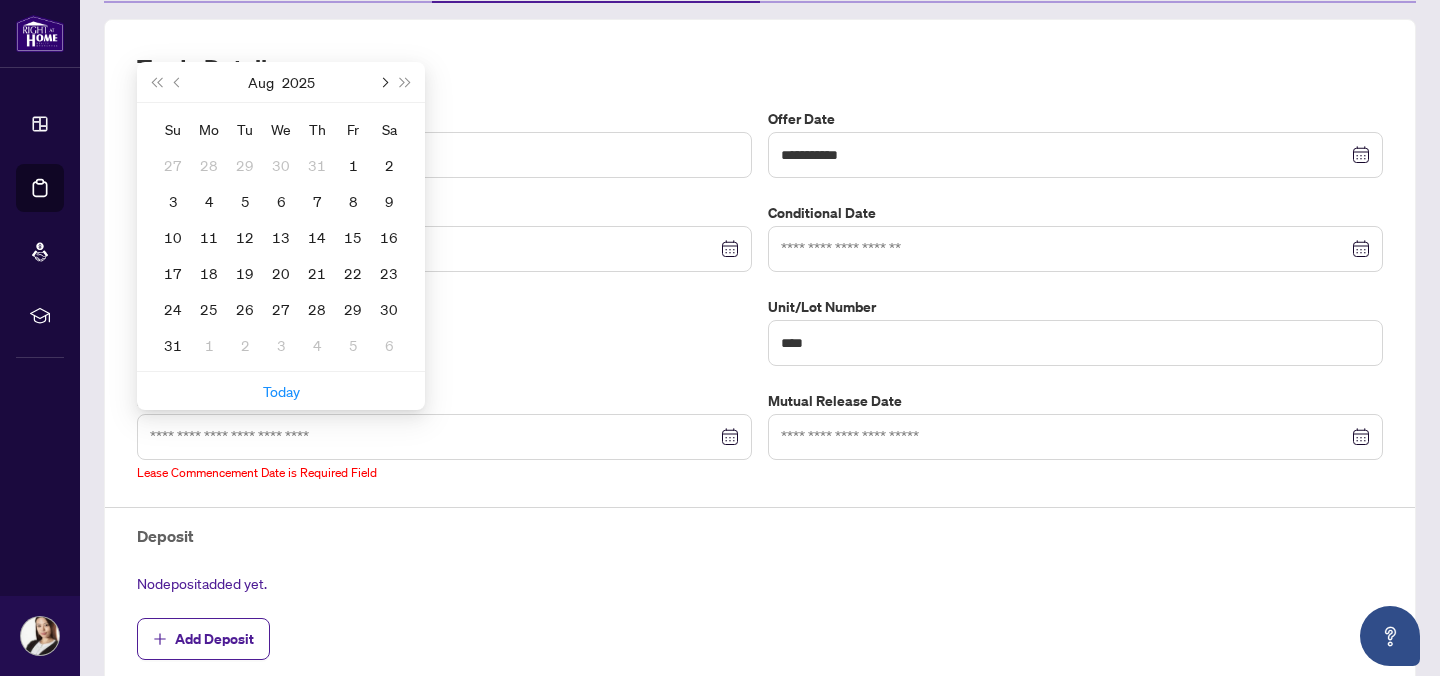 click at bounding box center [383, 82] 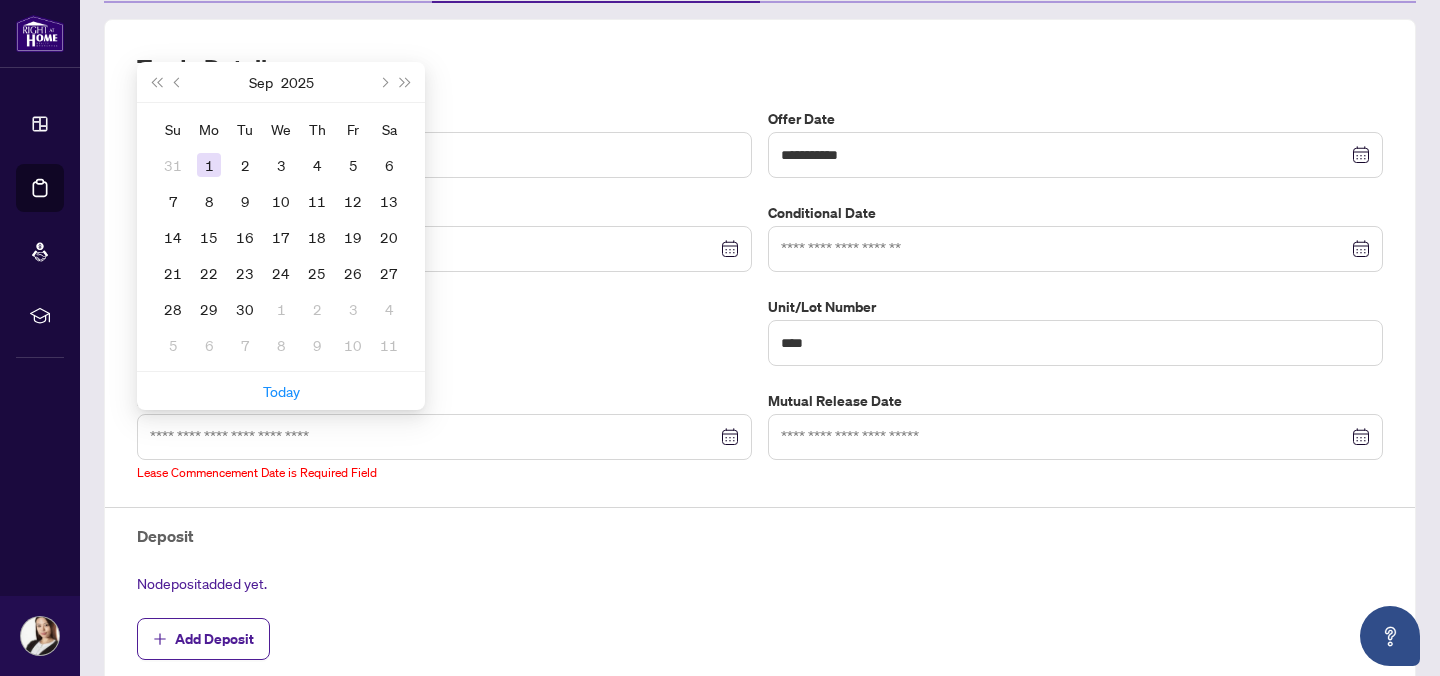 type on "**********" 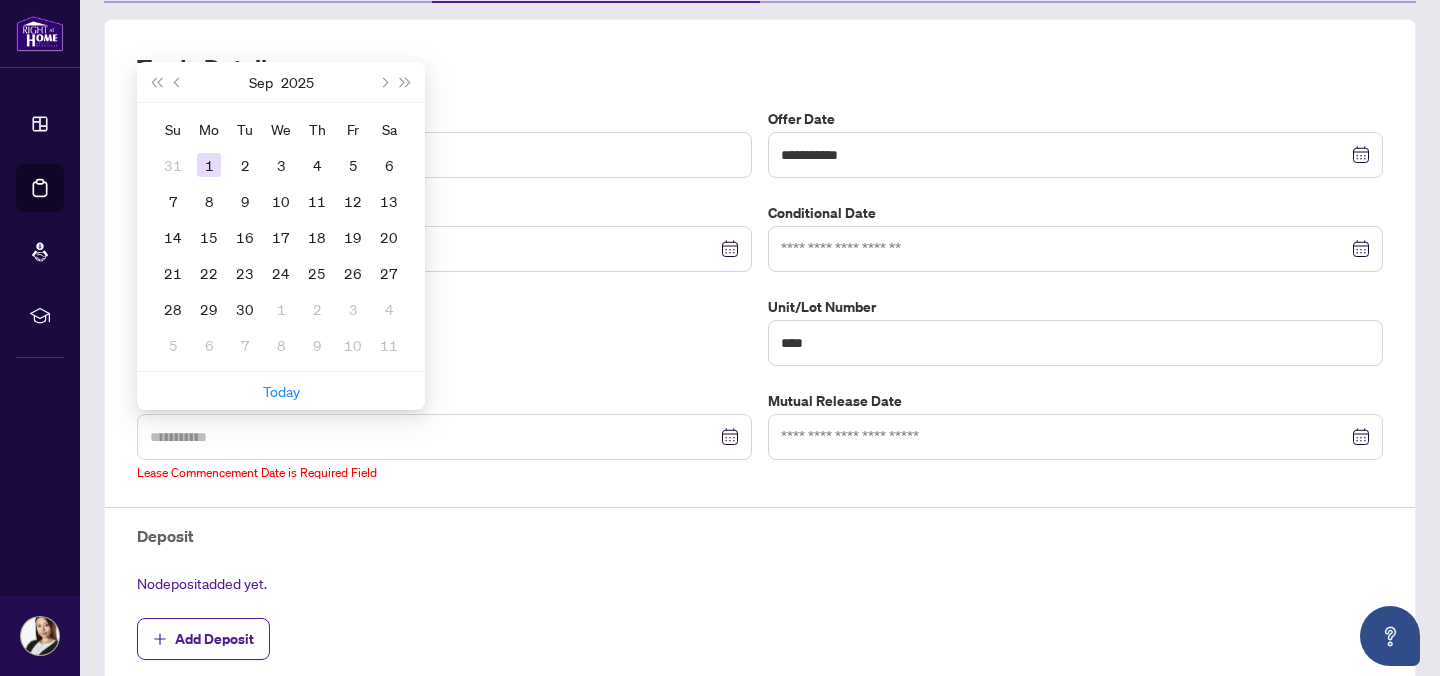 click on "1" at bounding box center [209, 165] 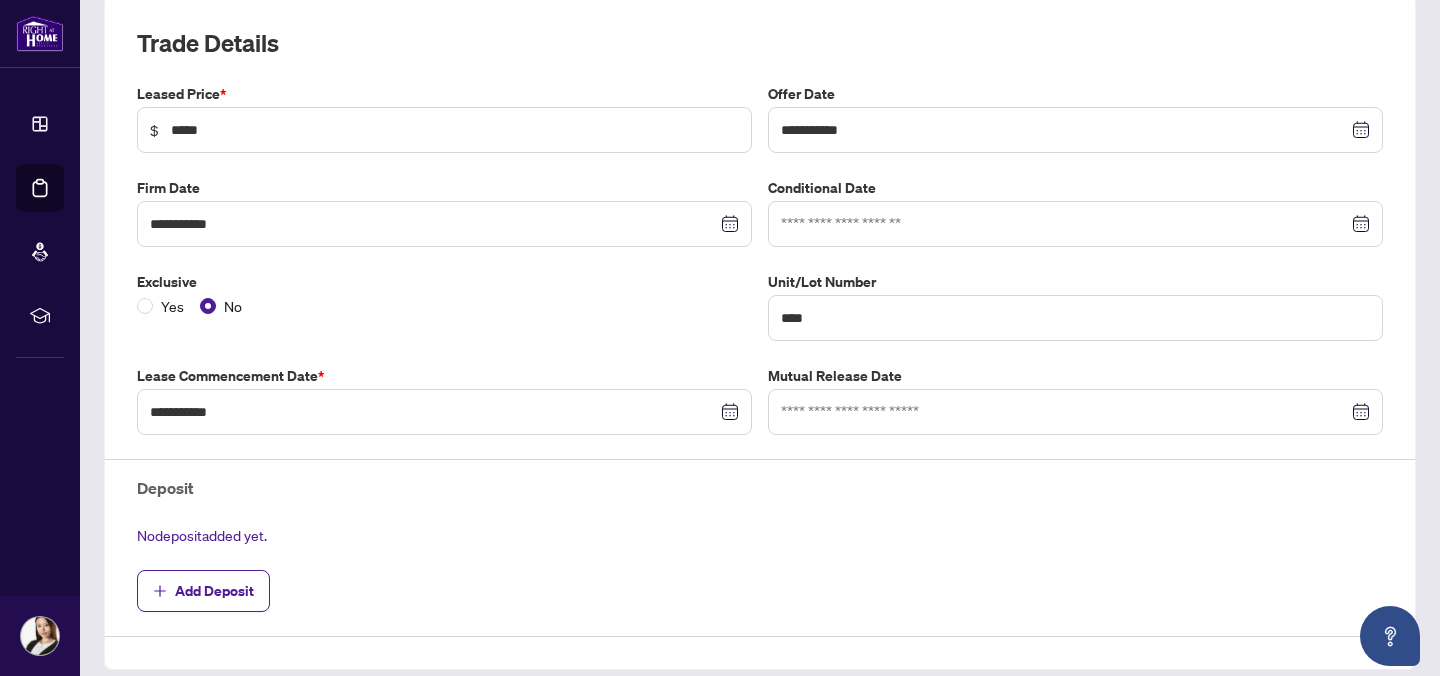 scroll, scrollTop: 289, scrollLeft: 0, axis: vertical 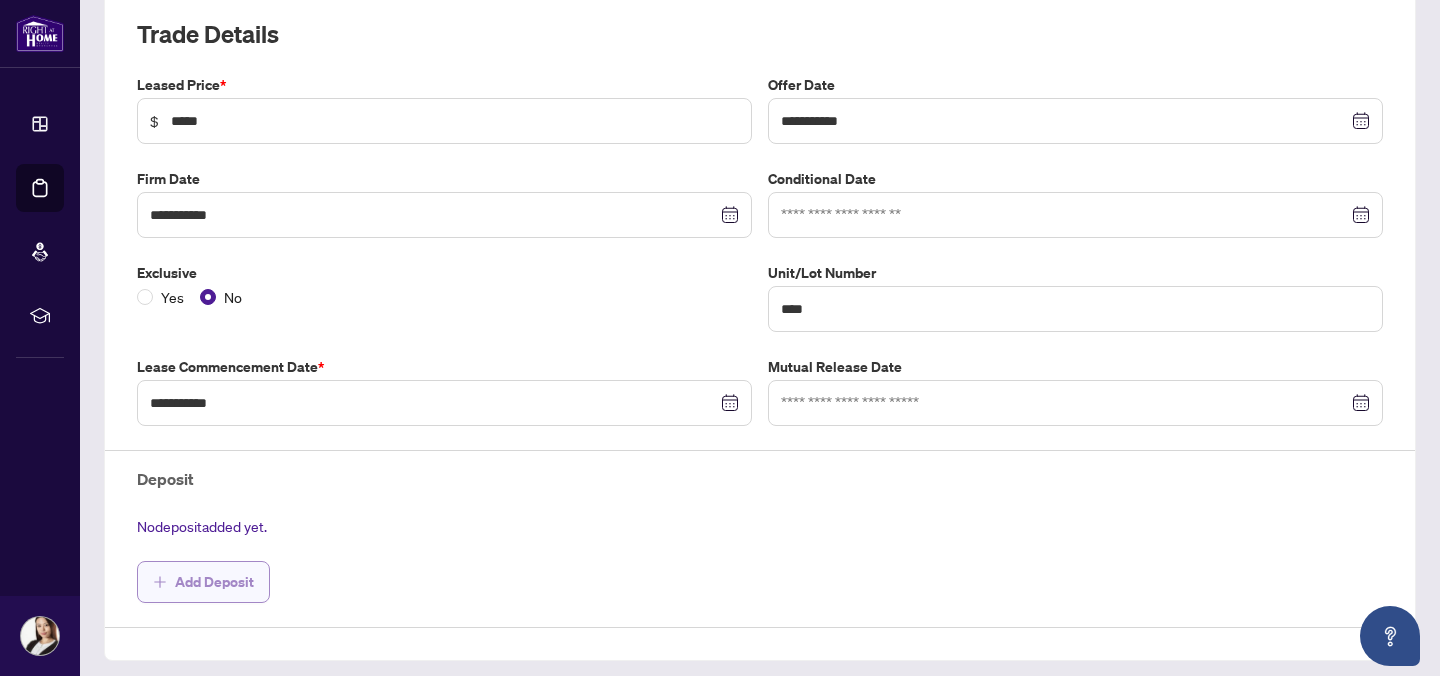 click on "Add Deposit" at bounding box center (214, 582) 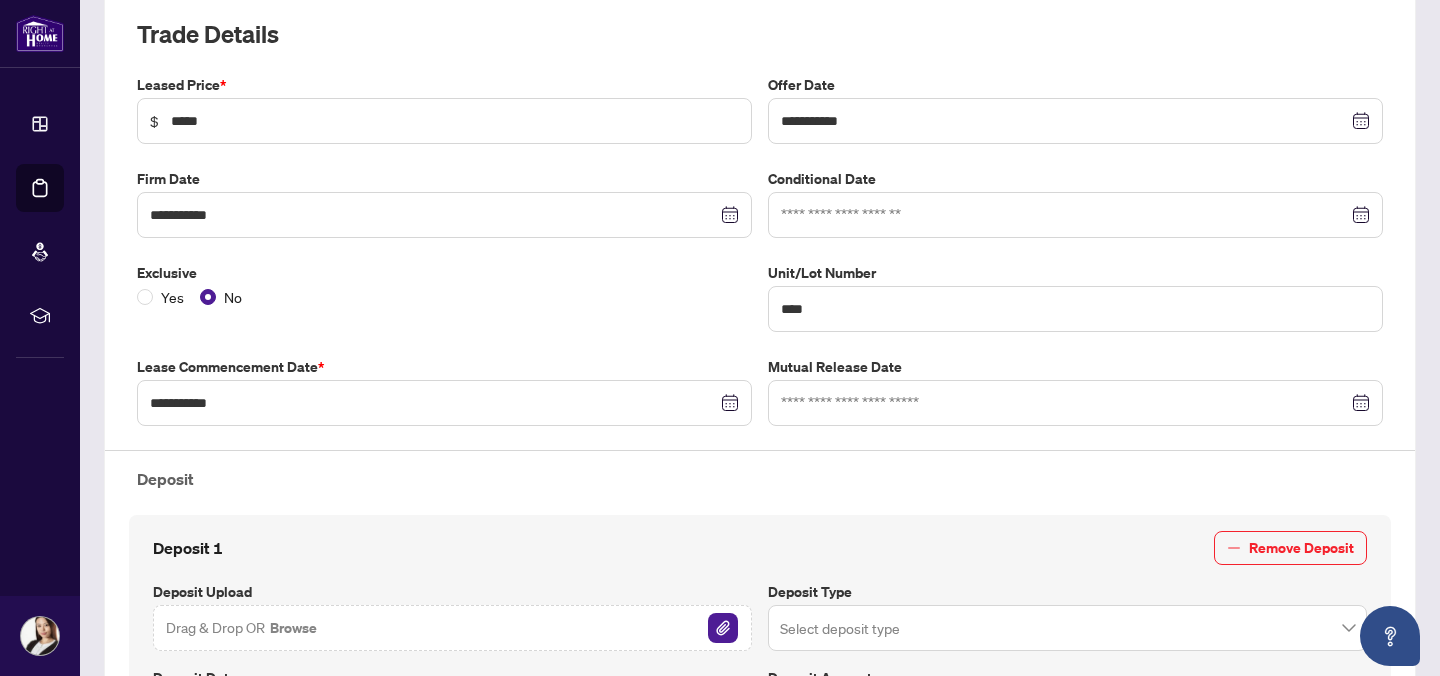 scroll, scrollTop: 476, scrollLeft: 0, axis: vertical 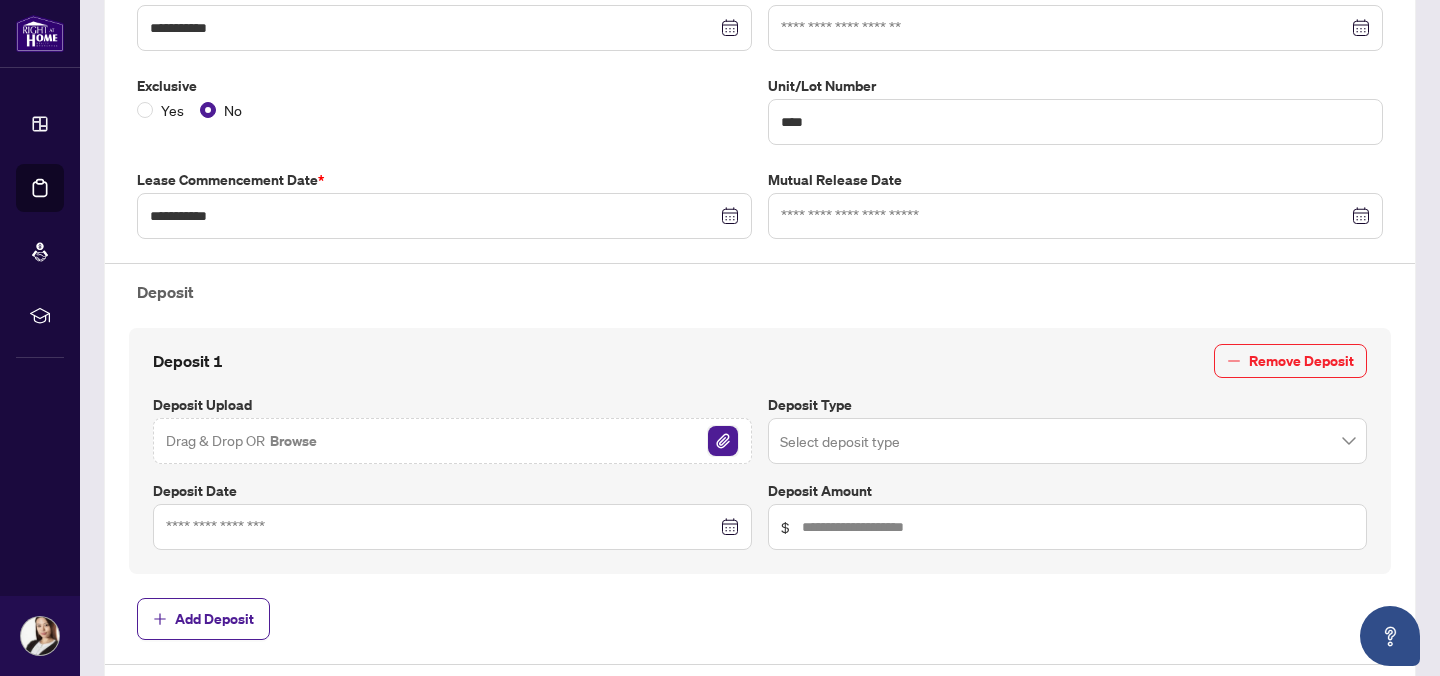 click at bounding box center [723, 441] 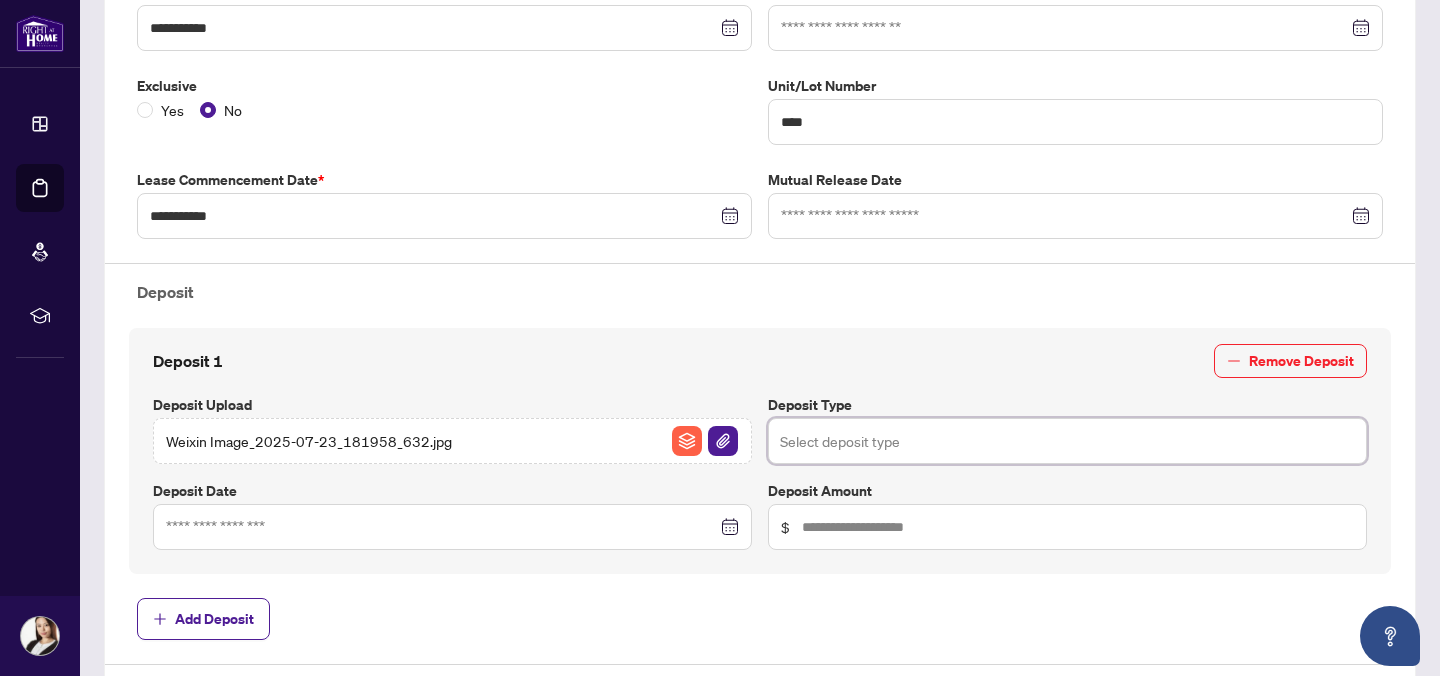 click at bounding box center [1067, 441] 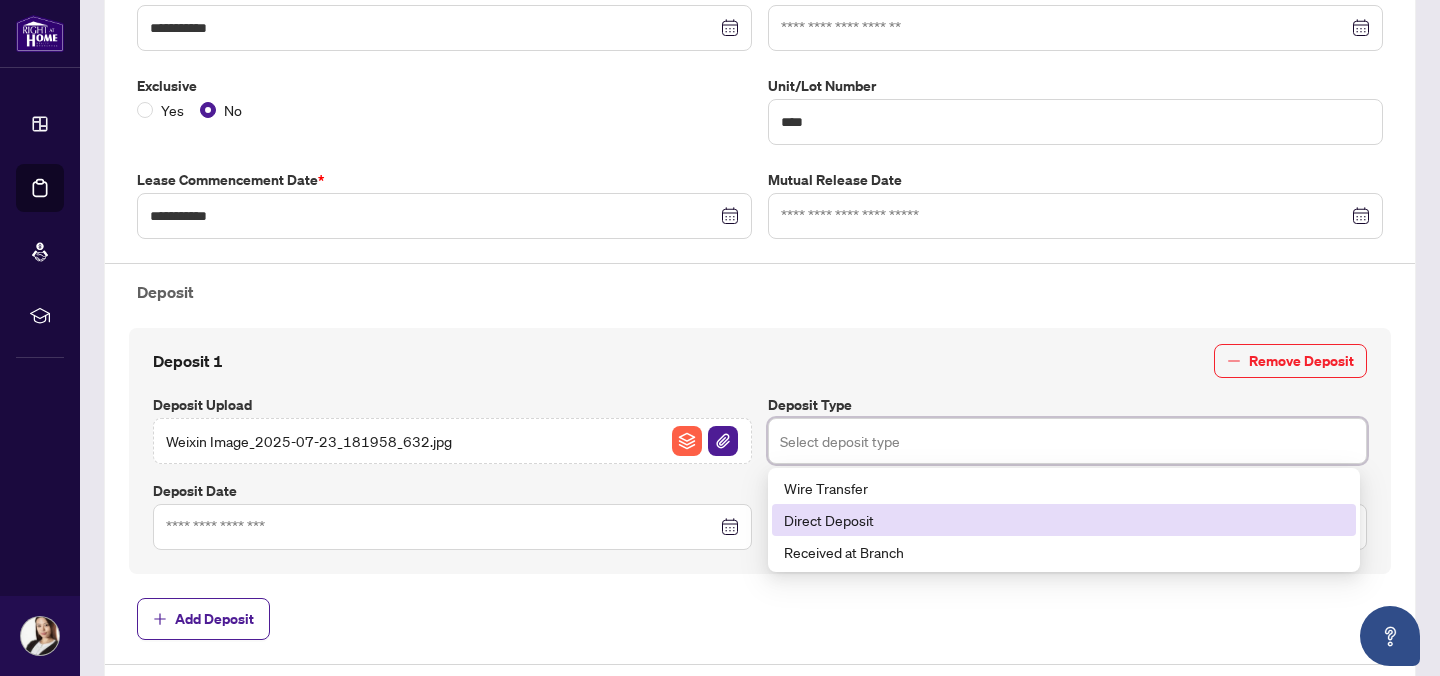 click on "Direct Deposit" at bounding box center [1064, 520] 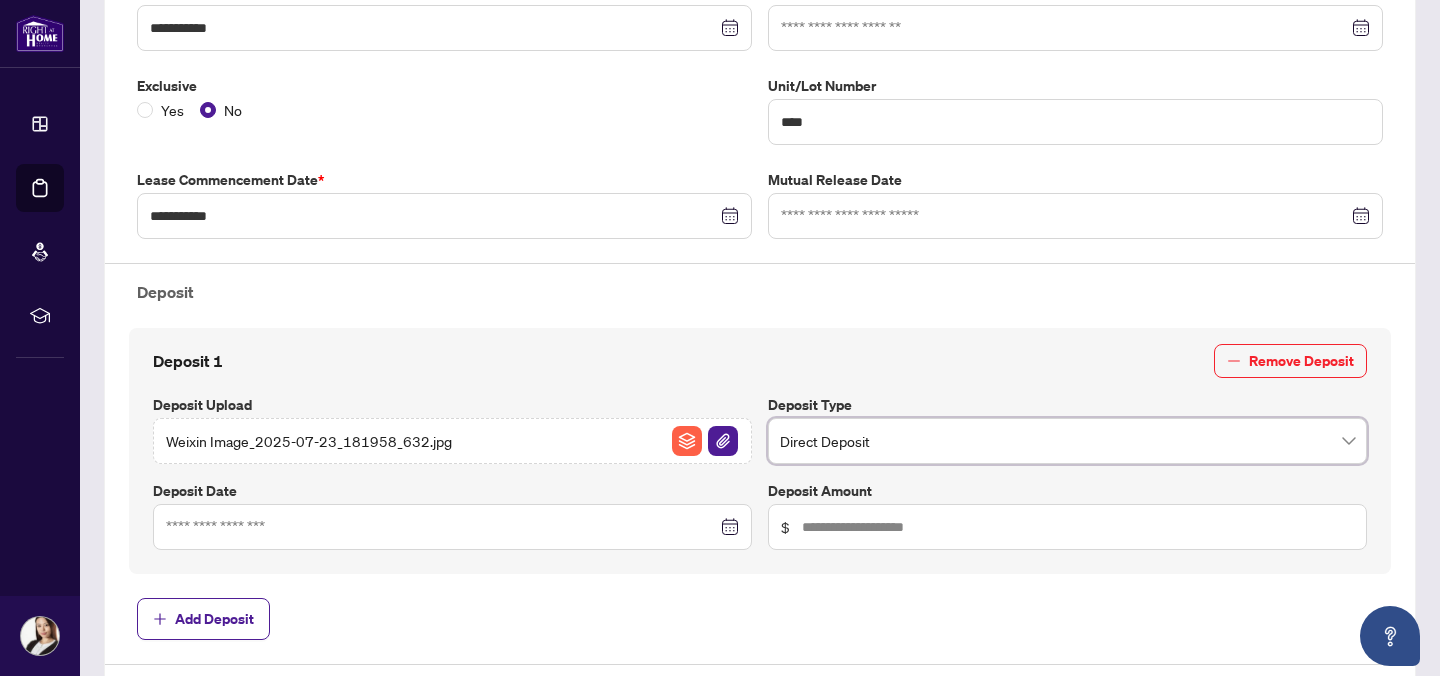 click on "Deposit 1 Remove Deposit Deposit Upload Weixin Image_2025-07-23_181958_632.jpg Deposit Type Direct Deposit Direct Deposit 66 67 68 Wire Transfer Direct Deposit Received at Branch Deposit Date Deposit Amount $" at bounding box center (760, 451) 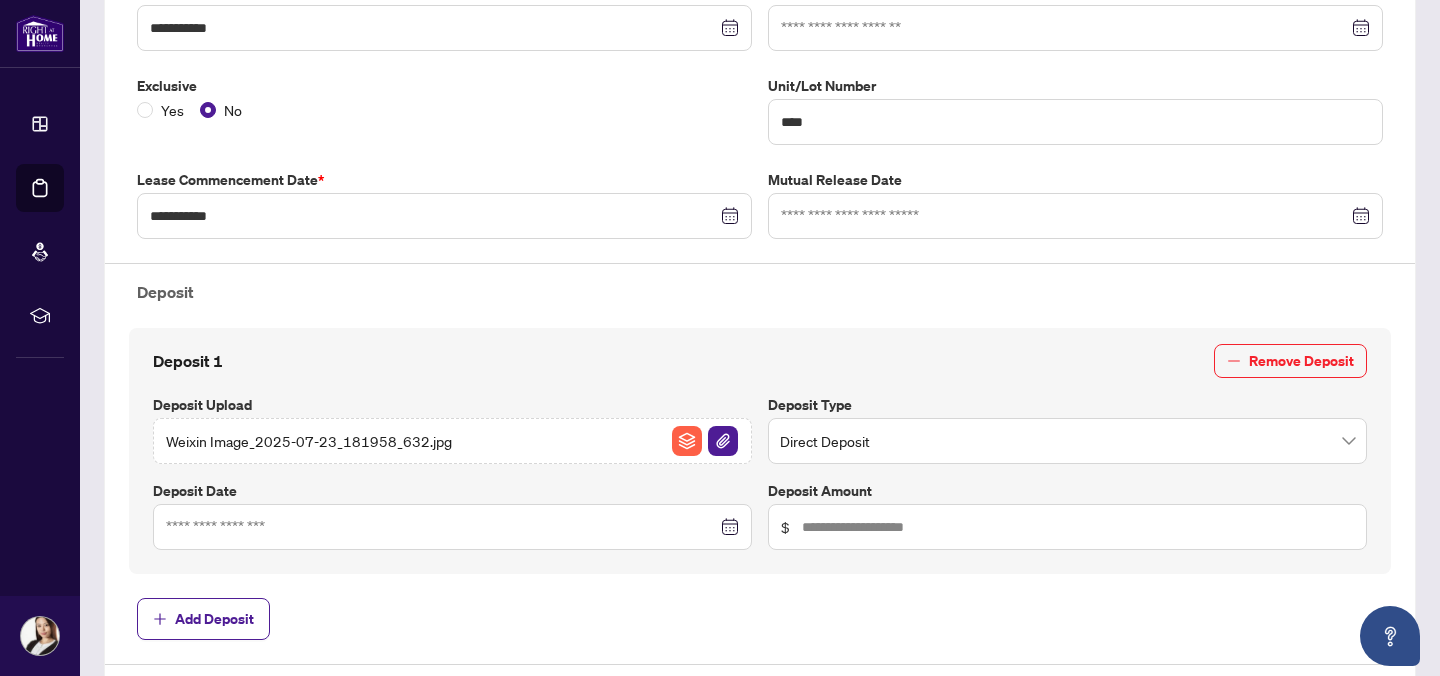 click at bounding box center (452, 527) 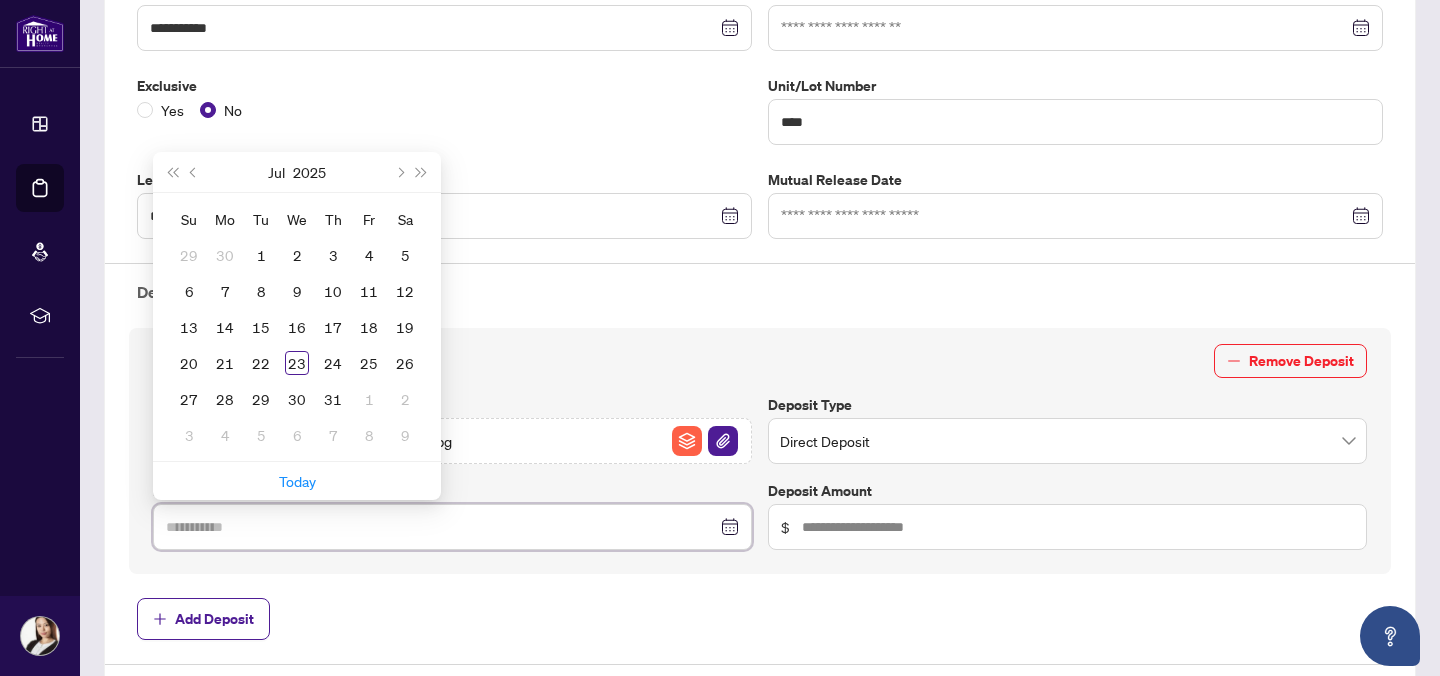 type on "**********" 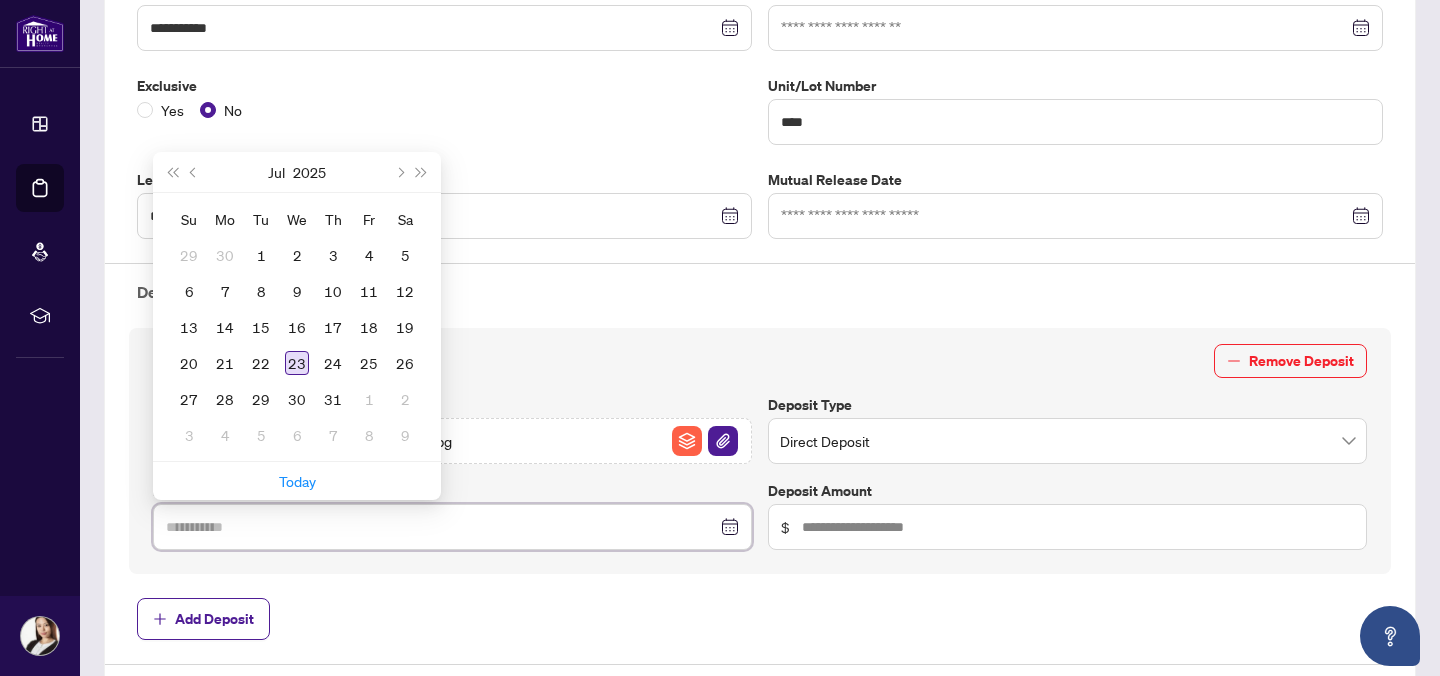 type on "**********" 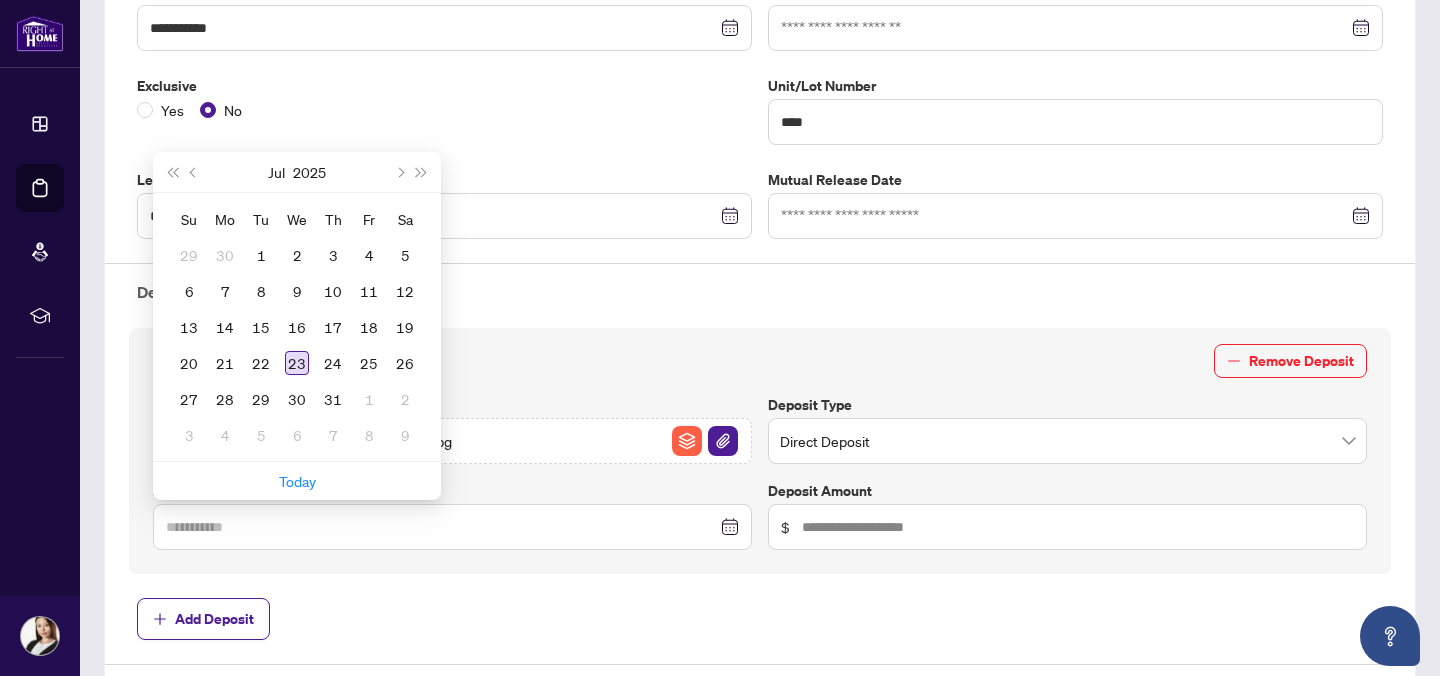 click on "23" at bounding box center [297, 363] 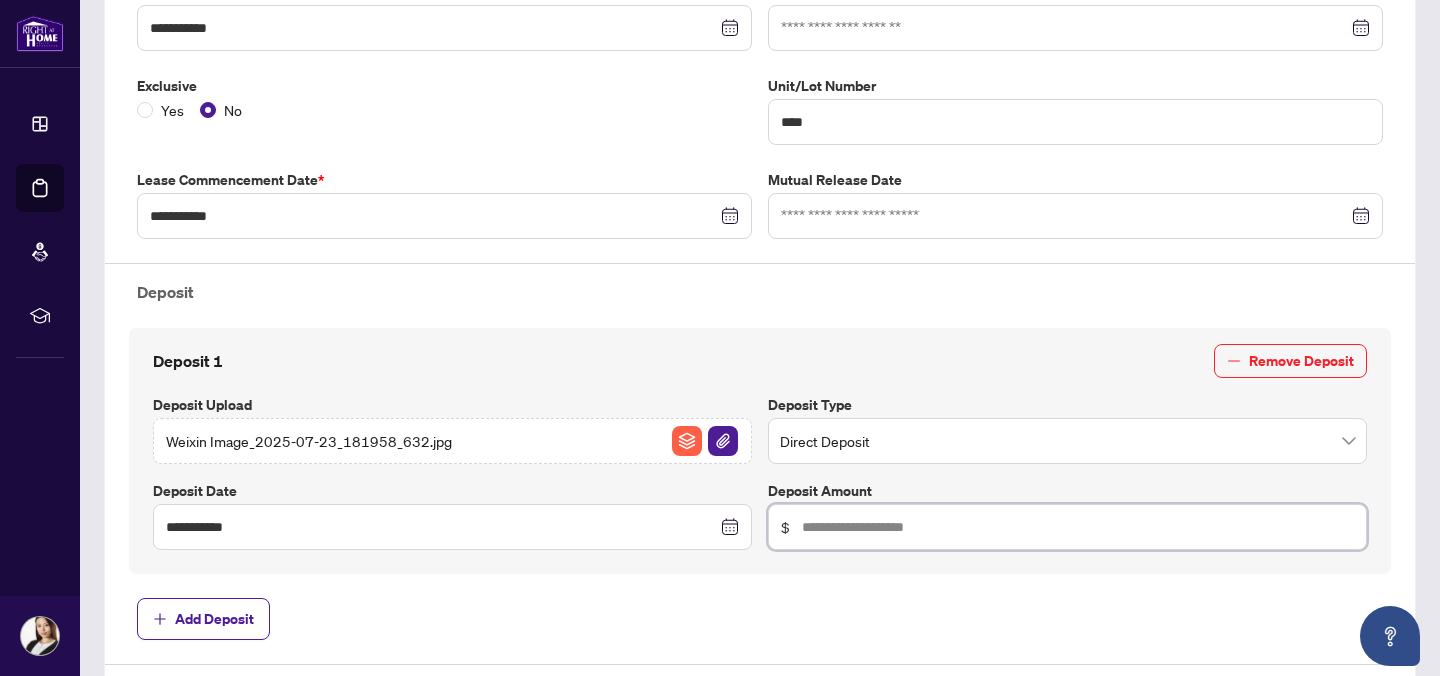 click at bounding box center (1078, 527) 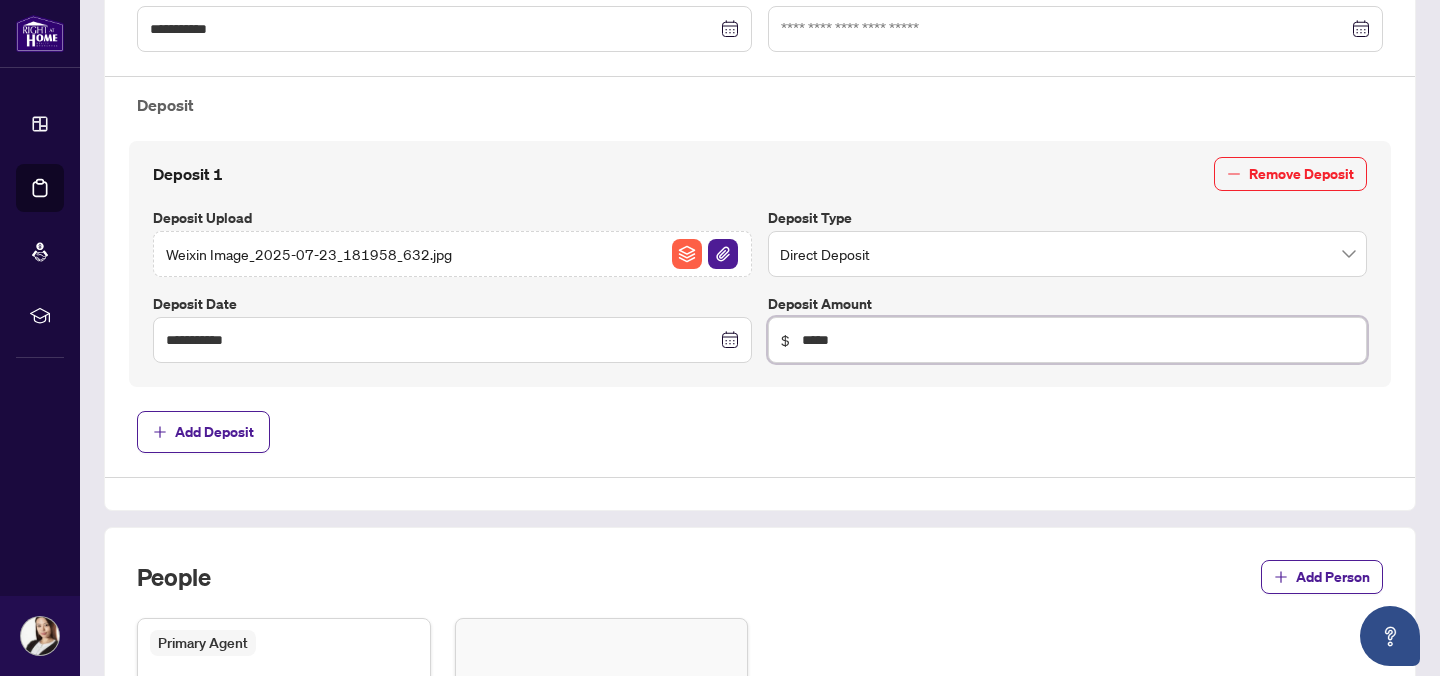 scroll, scrollTop: 1003, scrollLeft: 0, axis: vertical 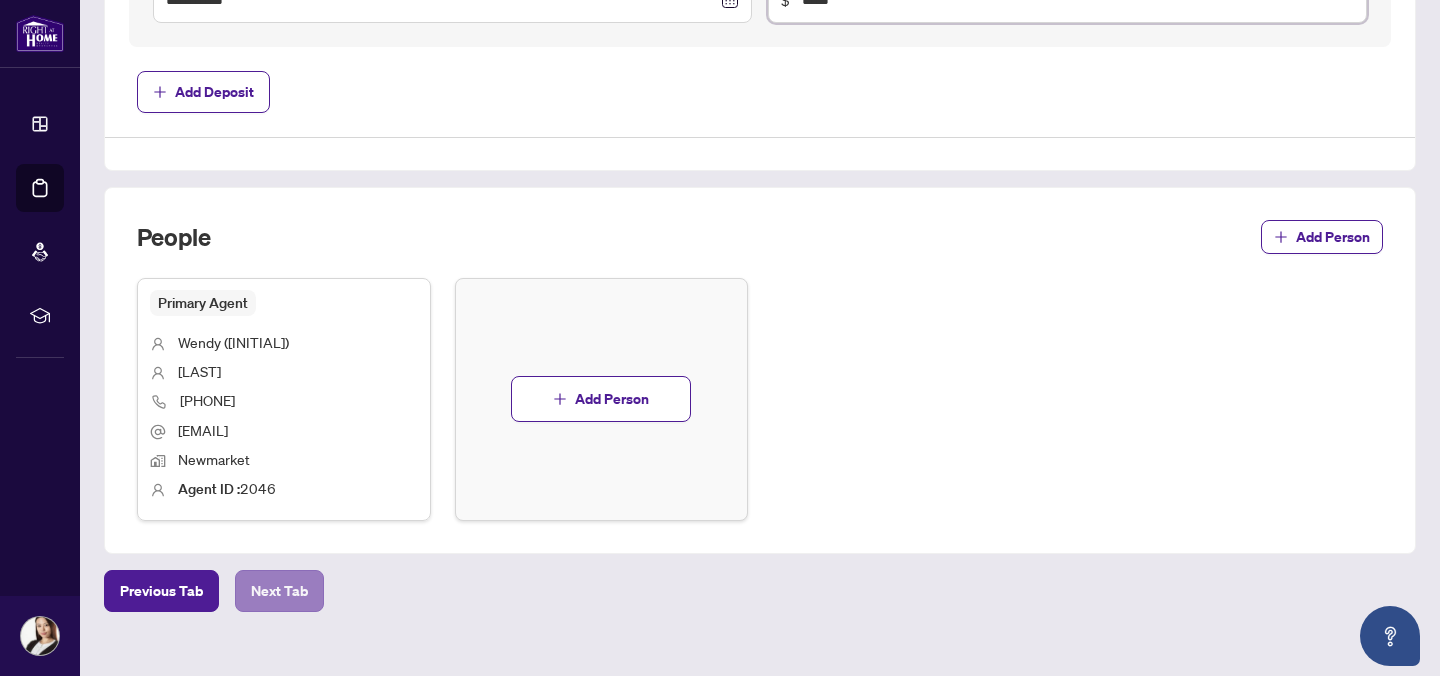 type on "*****" 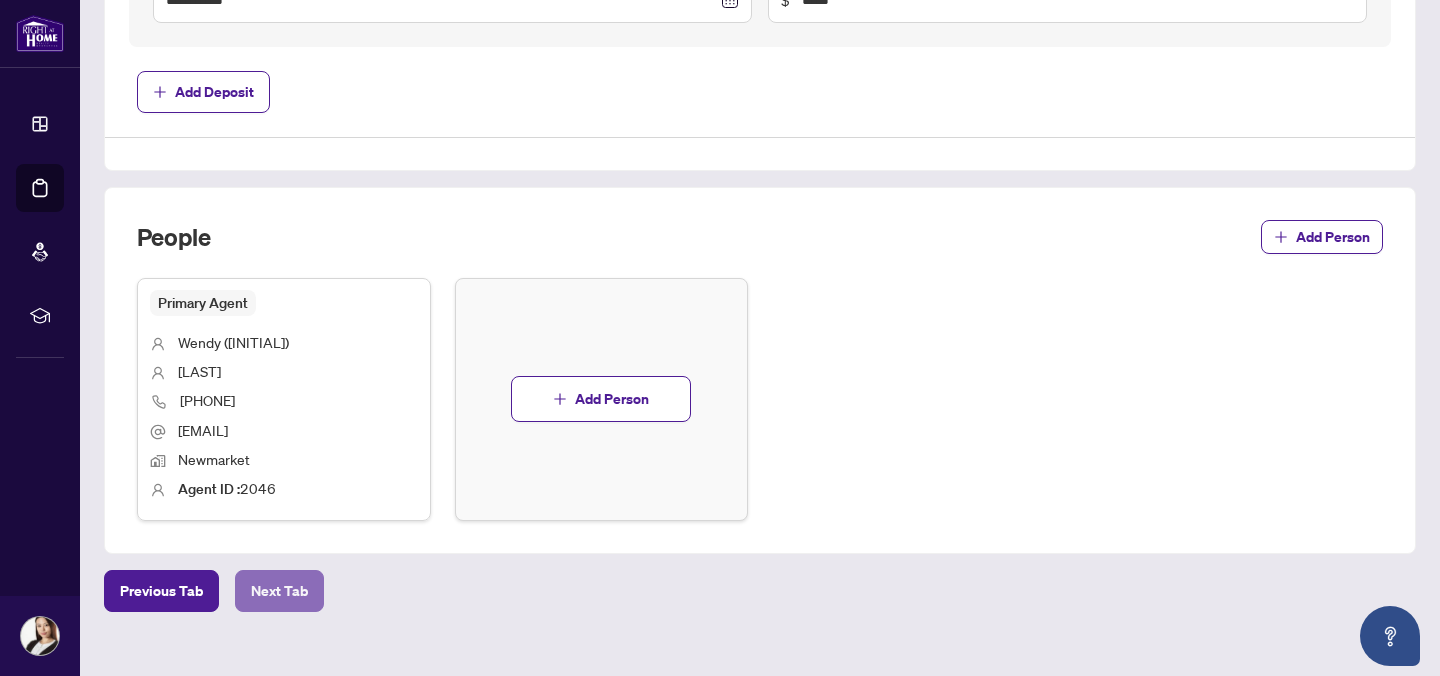 click on "Next Tab" at bounding box center [279, 591] 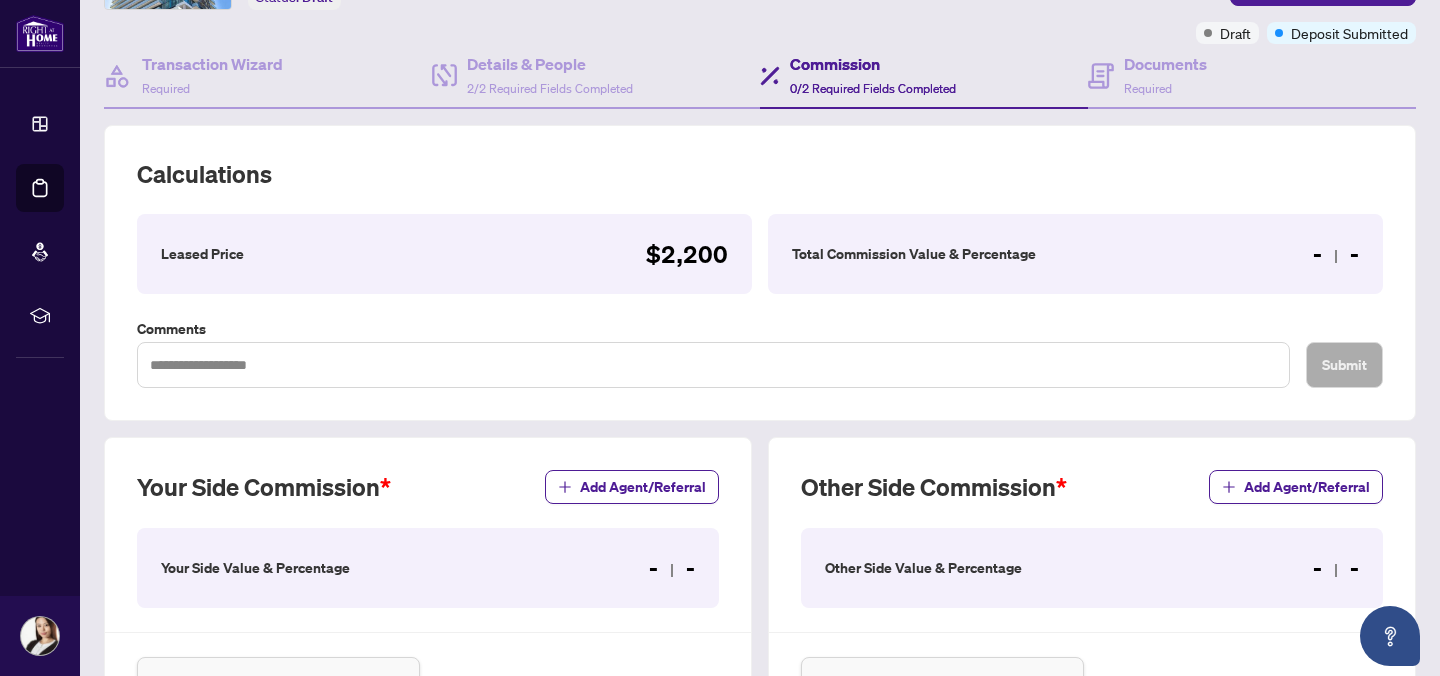 scroll, scrollTop: 273, scrollLeft: 0, axis: vertical 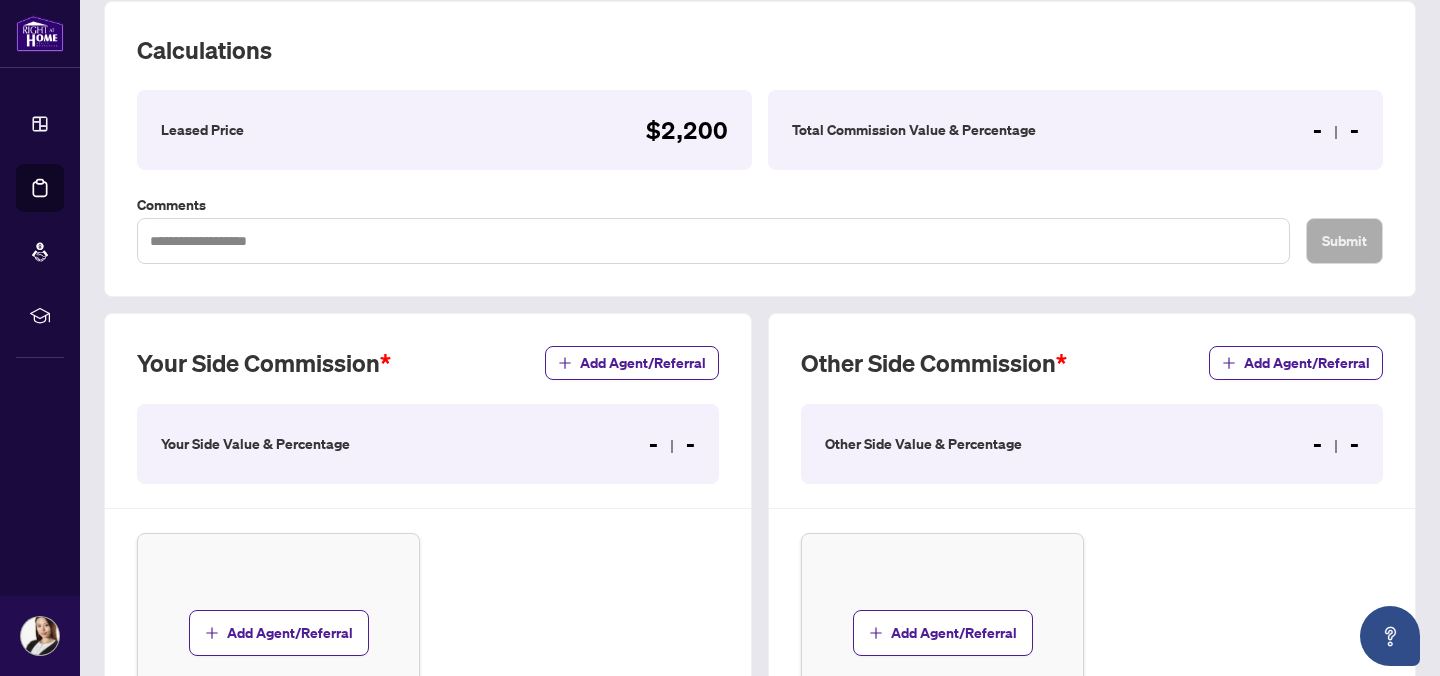click on "Your Side Value & Percentage -     -" at bounding box center [428, 444] 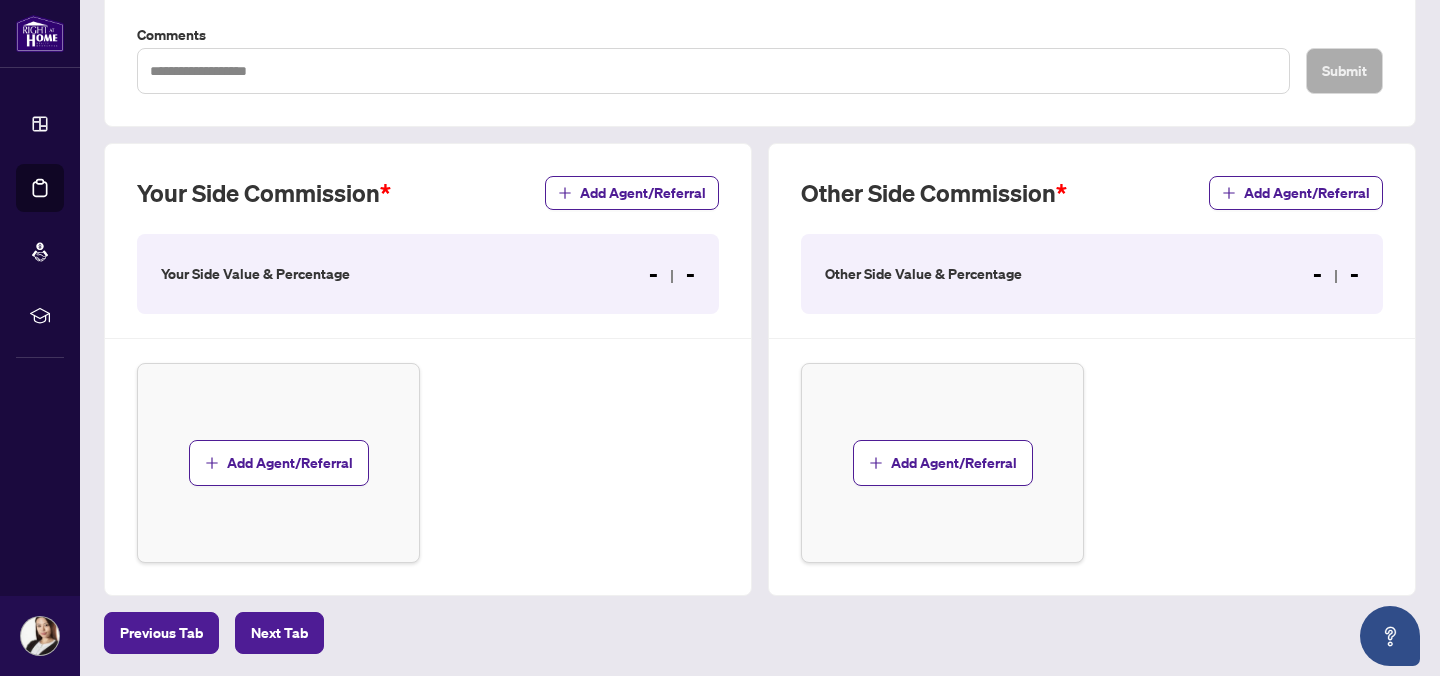 scroll, scrollTop: 477, scrollLeft: 0, axis: vertical 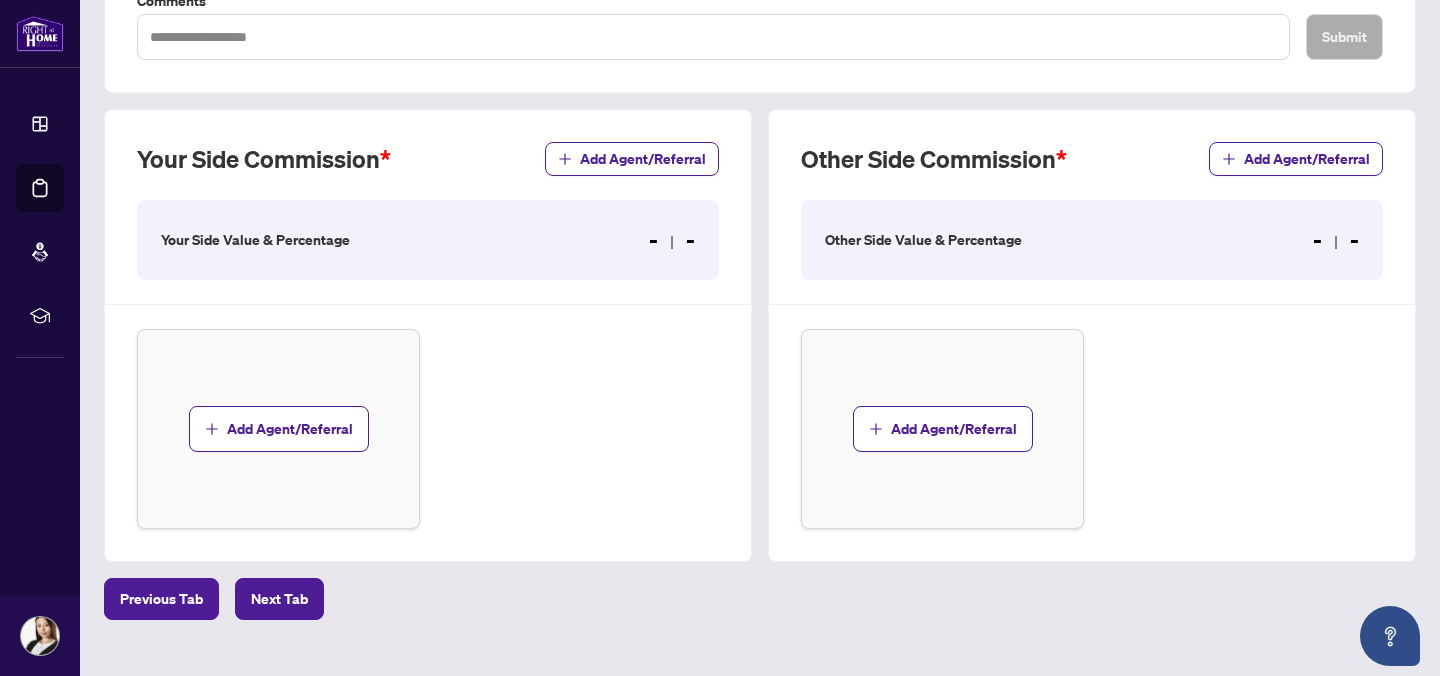 click on "-     -" at bounding box center (672, 240) 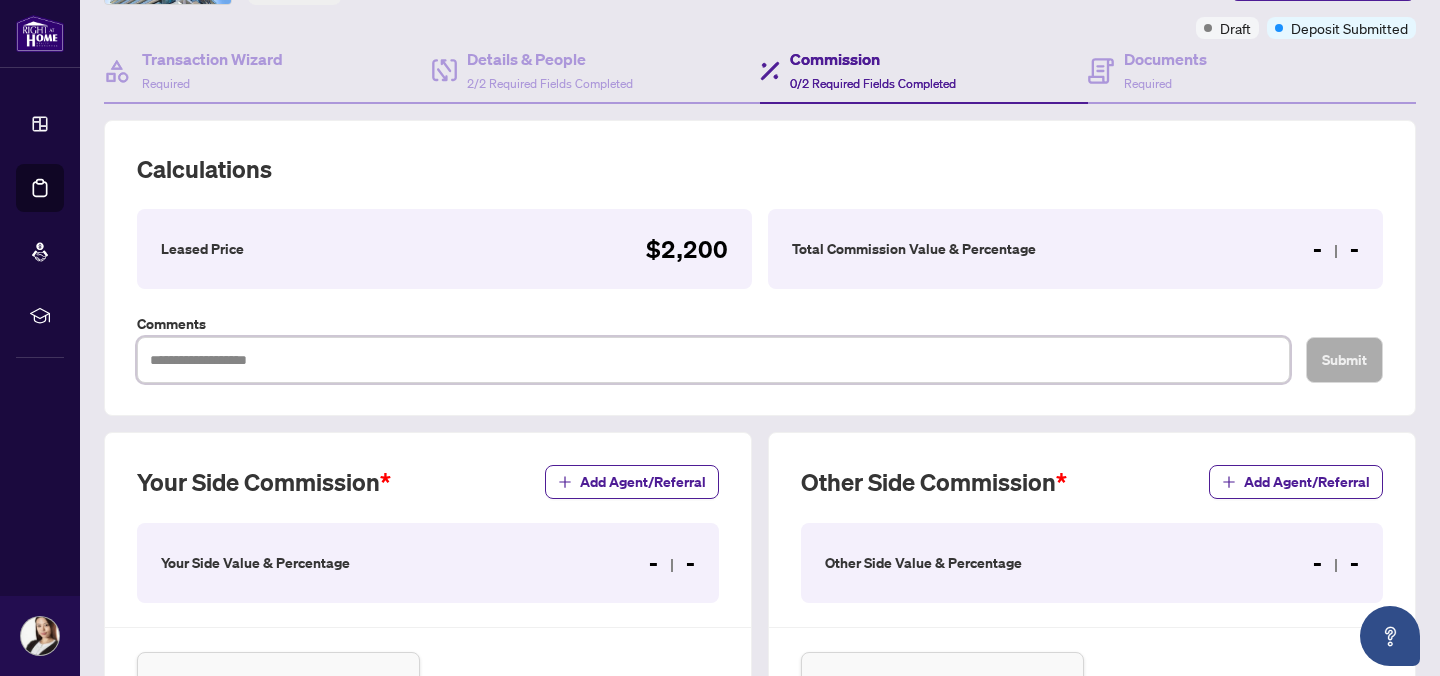 click at bounding box center (713, 360) 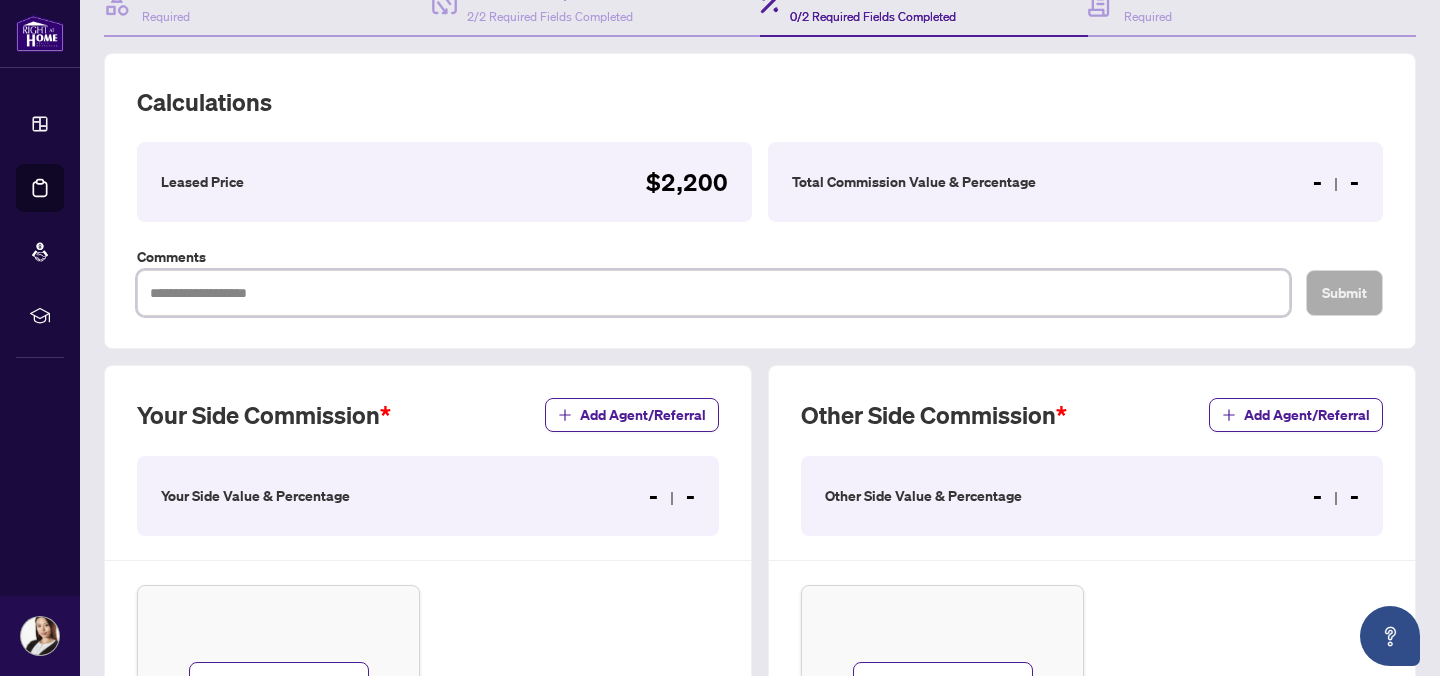 scroll, scrollTop: 0, scrollLeft: 0, axis: both 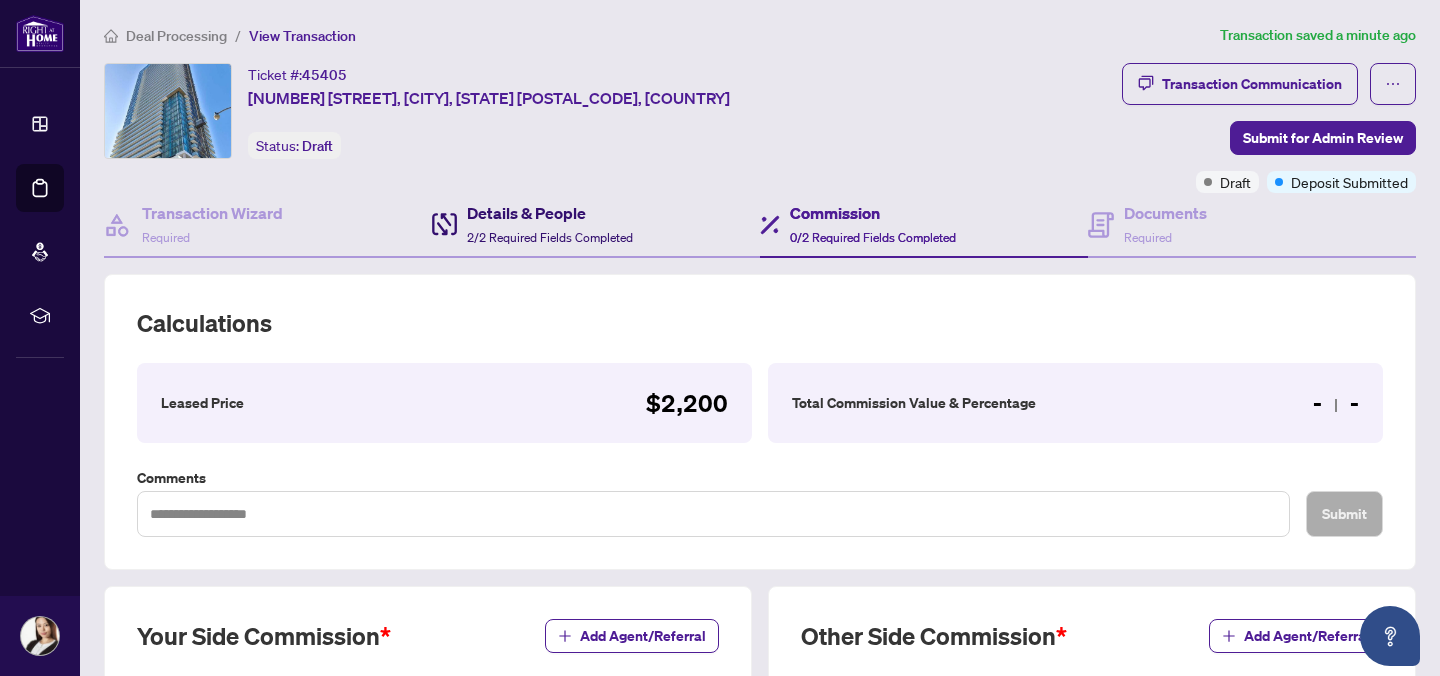 click on "Details & People 2/2 Required Fields Completed" at bounding box center [550, 224] 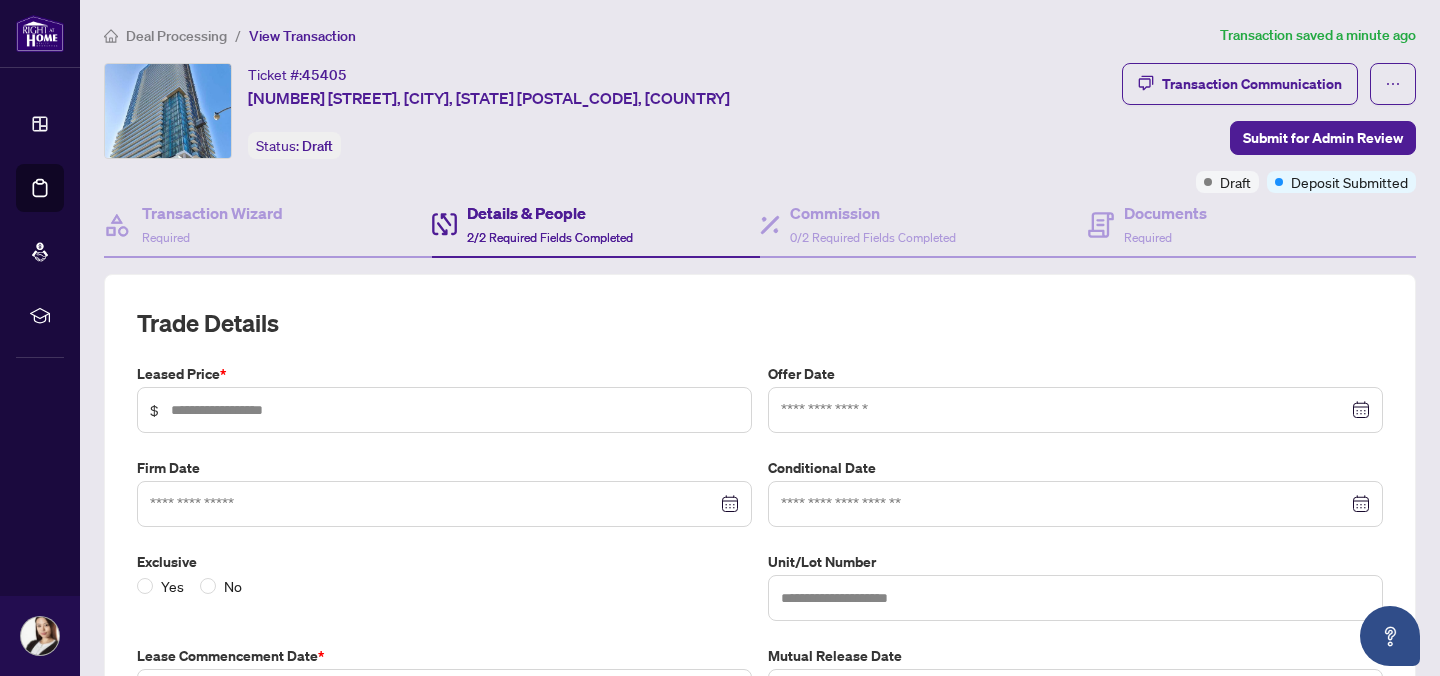 type on "*****" 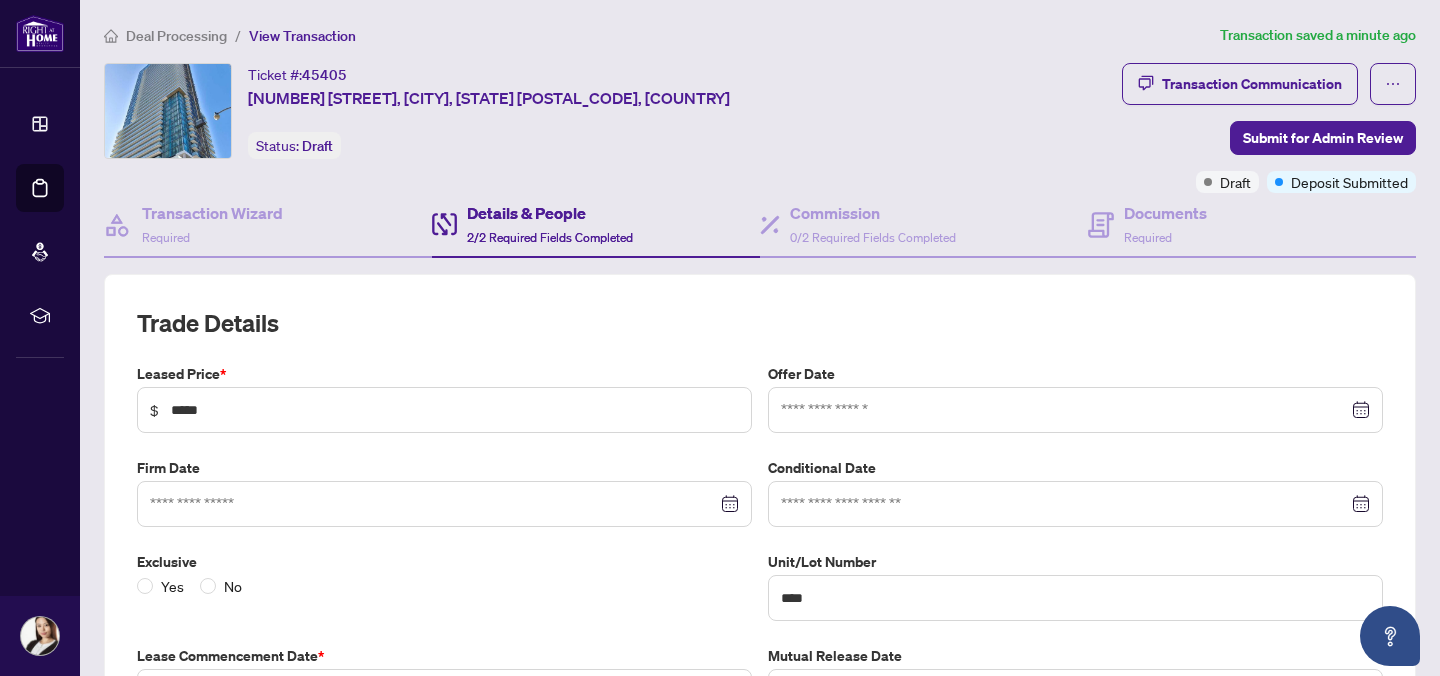 type on "**********" 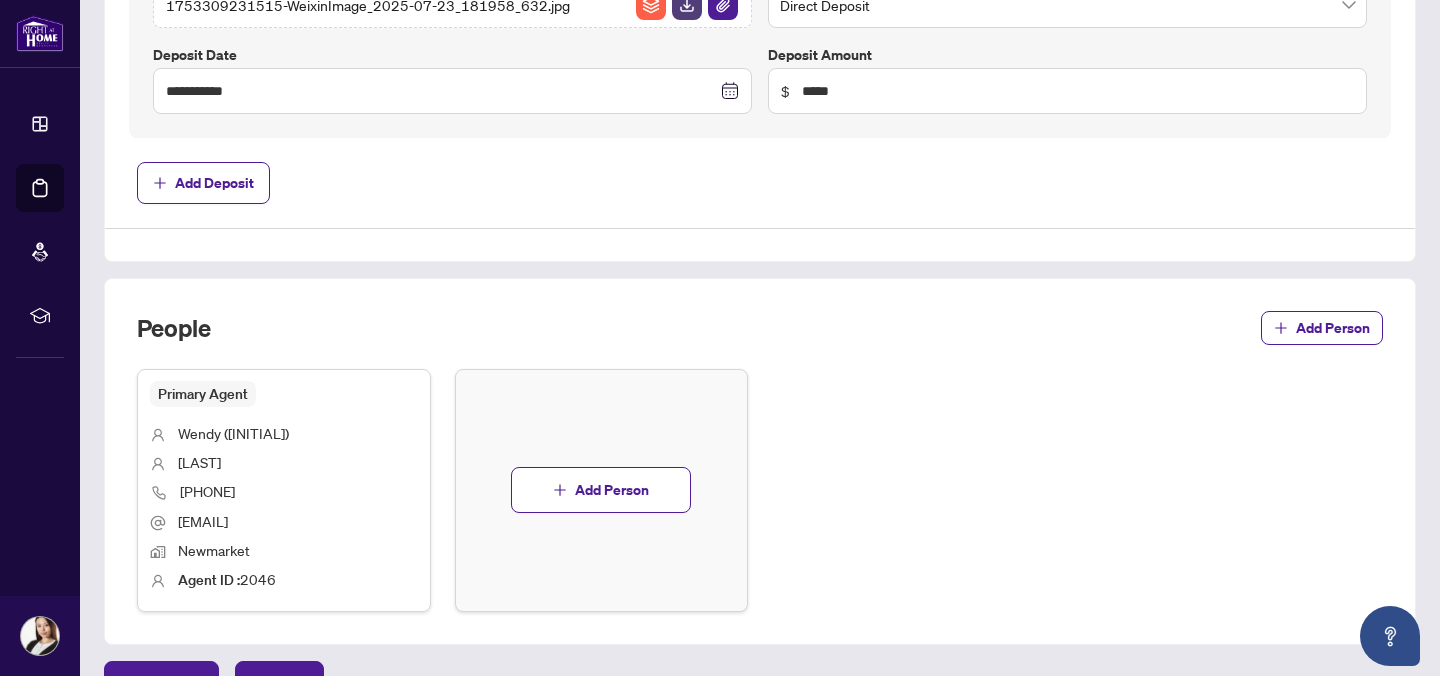 scroll, scrollTop: 1003, scrollLeft: 0, axis: vertical 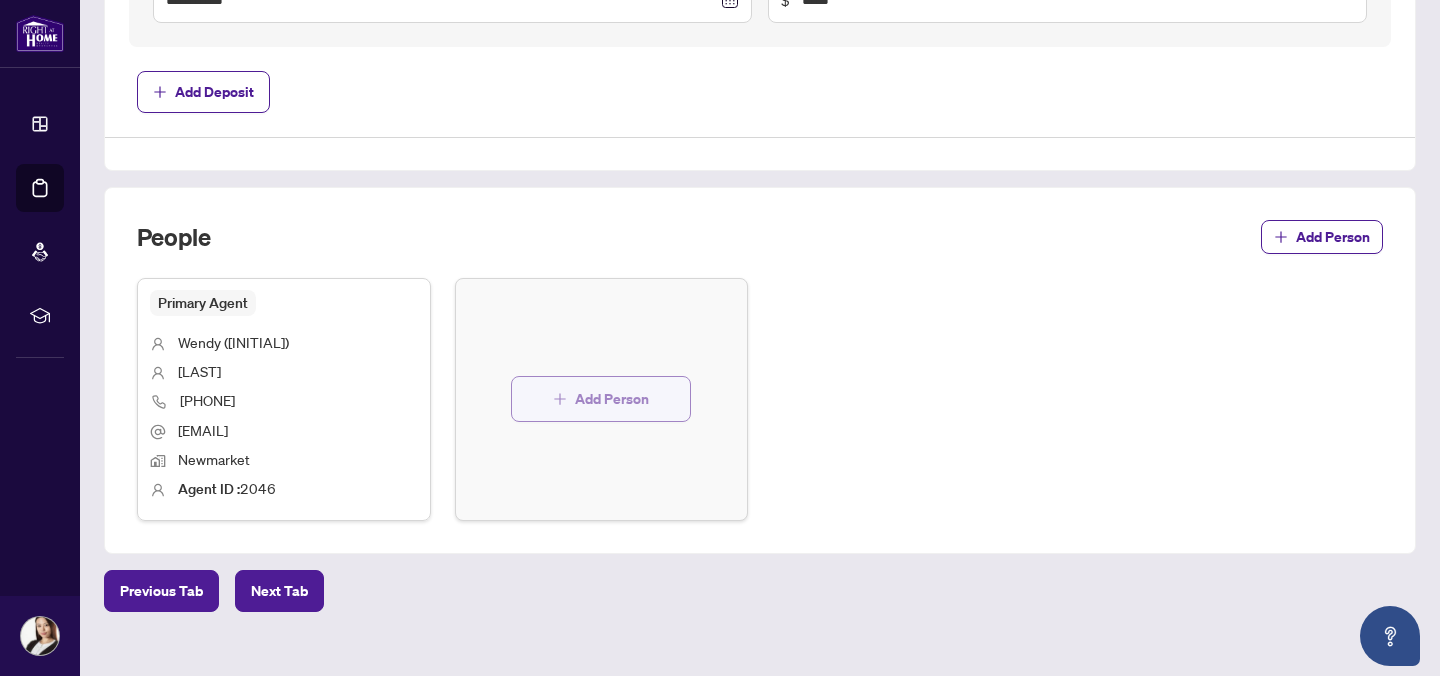 click on "Add Person" at bounding box center [612, 399] 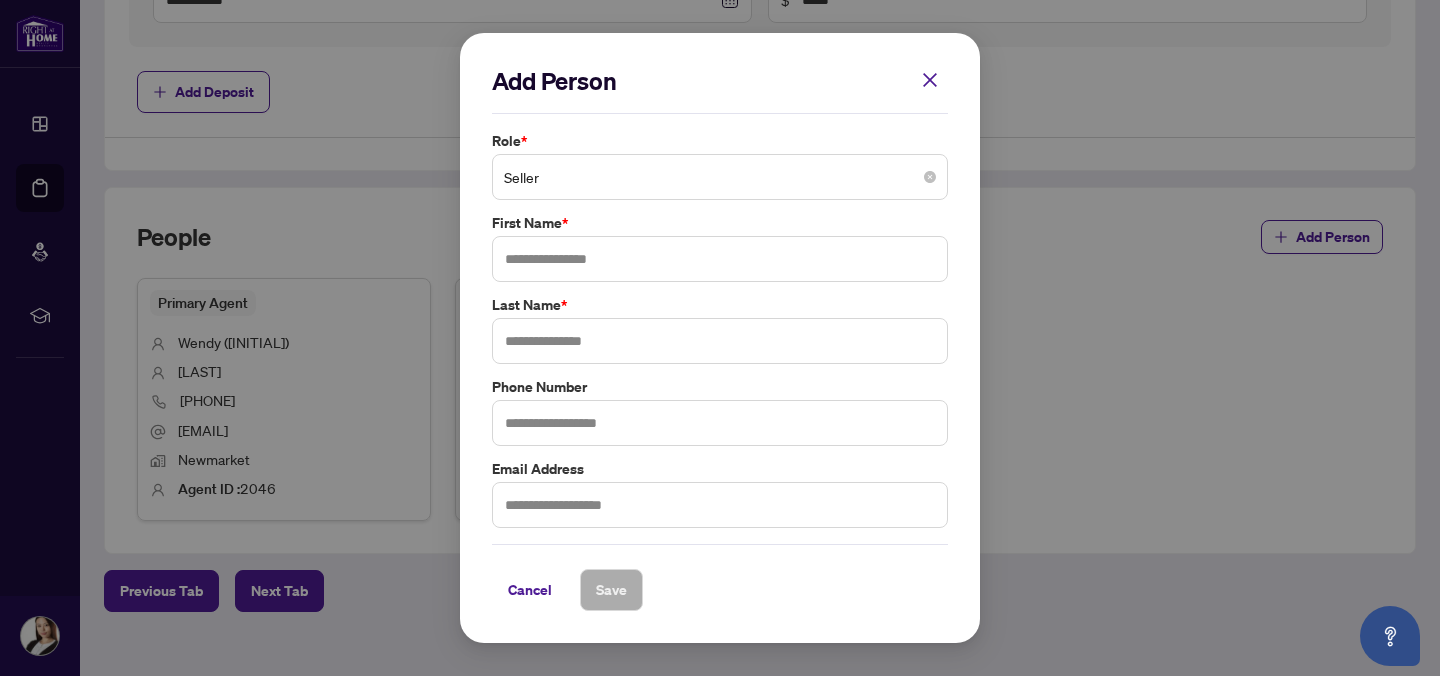 click on "Seller" at bounding box center (720, 177) 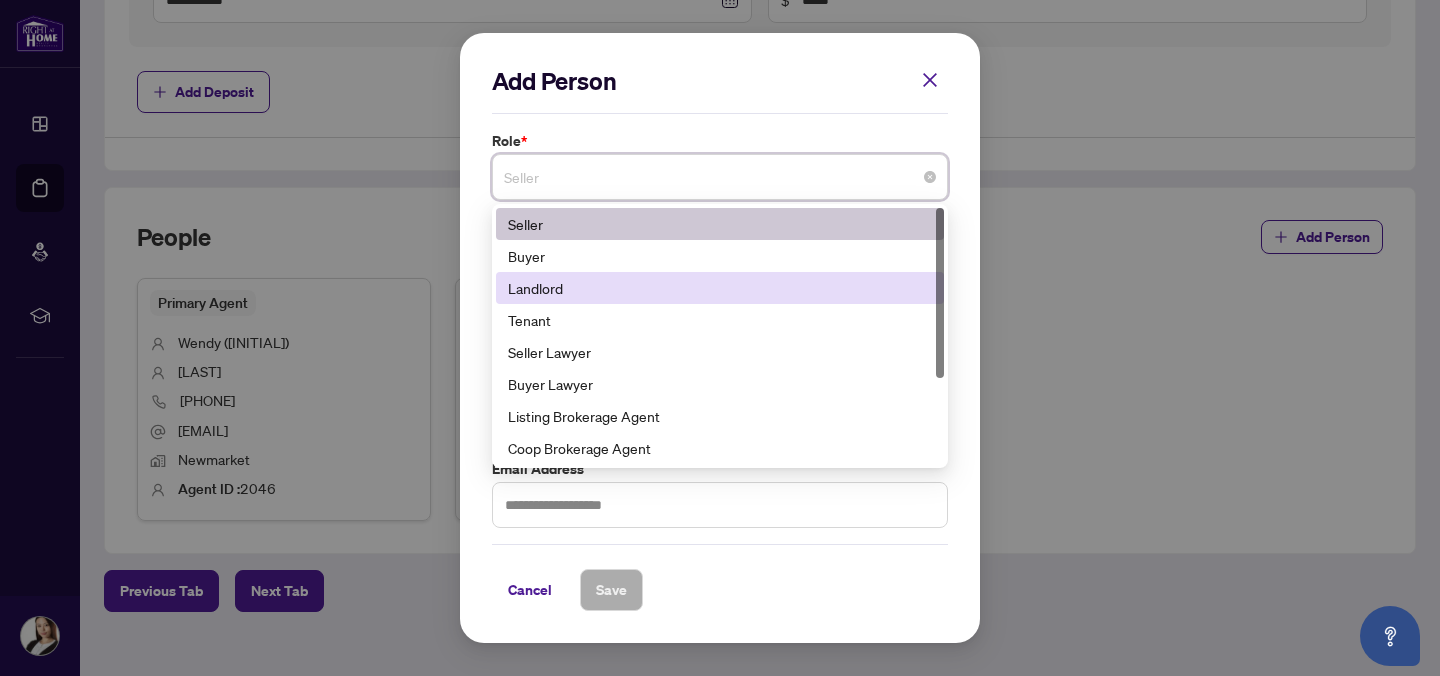 click on "Landlord" at bounding box center (720, 288) 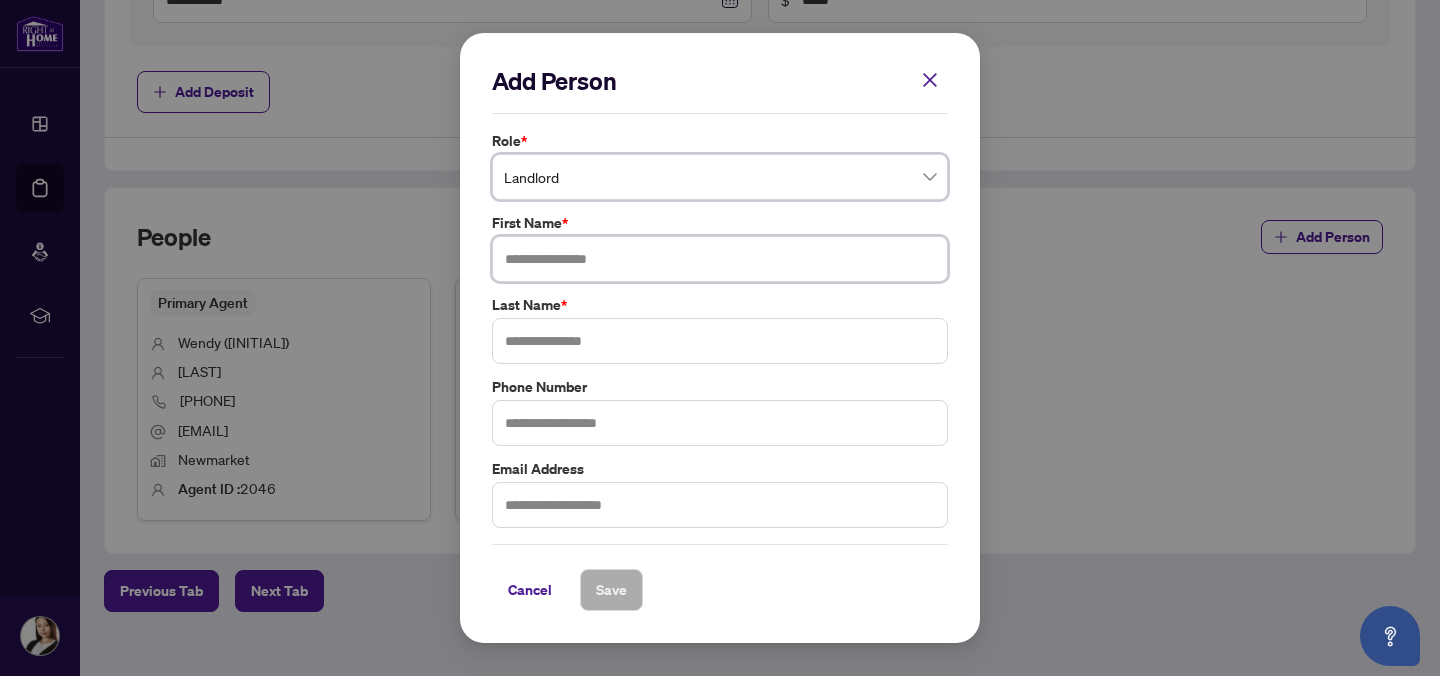 click at bounding box center (720, 259) 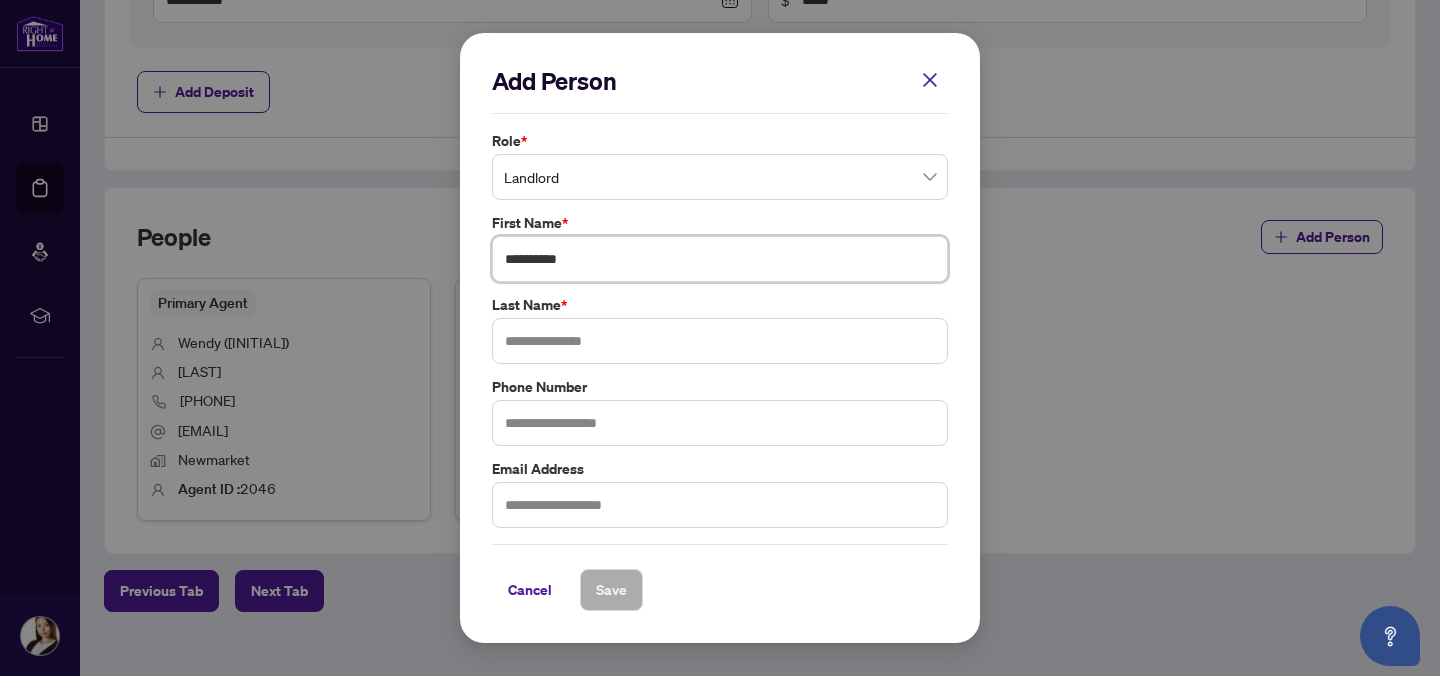 type on "**********" 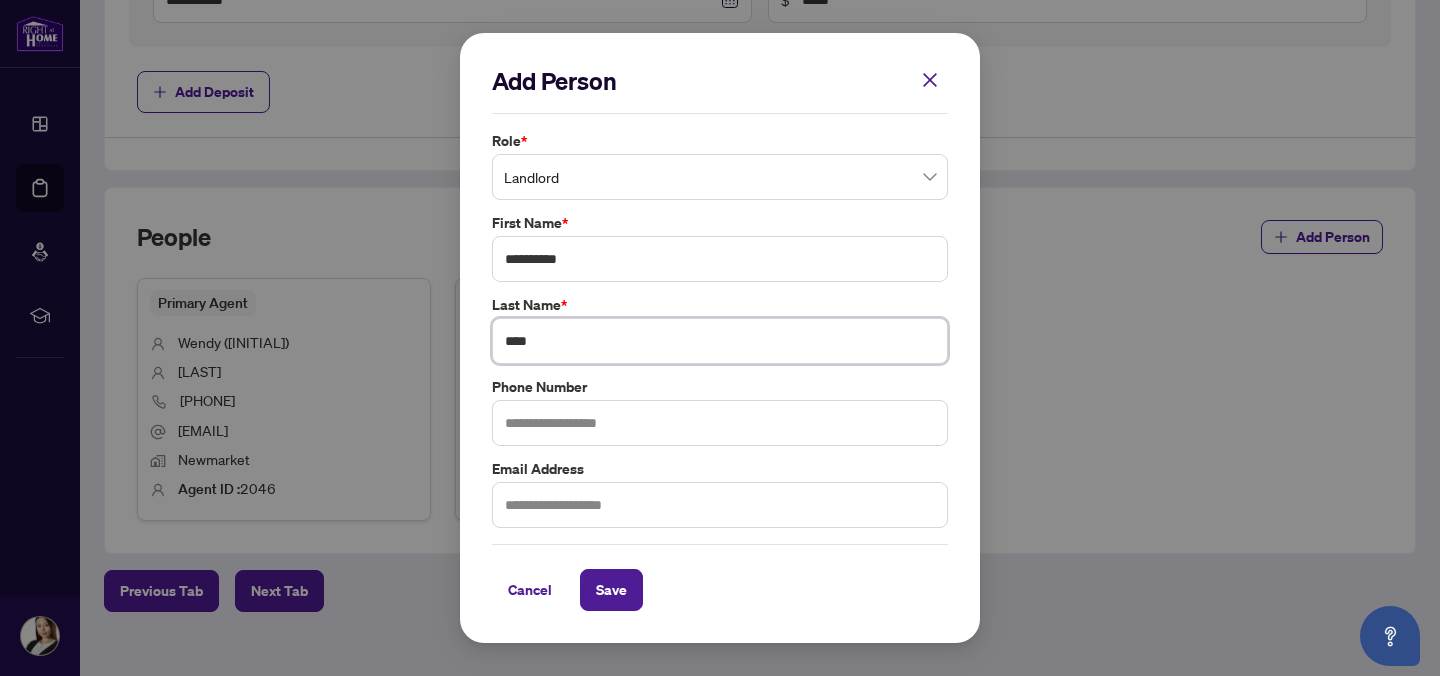 type on "****" 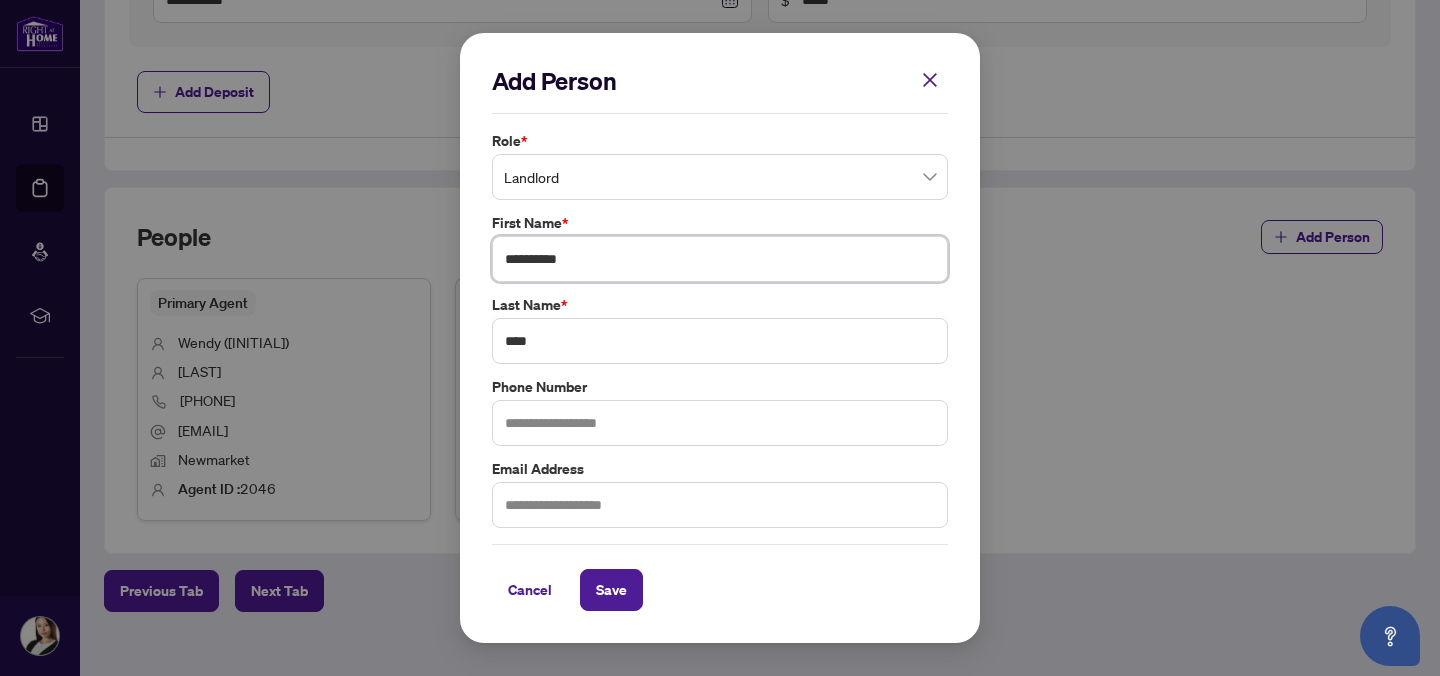 click on "**********" at bounding box center (720, 259) 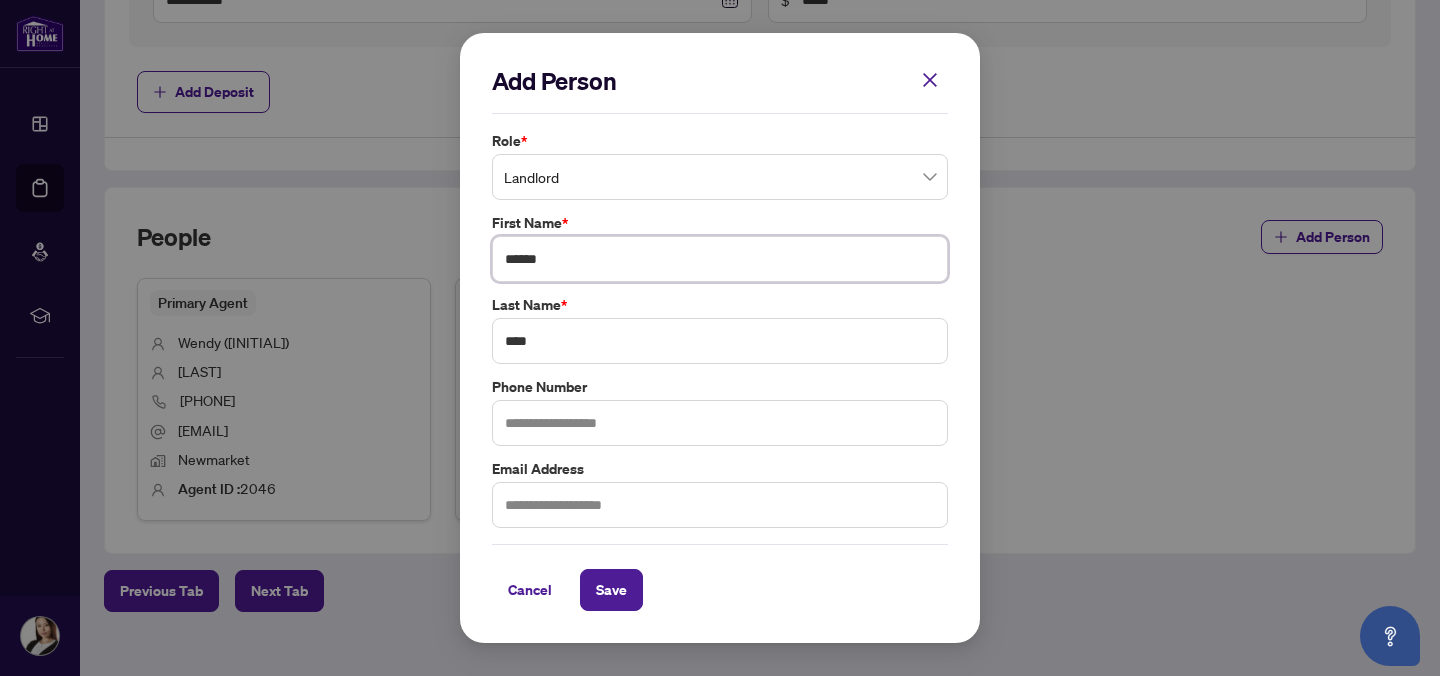 type on "*****" 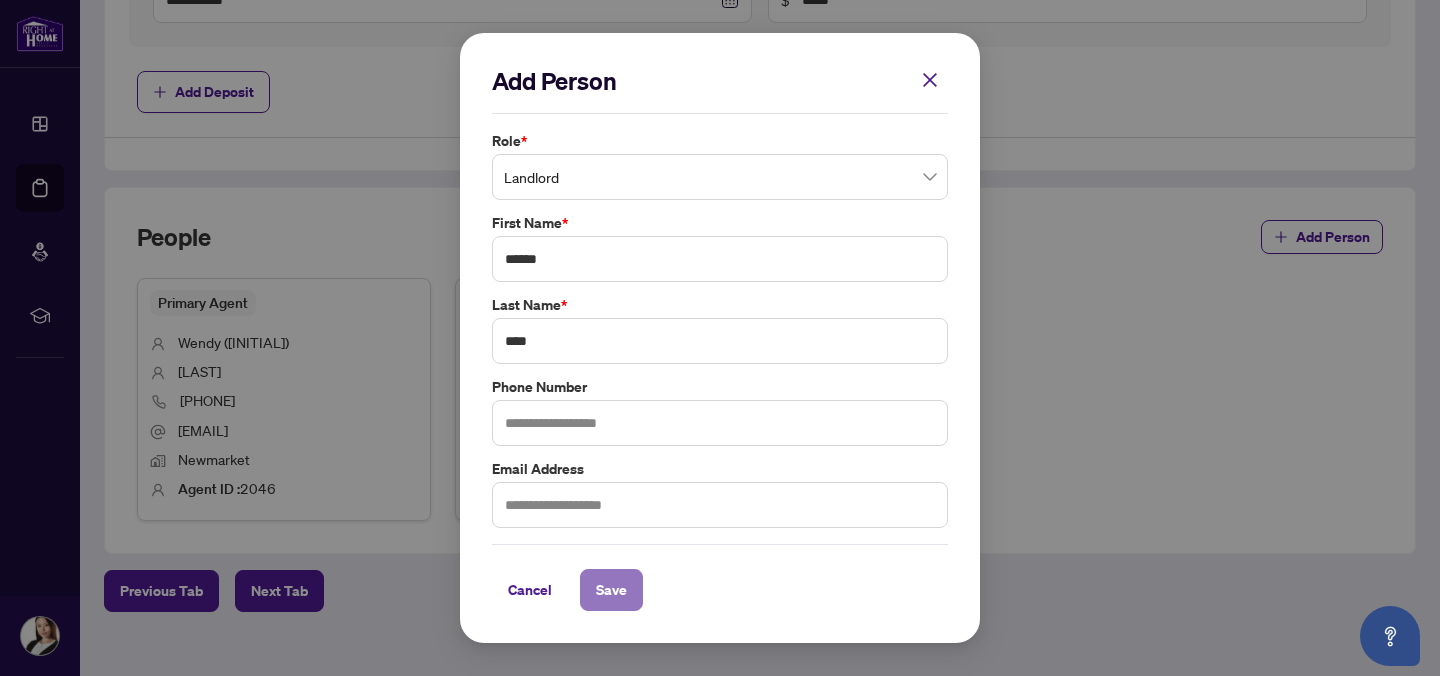 click on "Save" at bounding box center [611, 590] 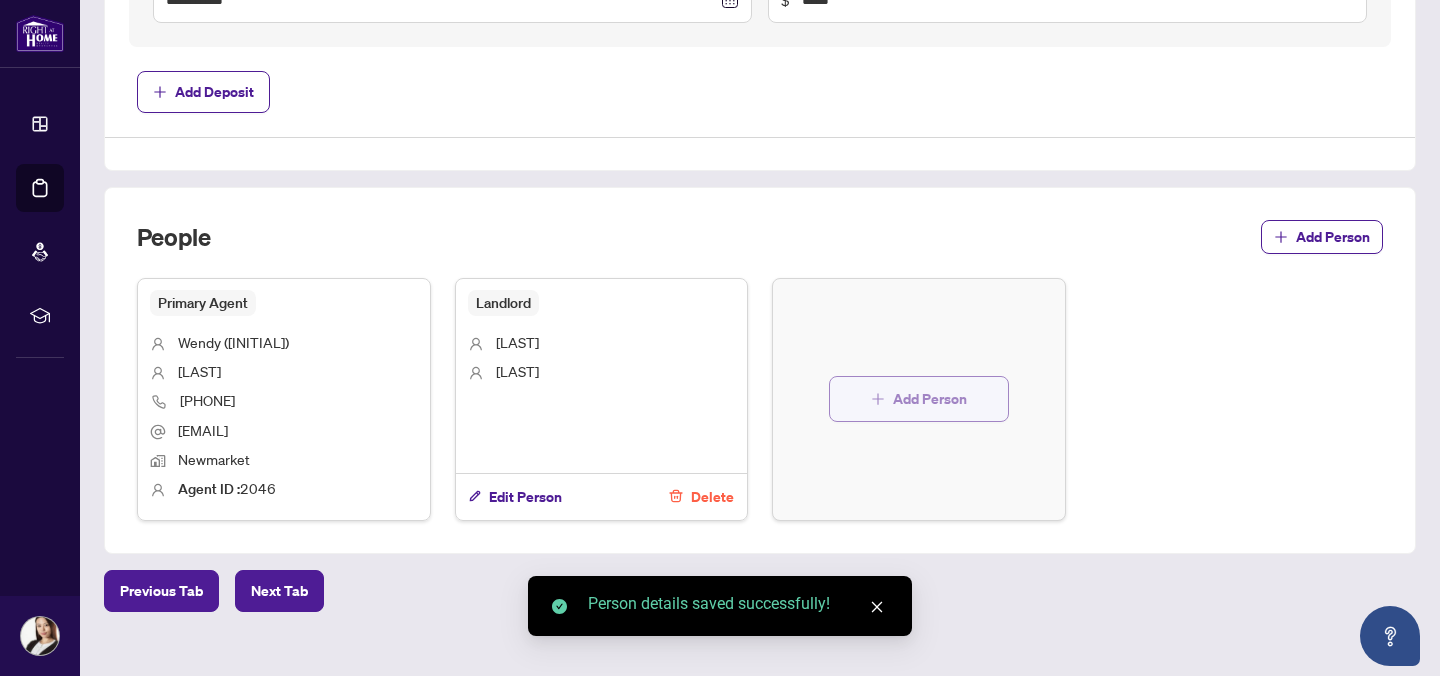click on "Add Person" at bounding box center [930, 399] 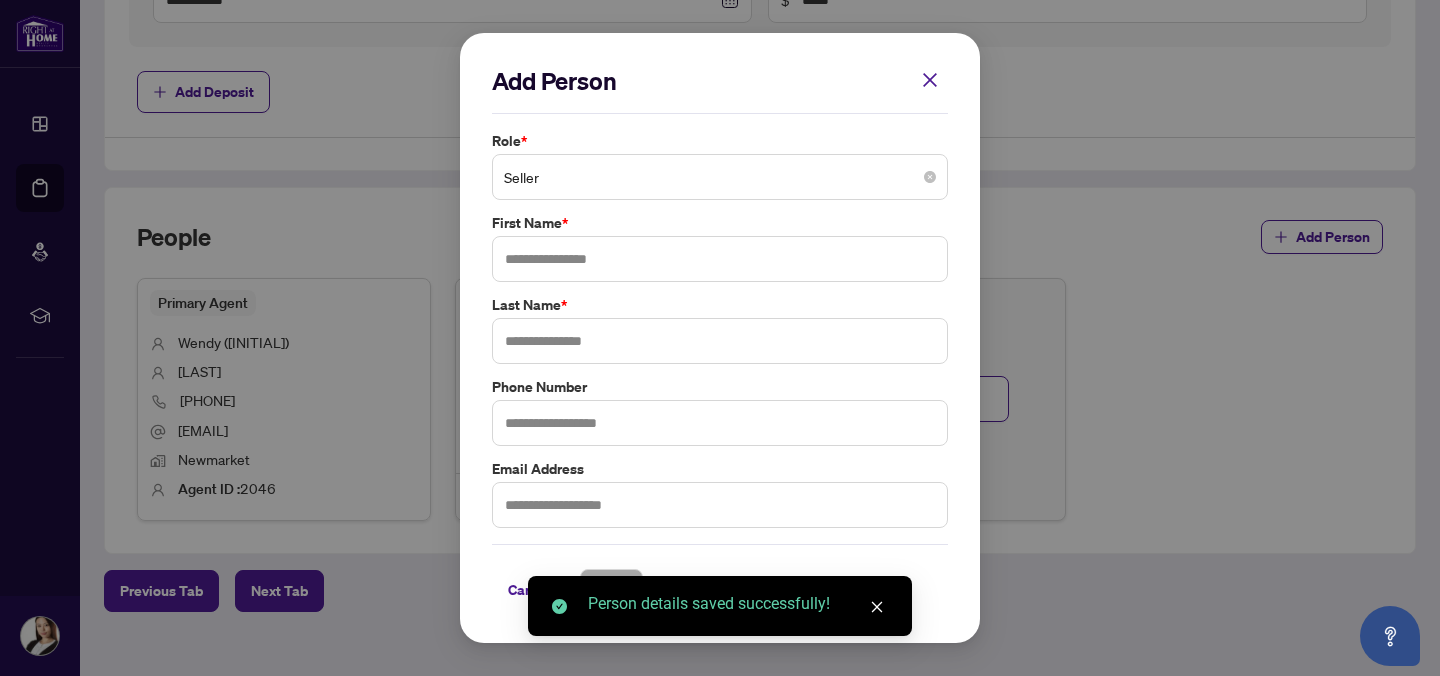 click on "Seller" at bounding box center [720, 177] 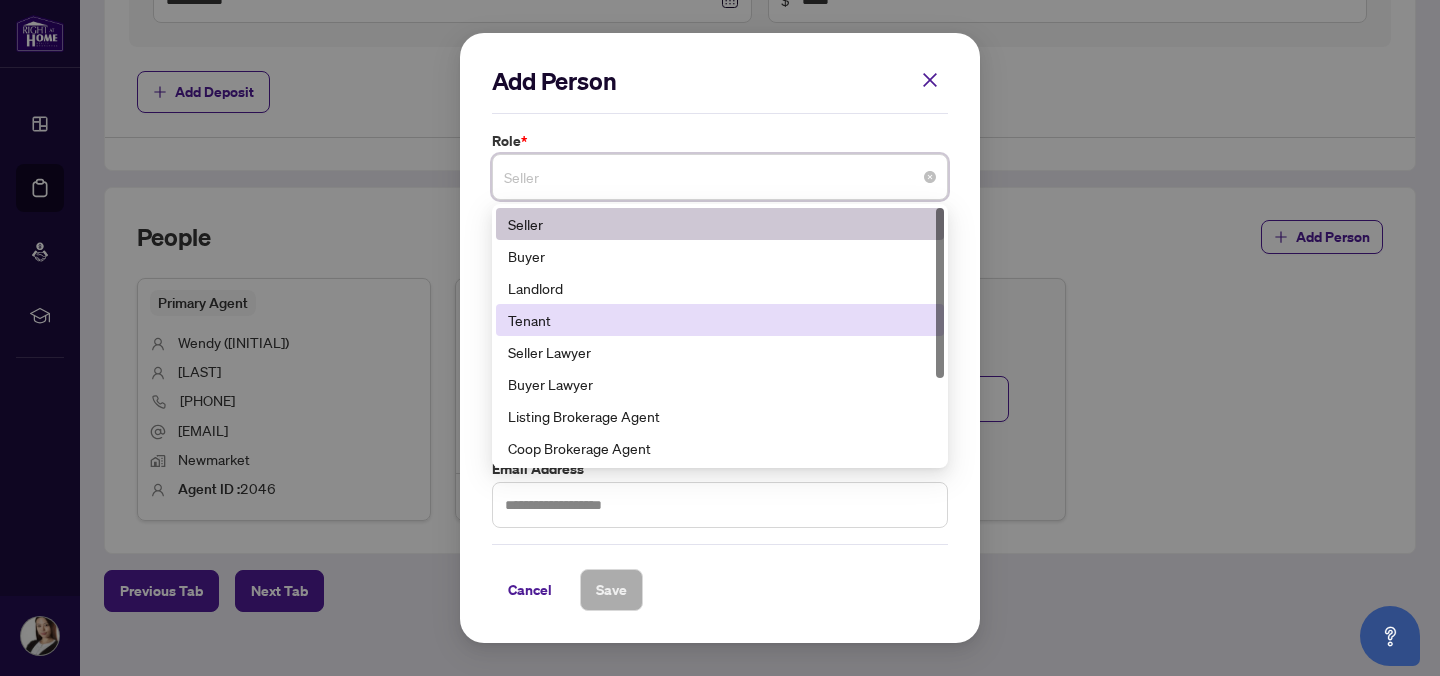 click on "Tenant" at bounding box center [720, 320] 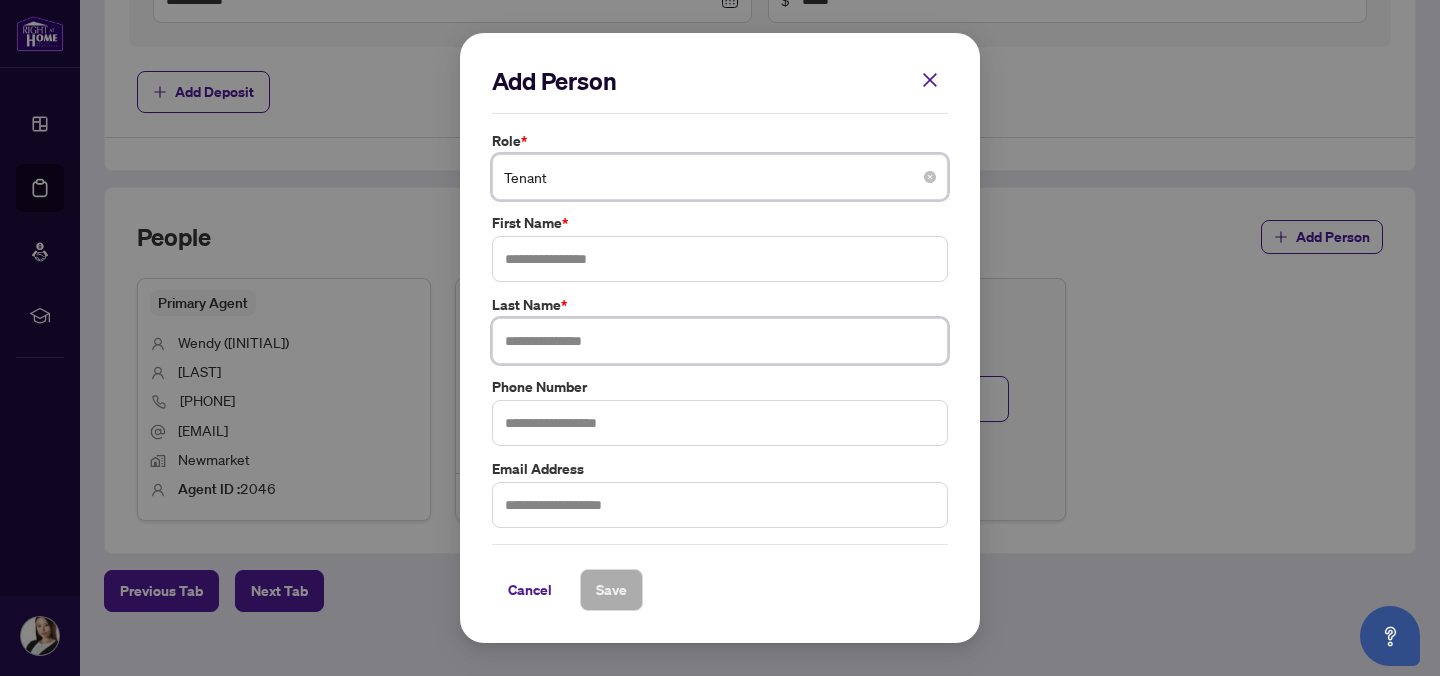 click at bounding box center [720, 341] 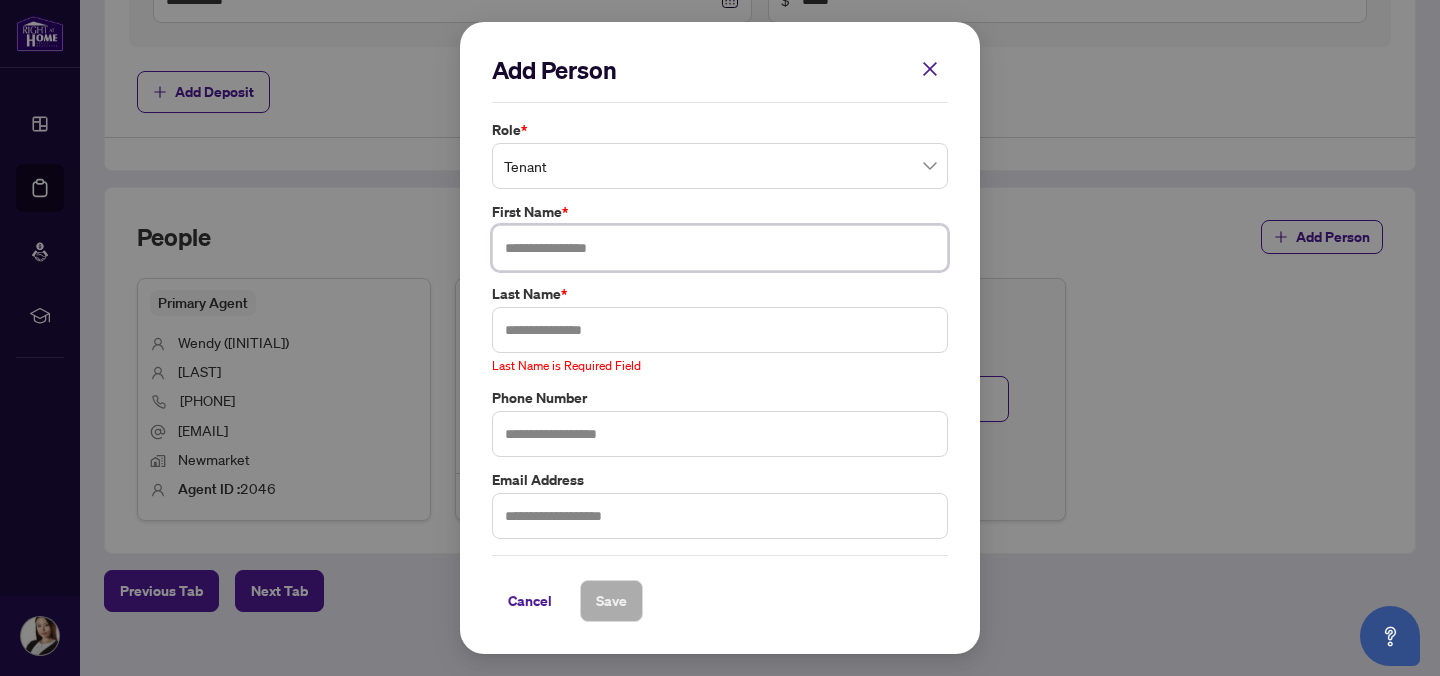 click at bounding box center [720, 248] 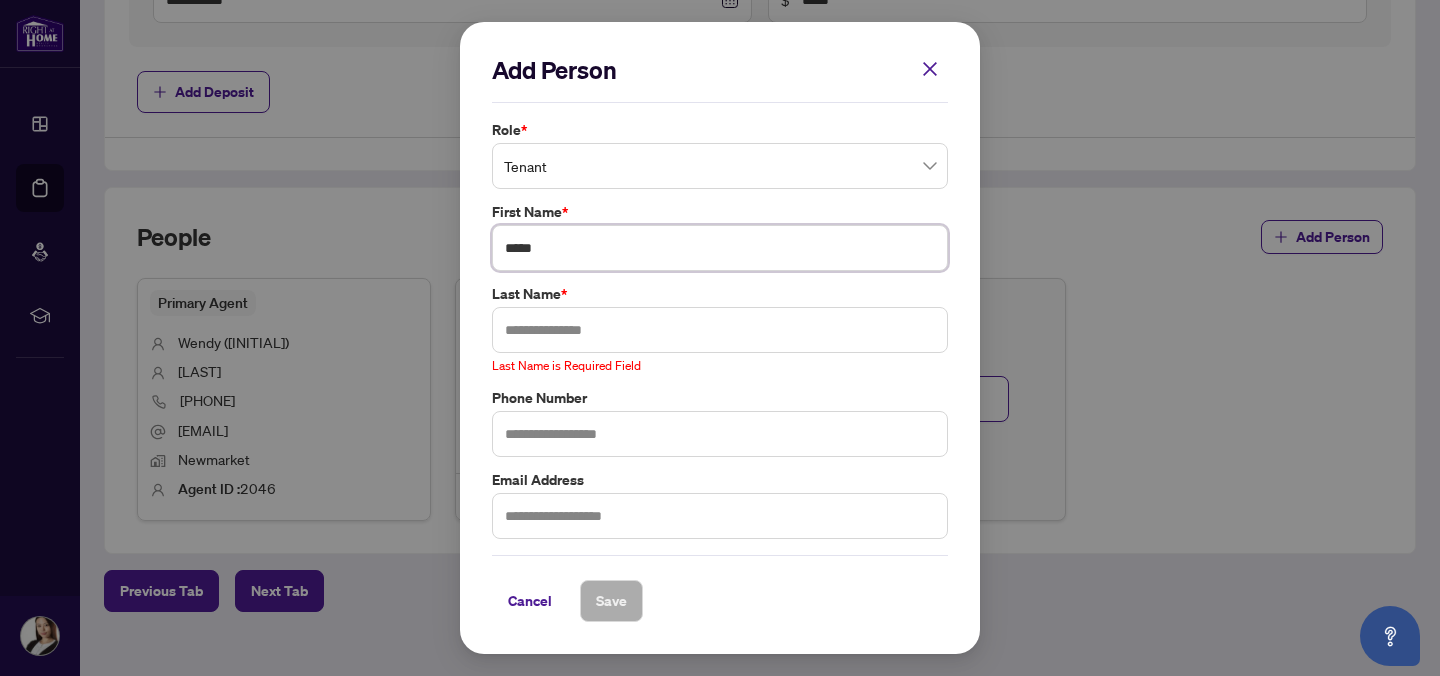 type on "*****" 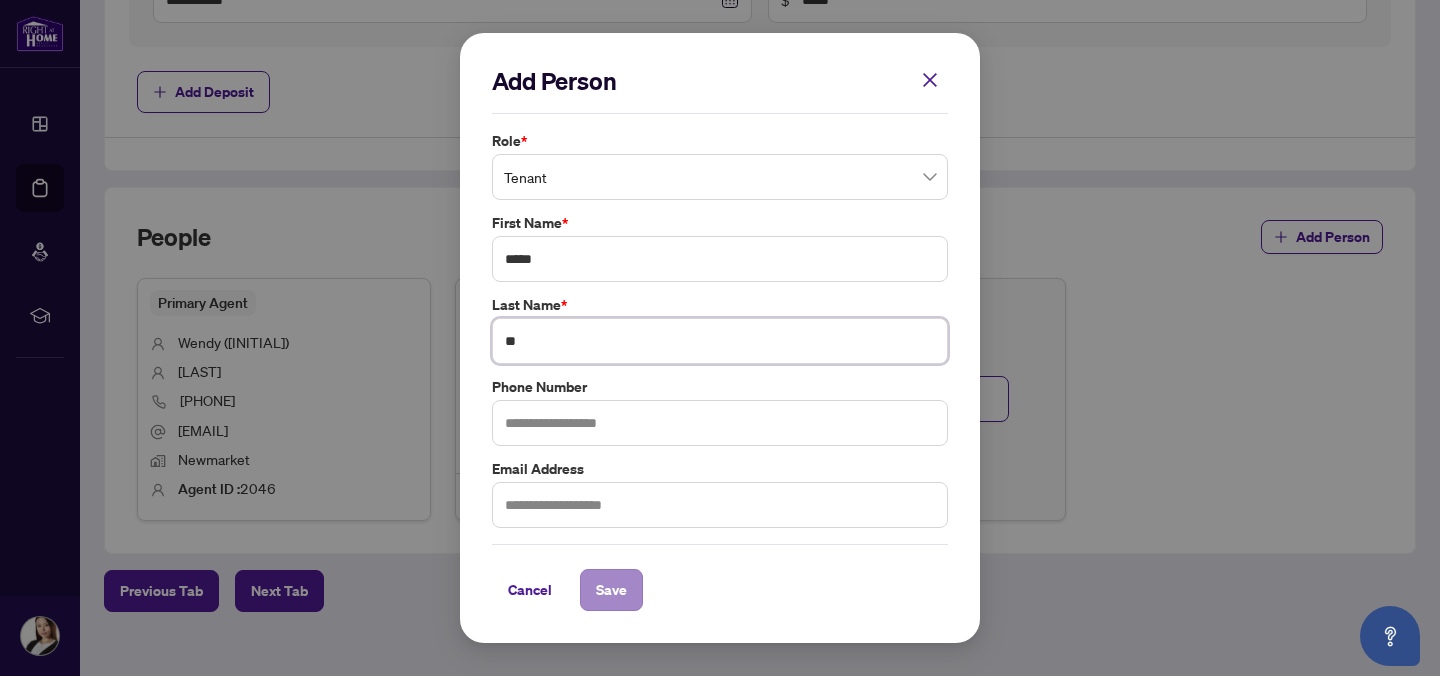 type on "**" 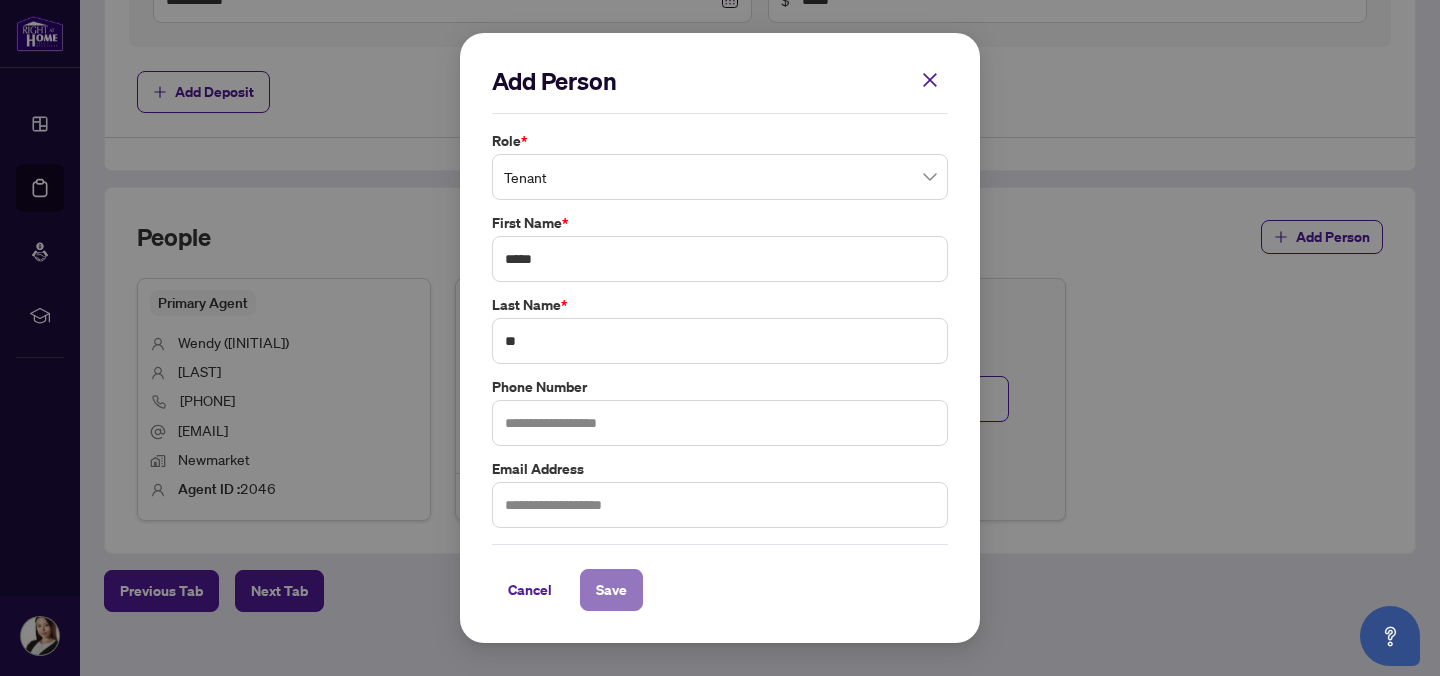 click on "Save" at bounding box center (611, 590) 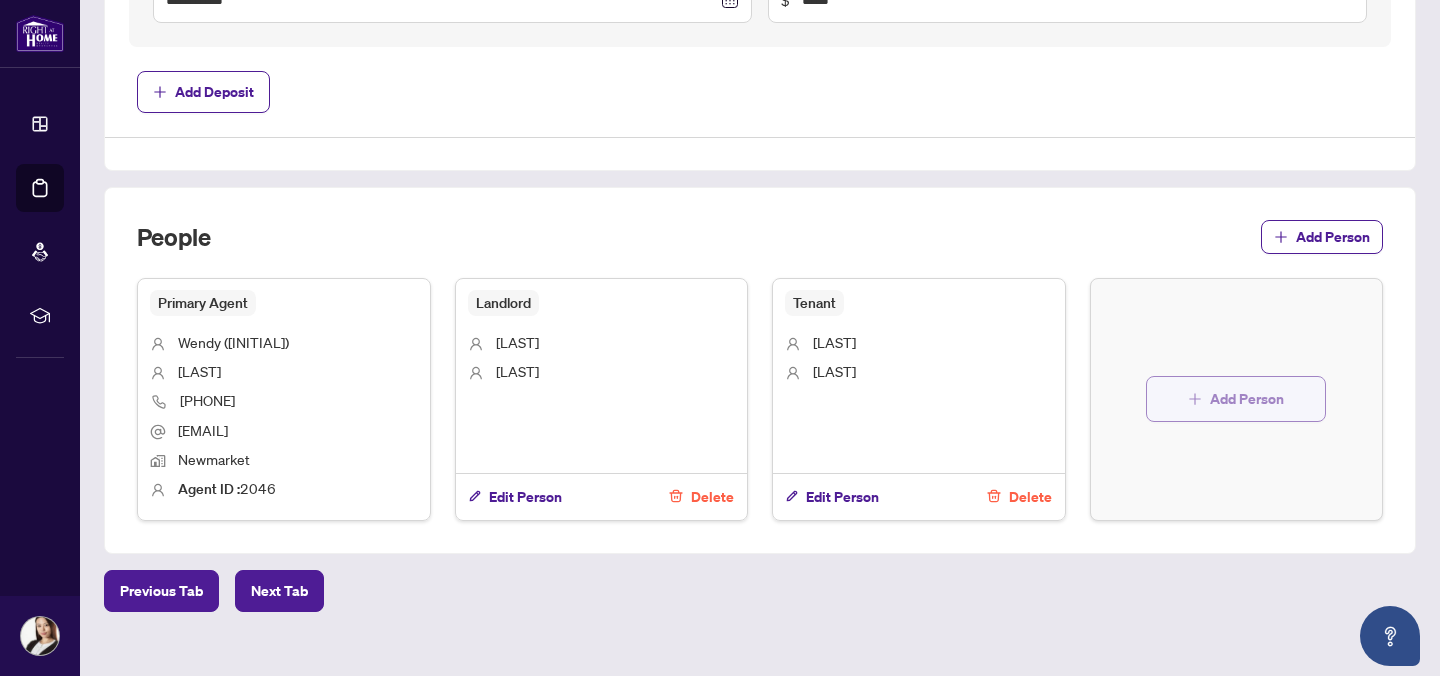 click on "Add Person" at bounding box center [1247, 399] 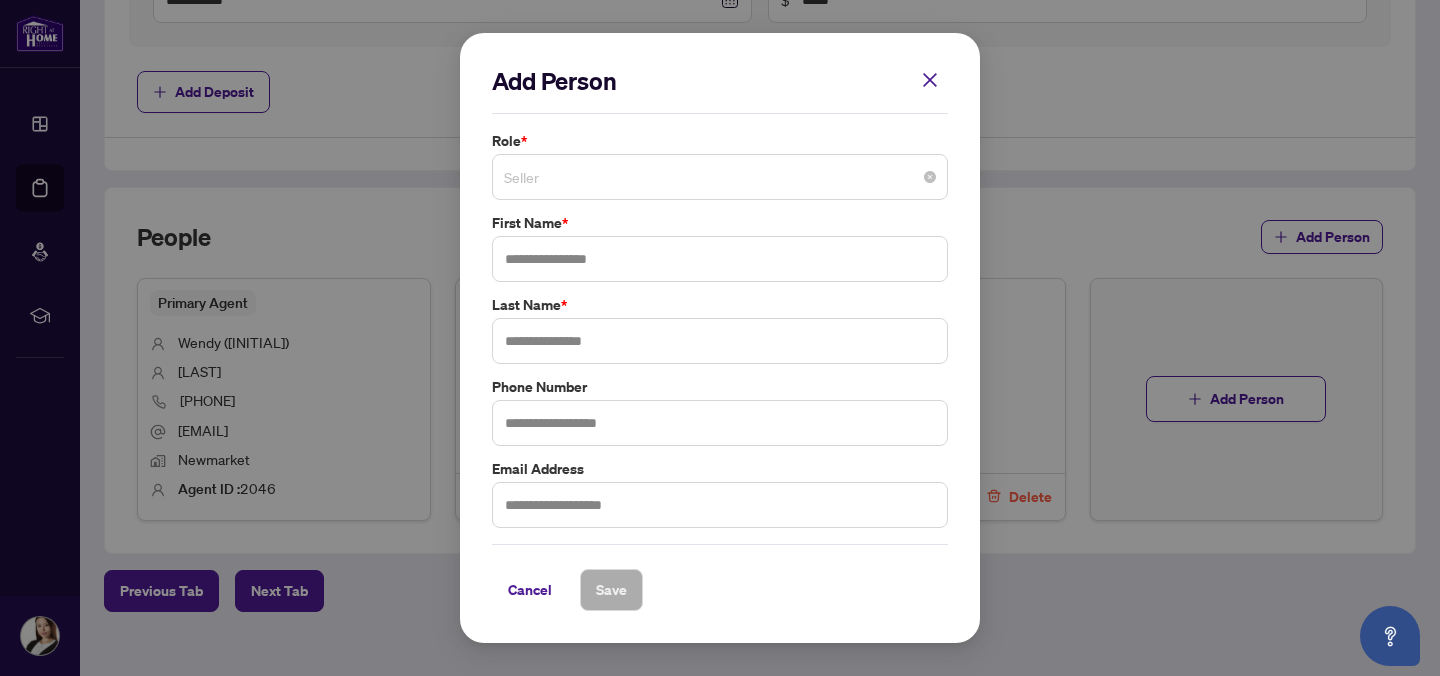 click on "Seller" at bounding box center (720, 177) 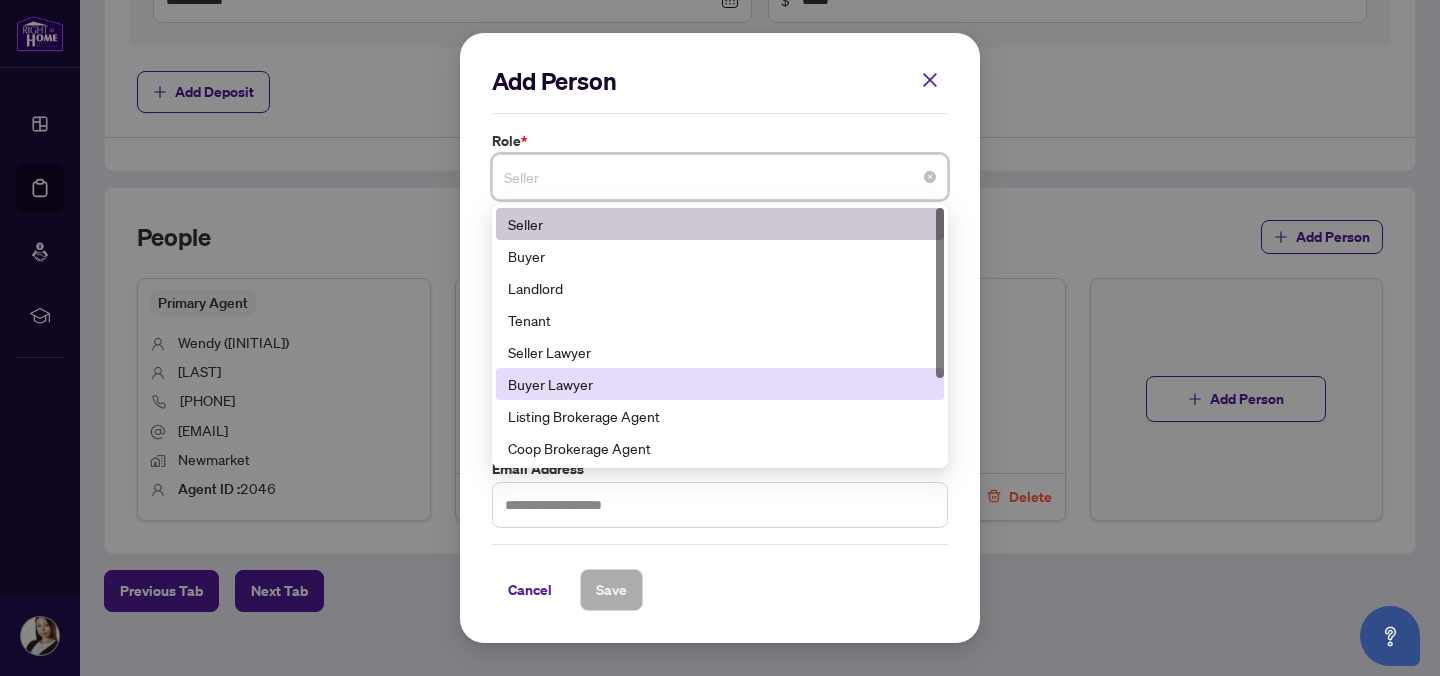 scroll, scrollTop: 80, scrollLeft: 0, axis: vertical 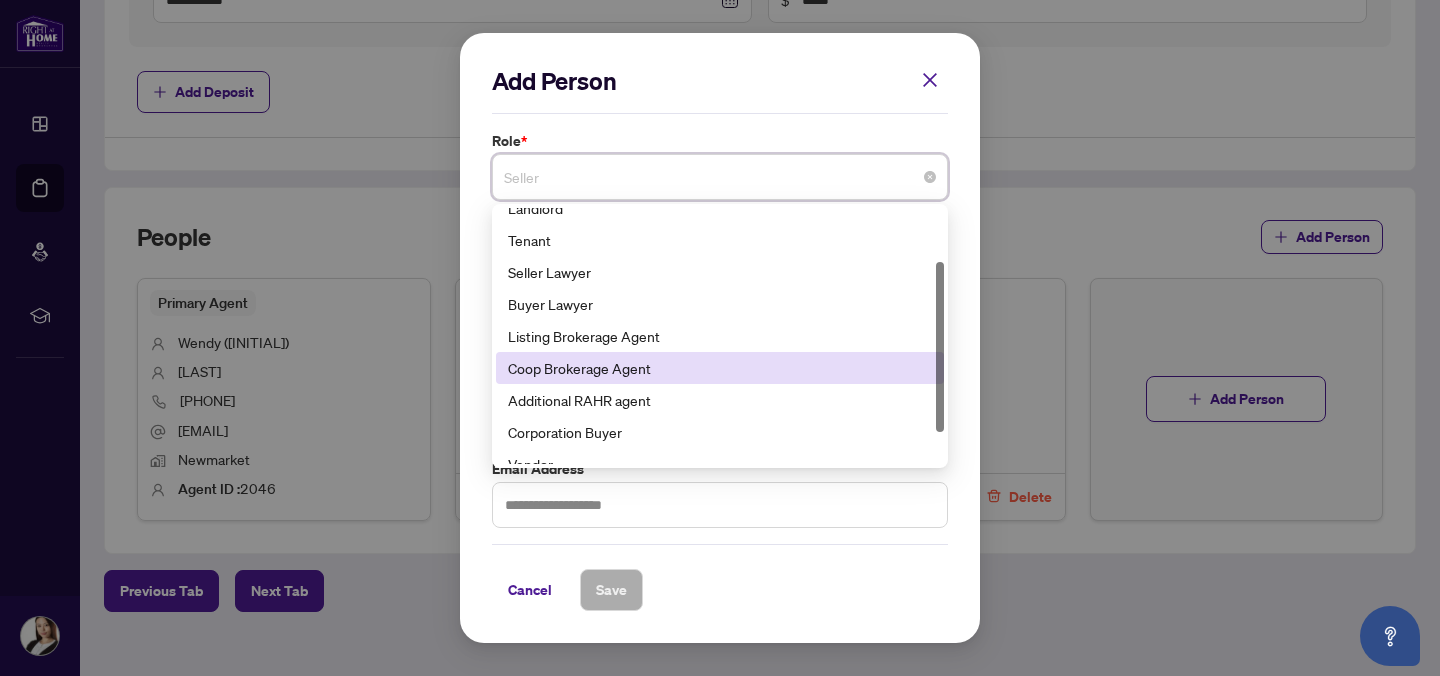 click on "Coop Brokerage Agent" at bounding box center [720, 368] 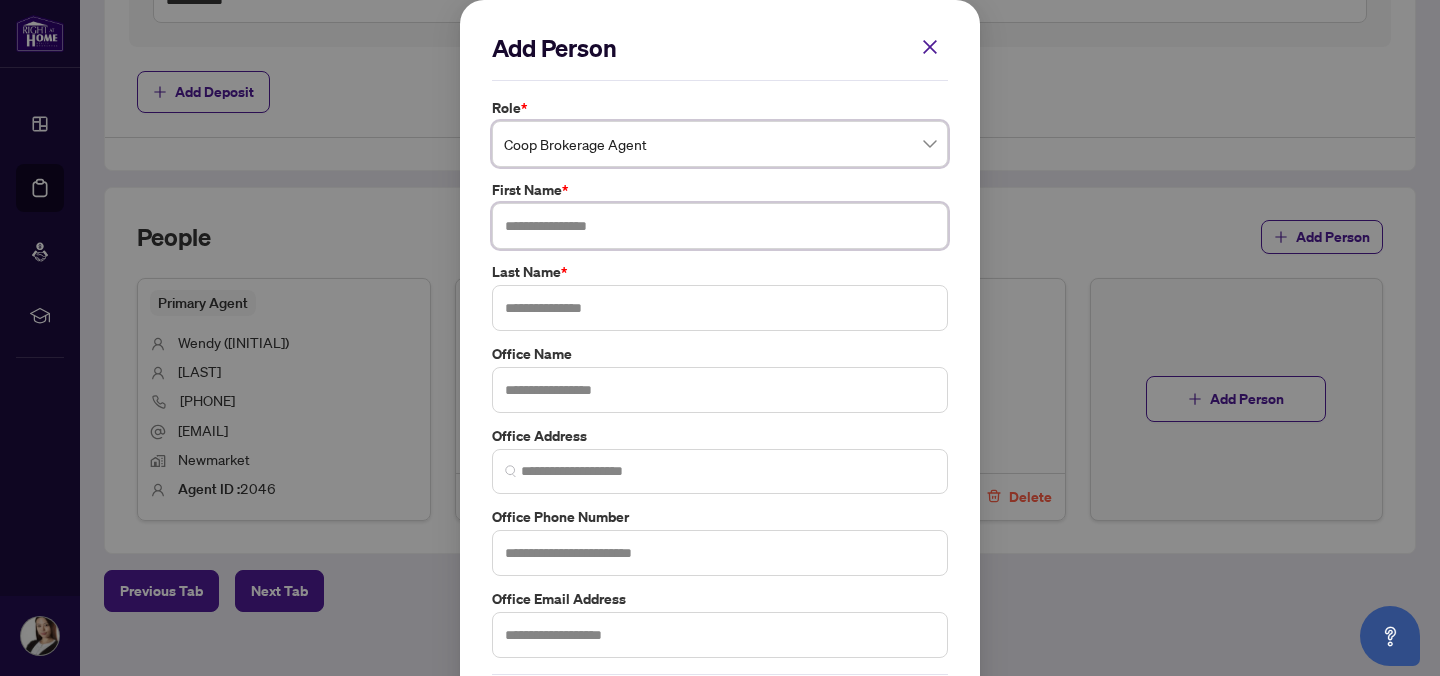 click at bounding box center (720, 226) 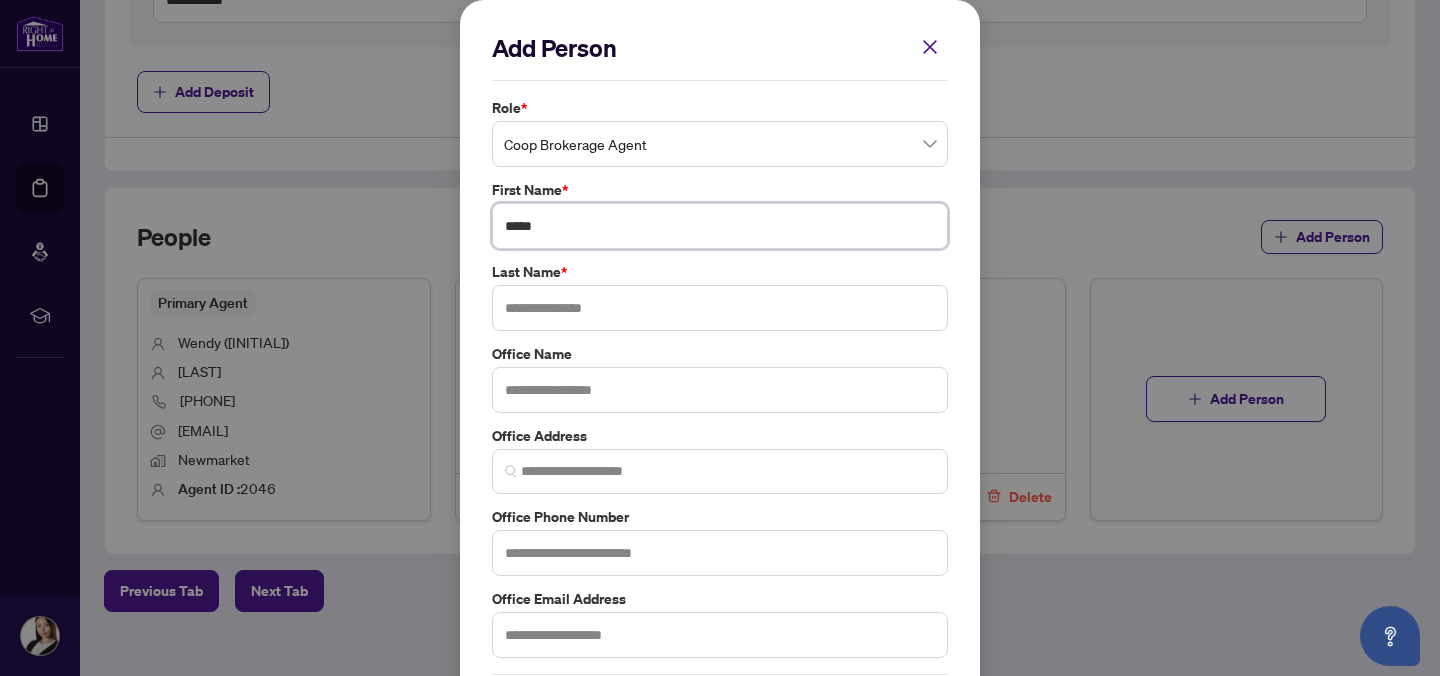 type on "*****" 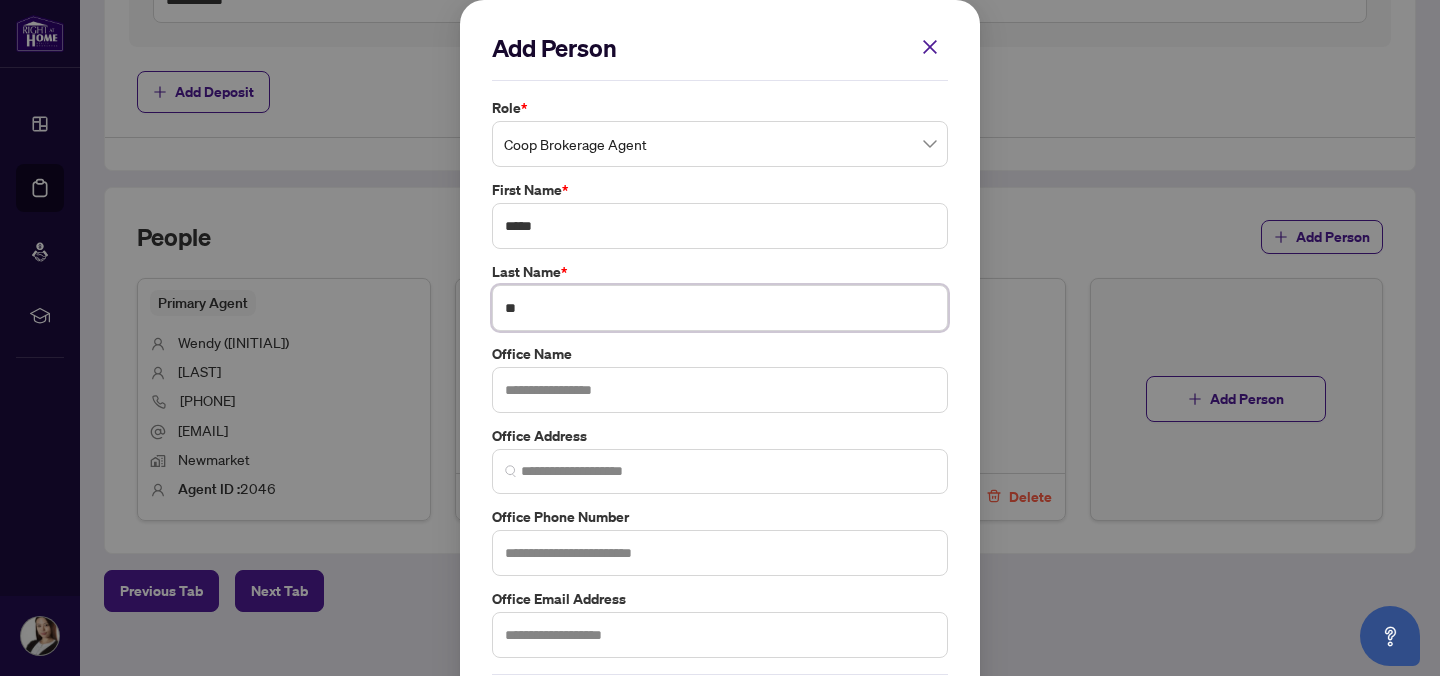 type on "*" 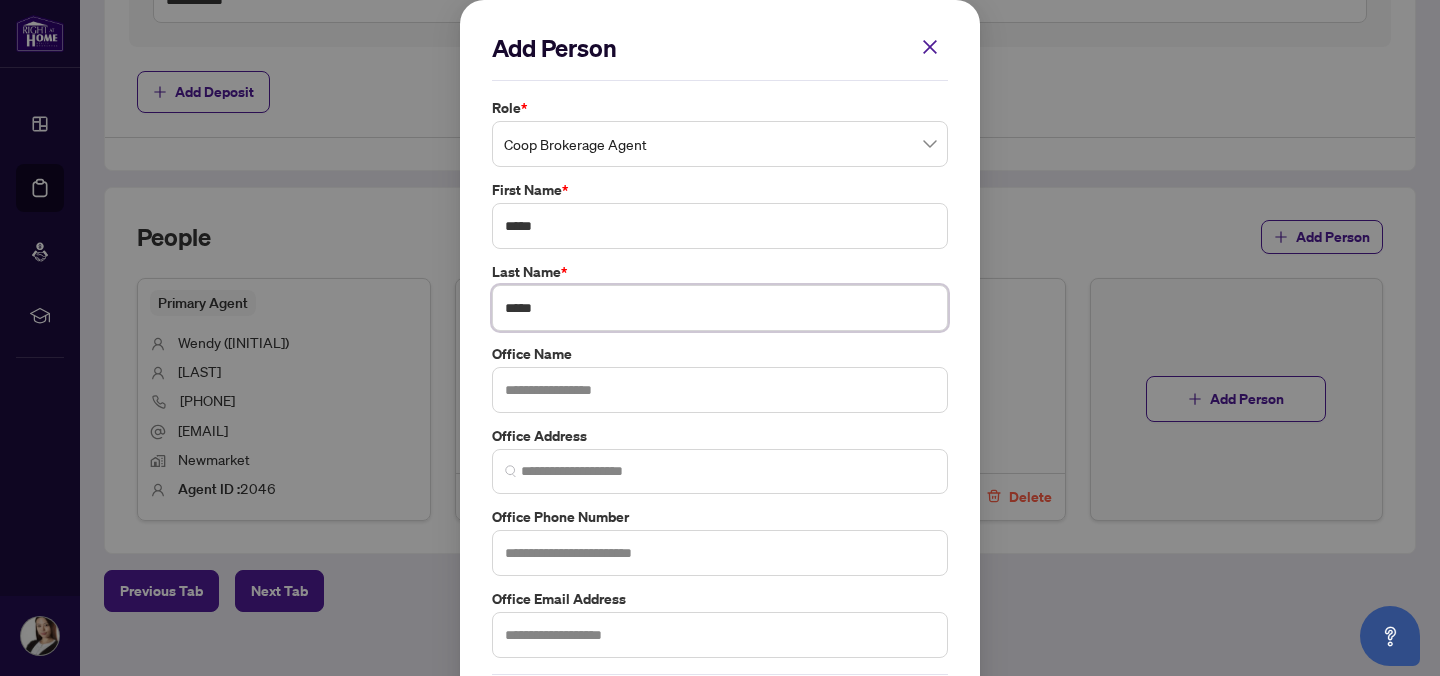 type on "*****" 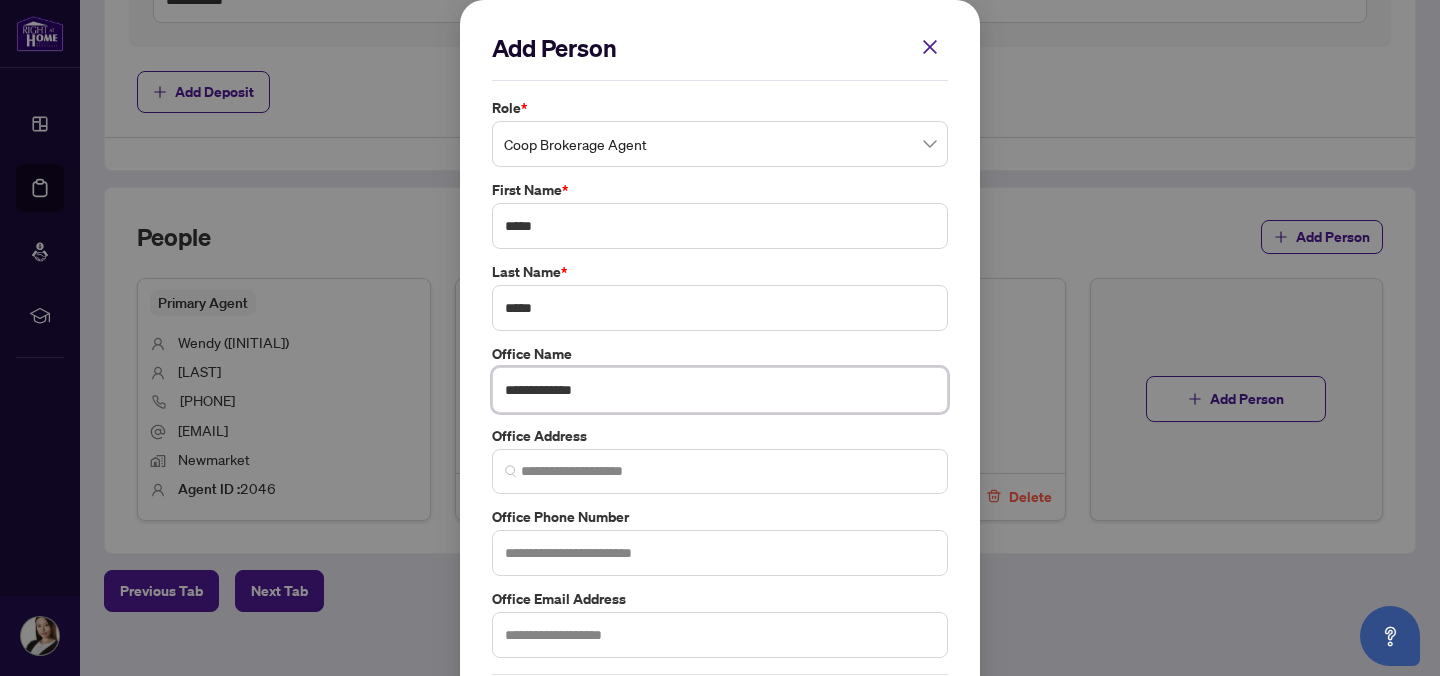 drag, startPoint x: 630, startPoint y: 397, endPoint x: 421, endPoint y: 370, distance: 210.7368 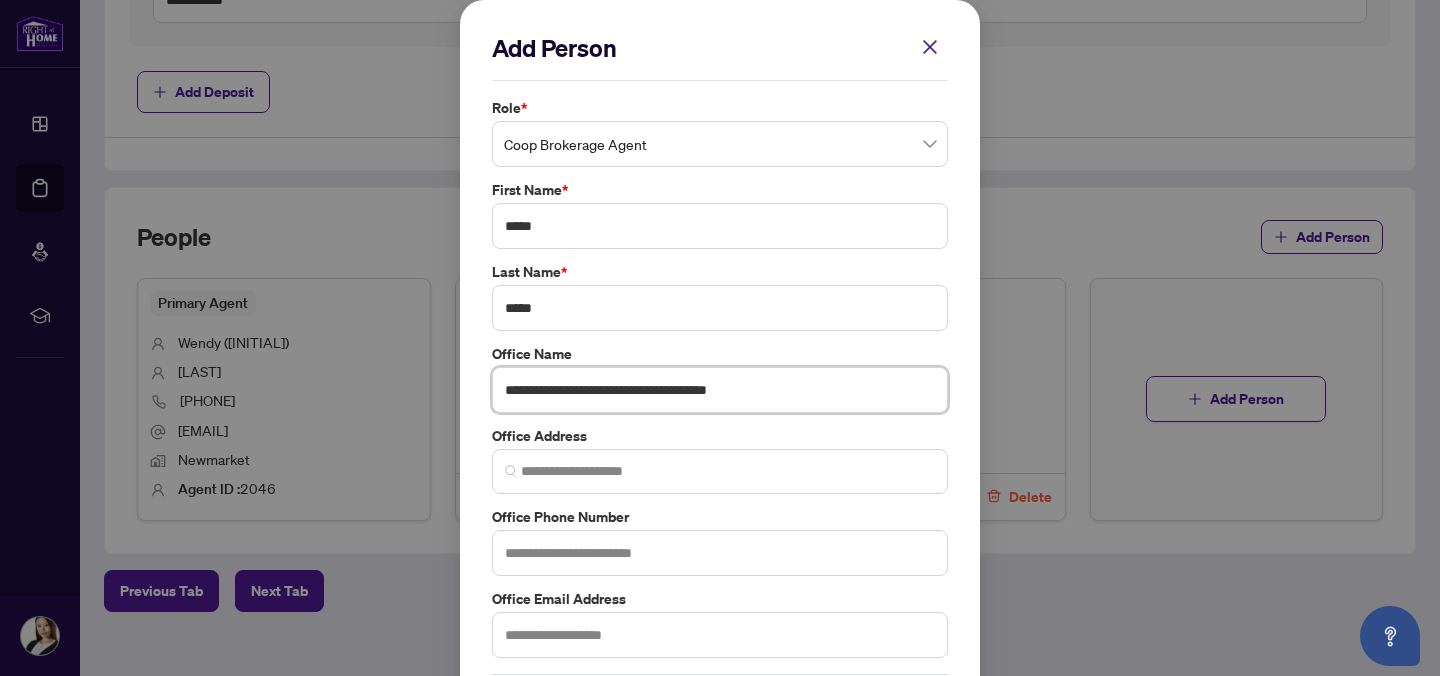 type on "**********" 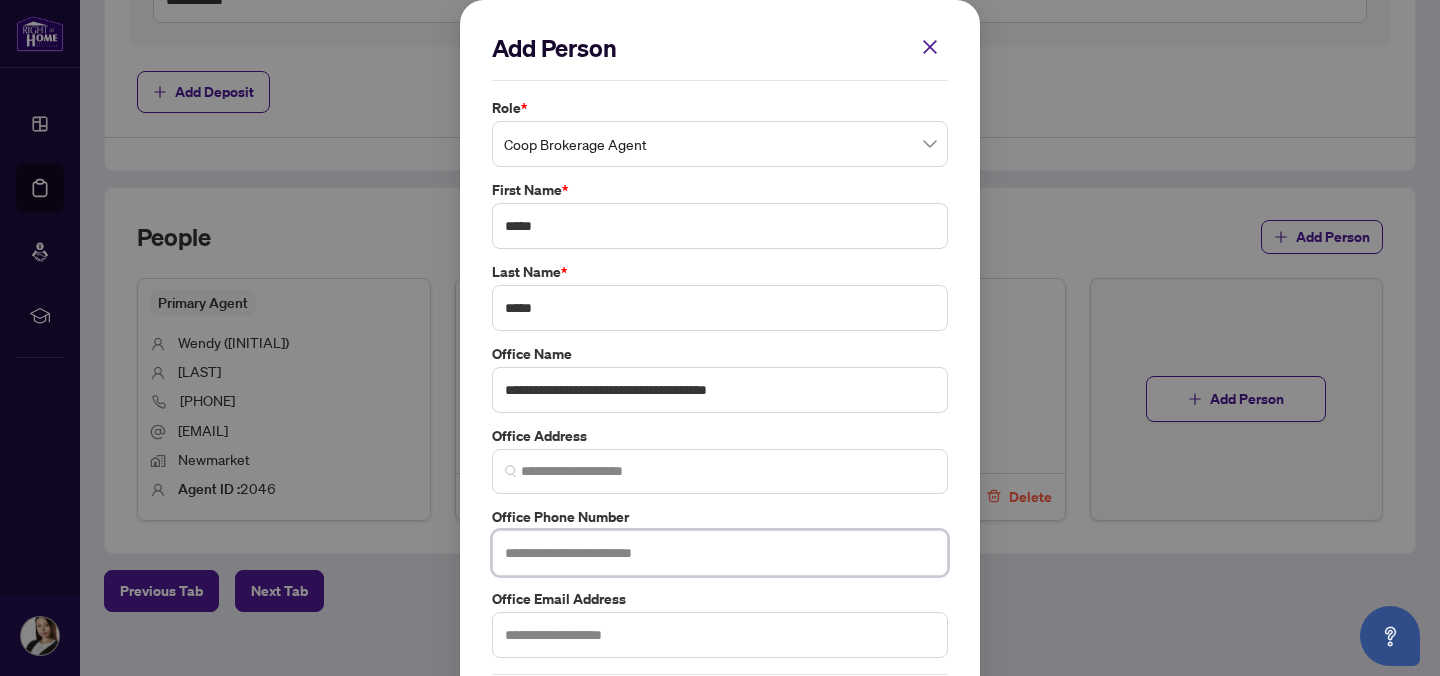 click at bounding box center [720, 553] 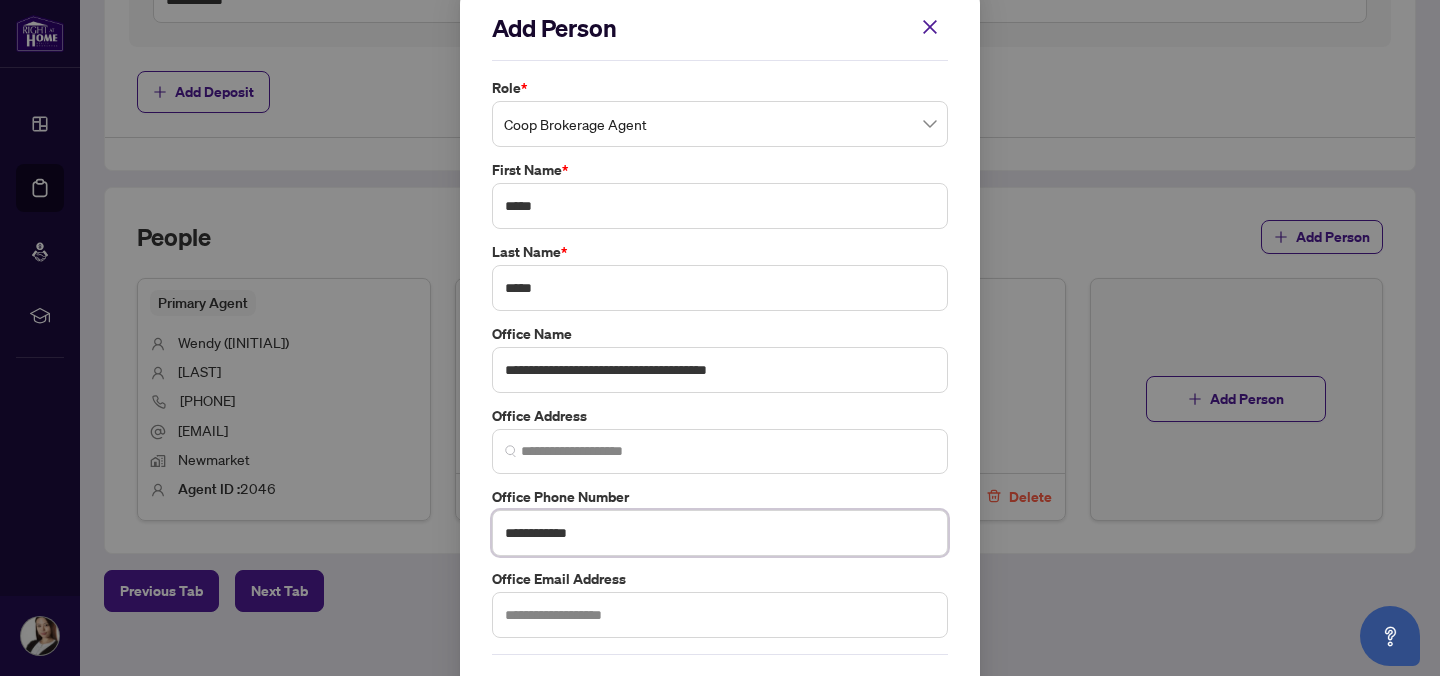 scroll, scrollTop: 34, scrollLeft: 0, axis: vertical 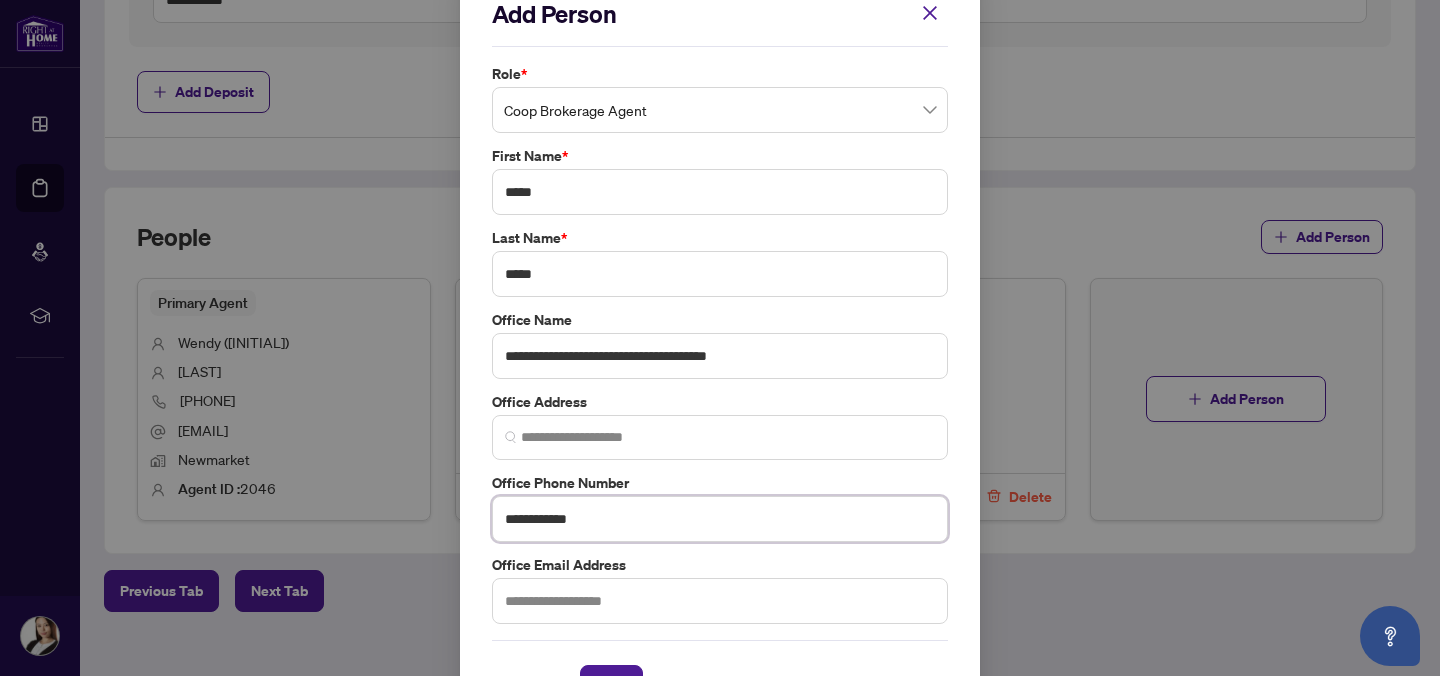 type on "**********" 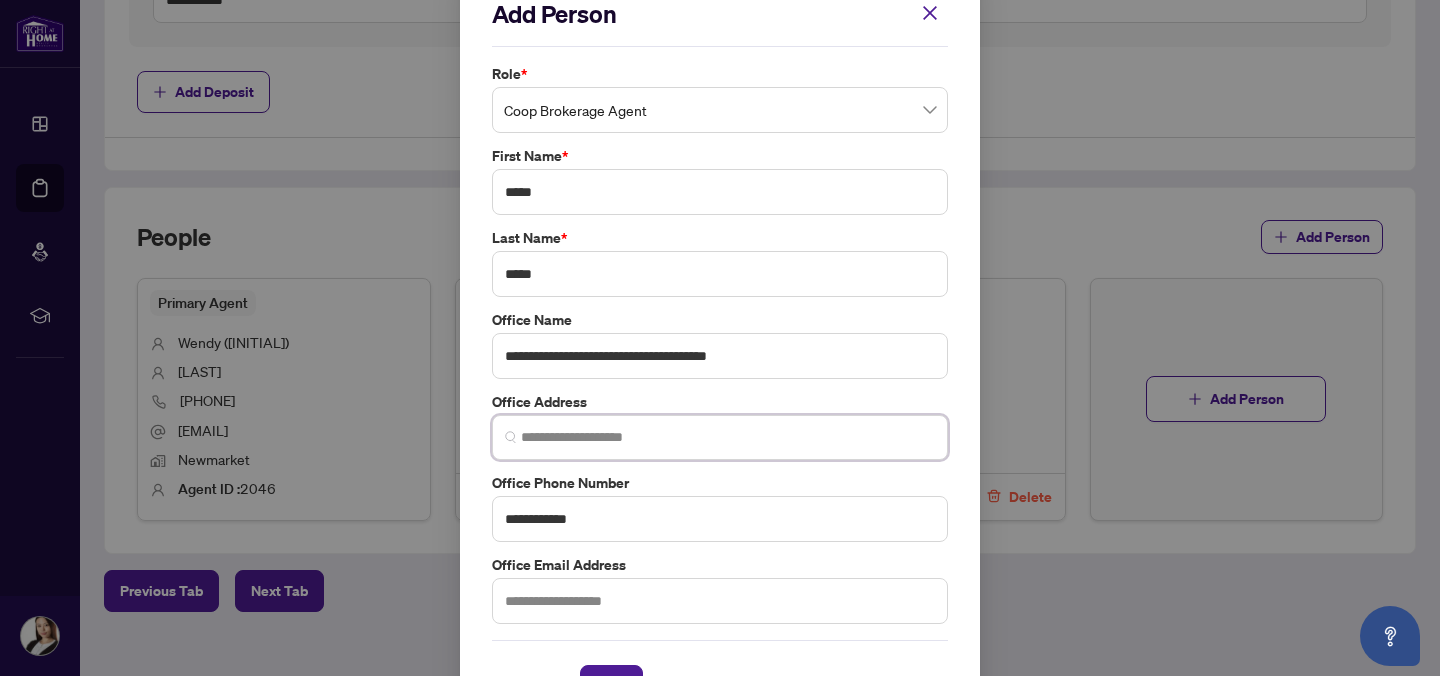 click at bounding box center [728, 437] 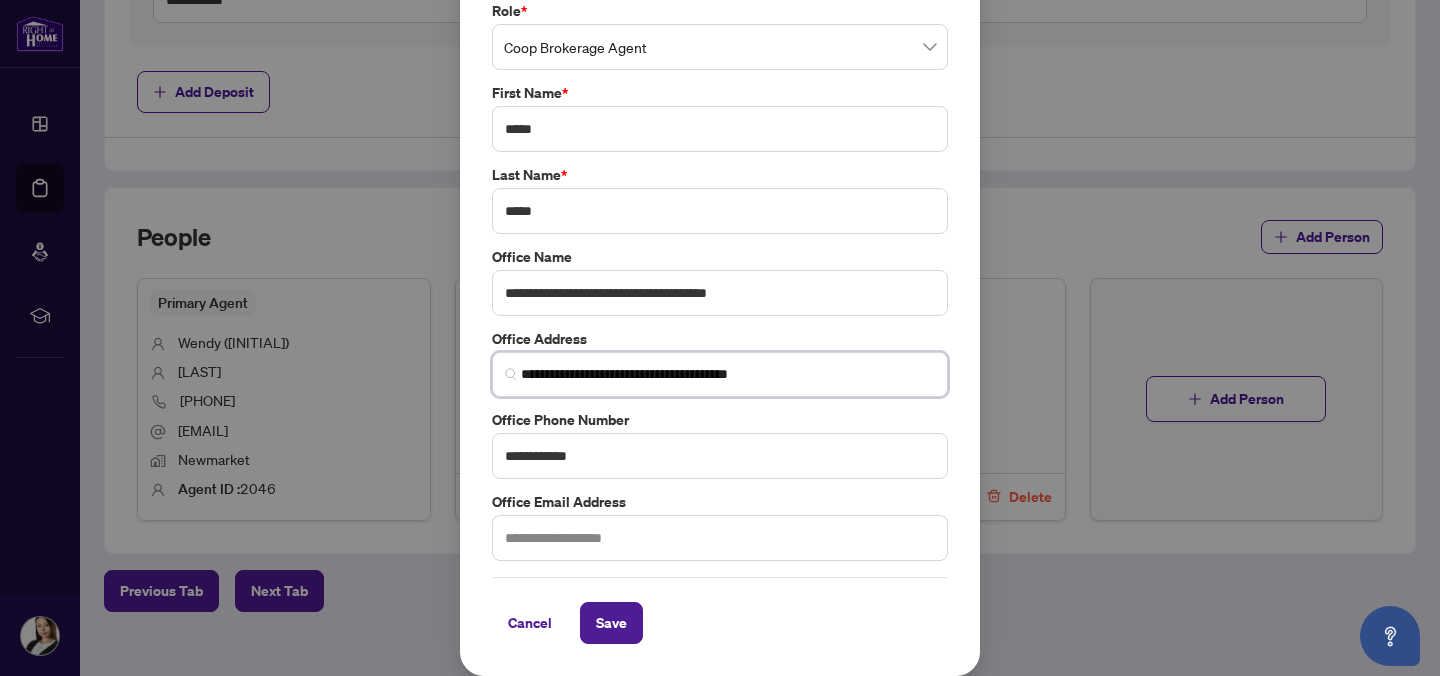 scroll, scrollTop: 98, scrollLeft: 0, axis: vertical 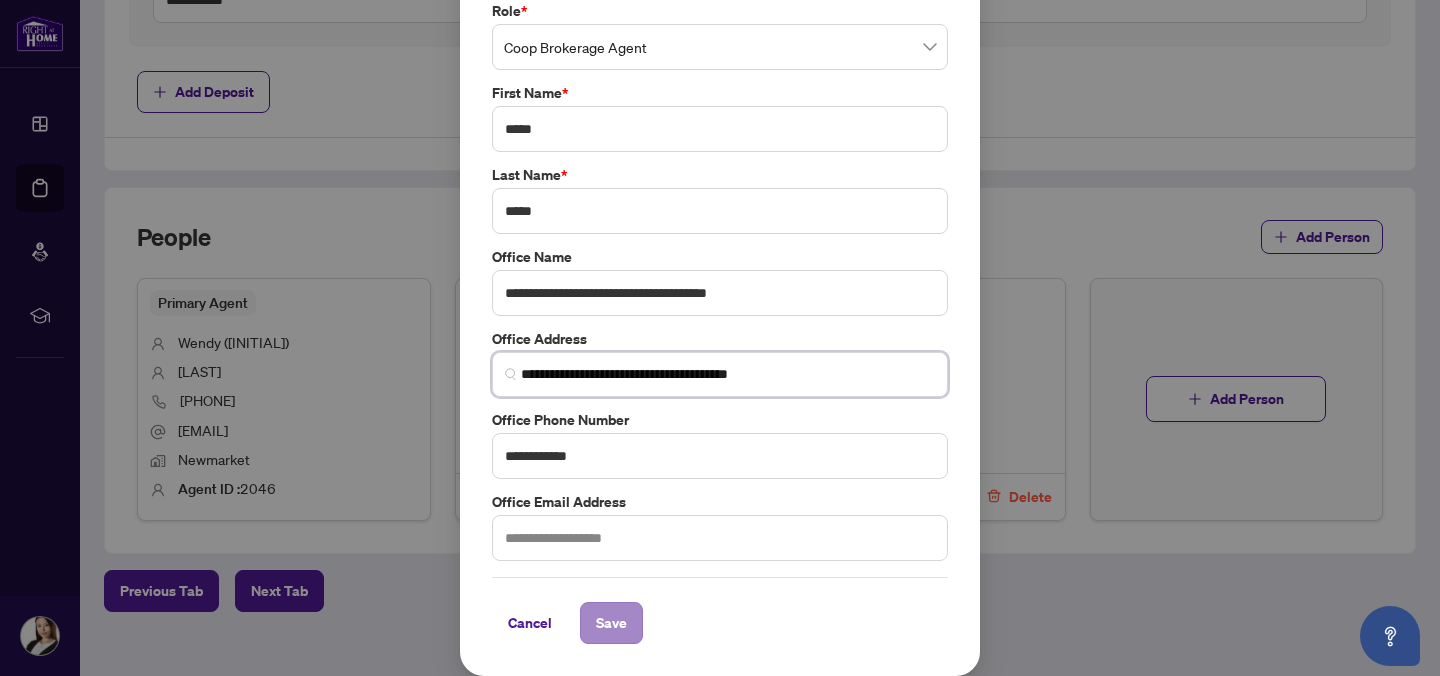 type on "**********" 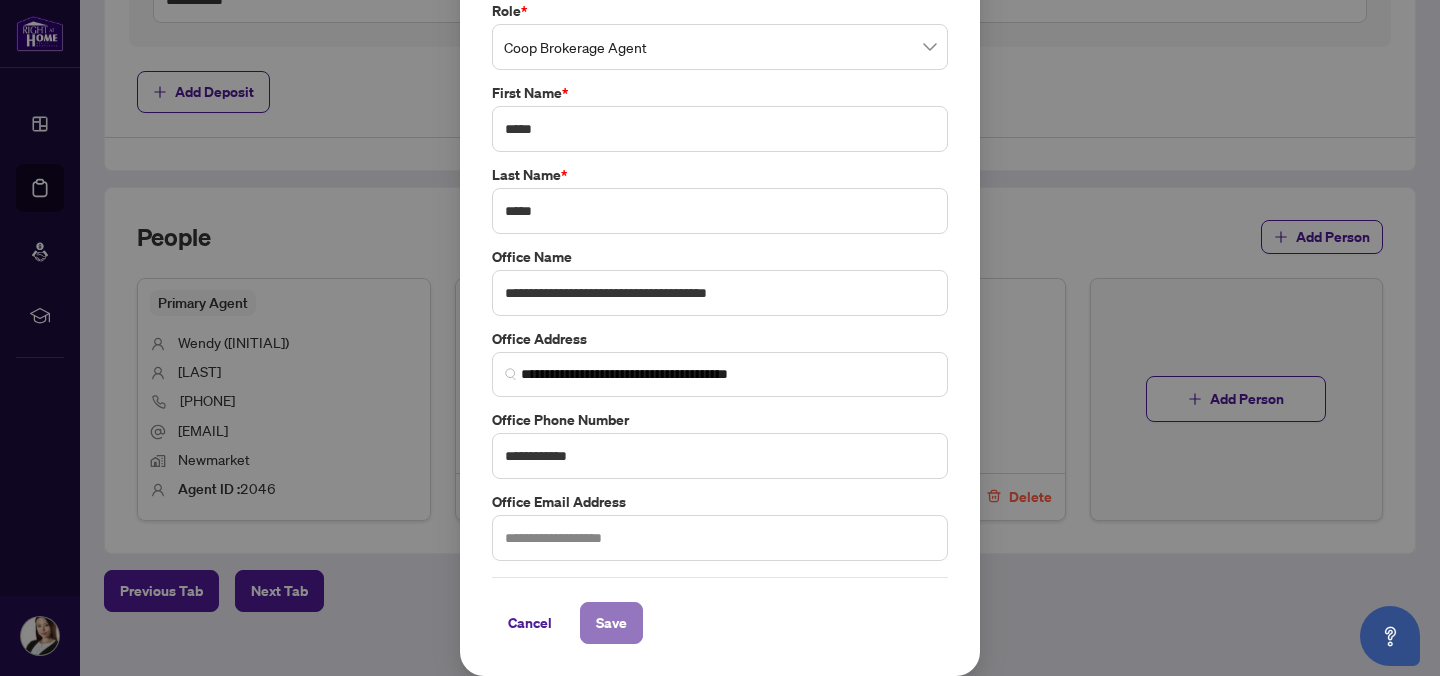 click on "Save" at bounding box center (611, 623) 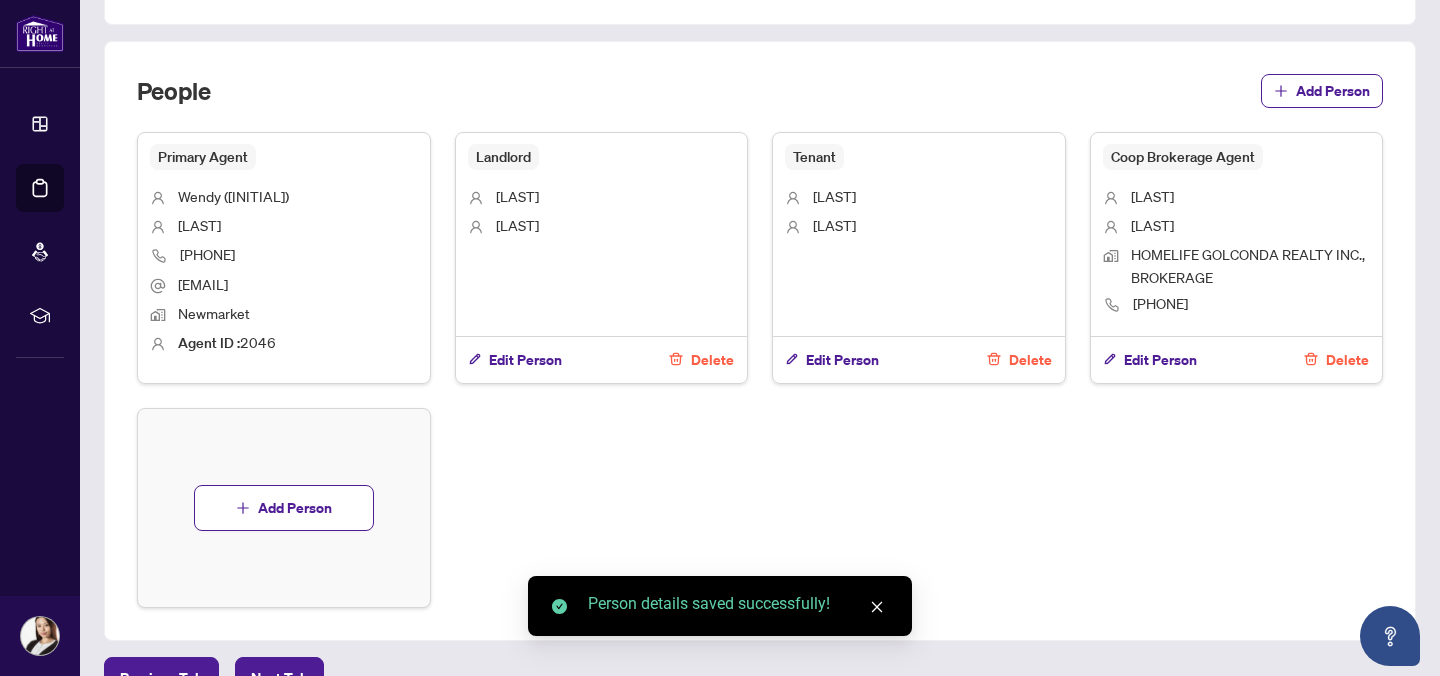 scroll, scrollTop: 1265, scrollLeft: 0, axis: vertical 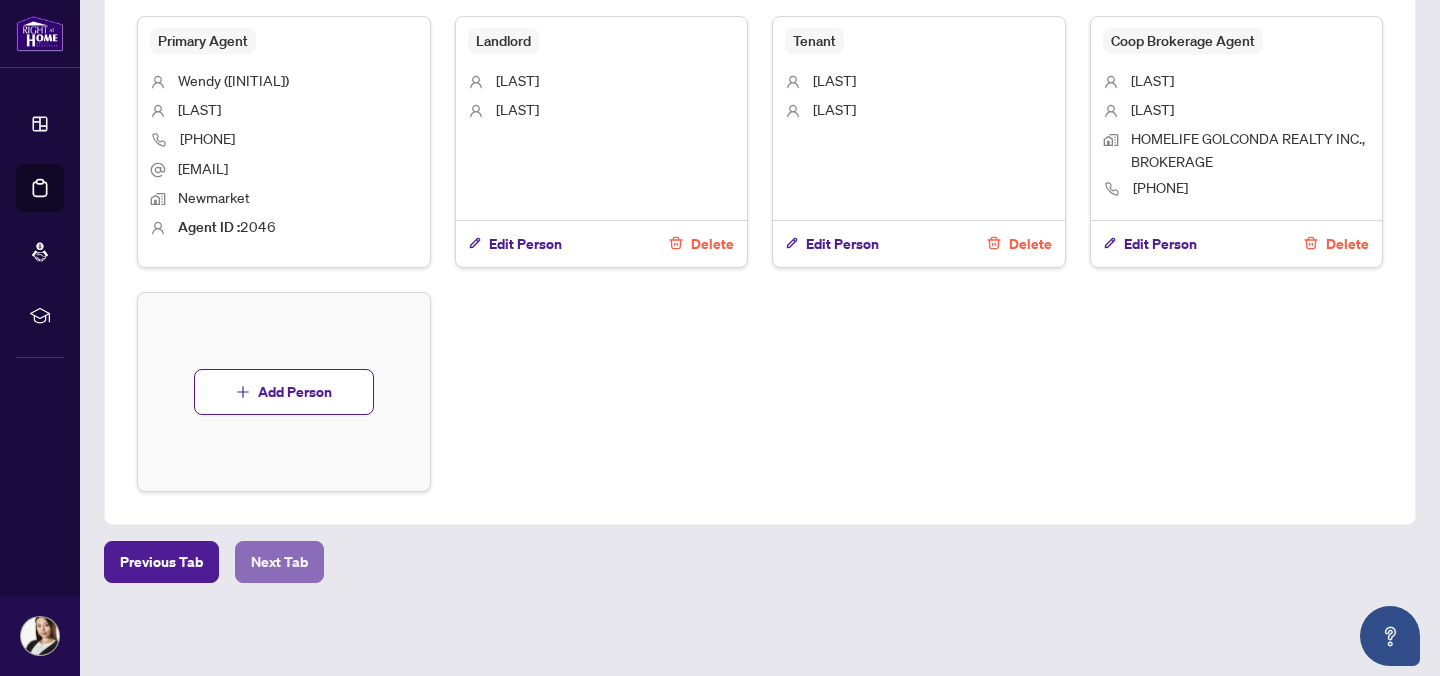 click on "Next Tab" at bounding box center (279, 562) 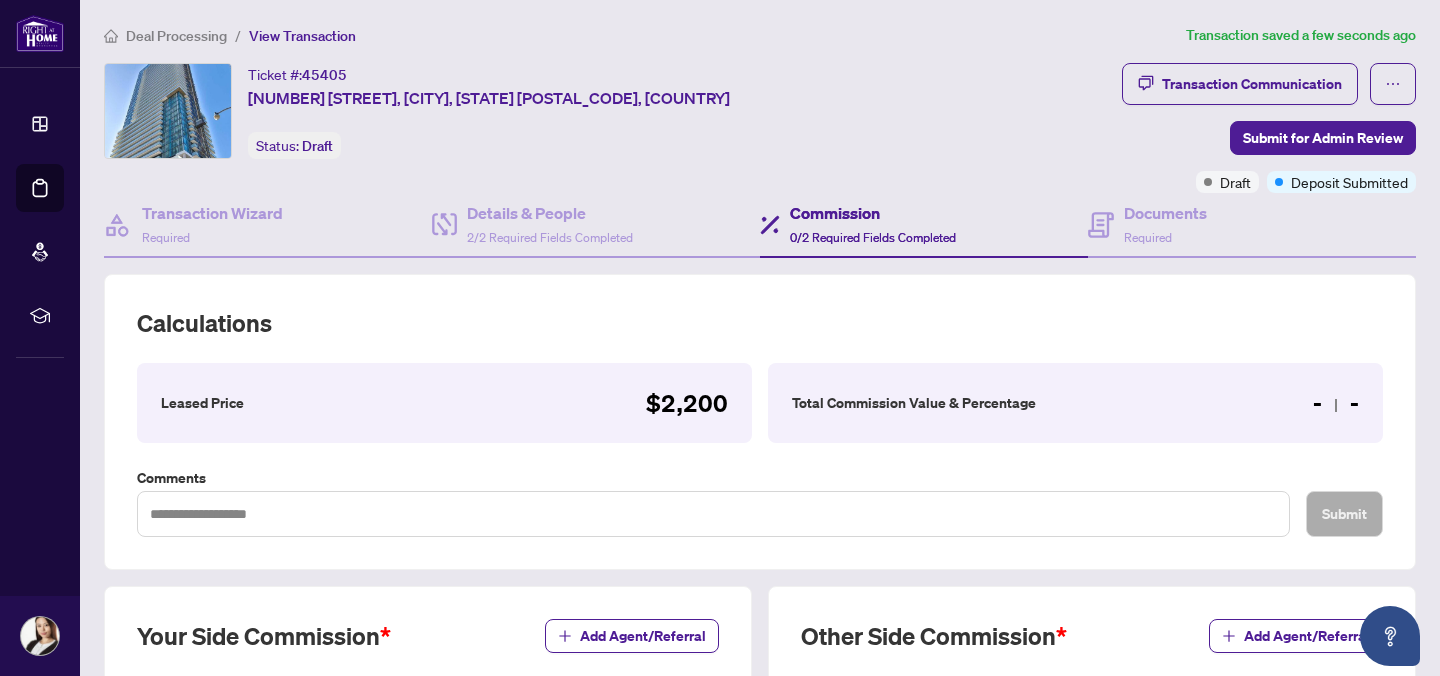 click on "-     -" at bounding box center (1336, 403) 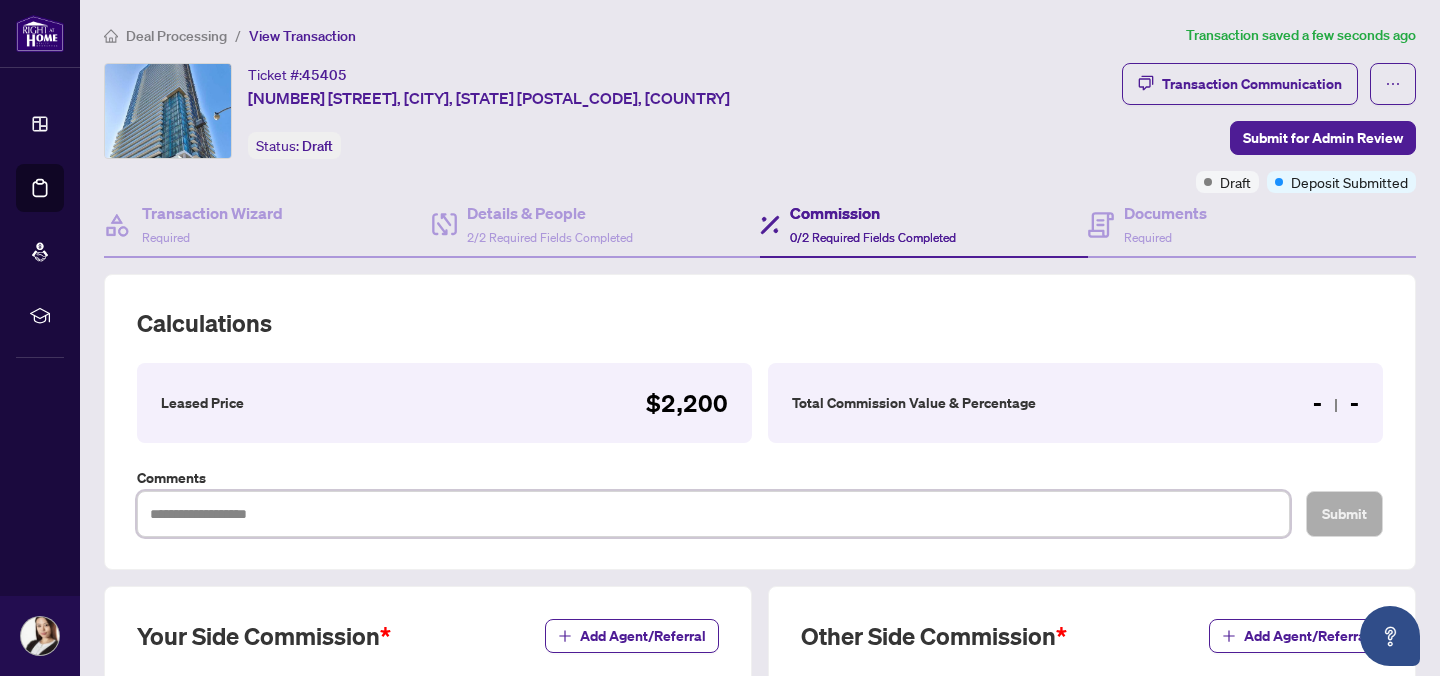 click at bounding box center (713, 514) 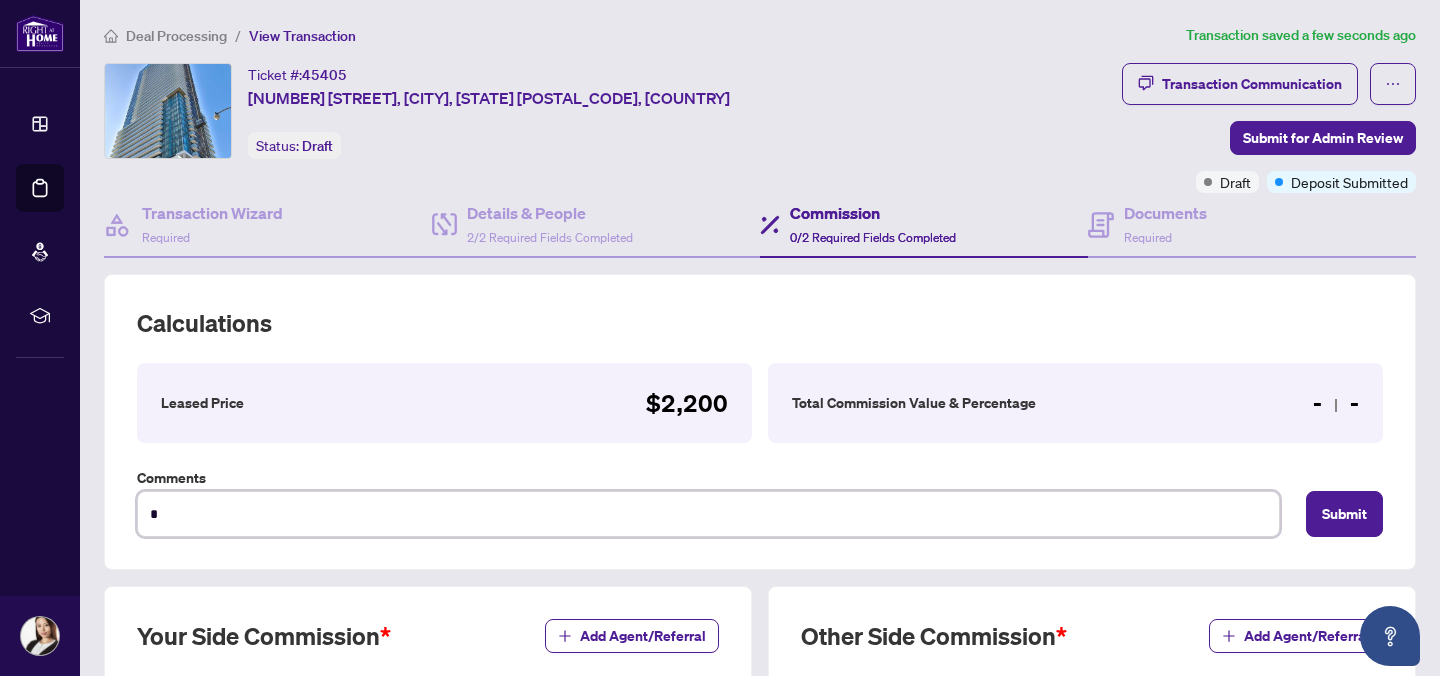 type on "**" 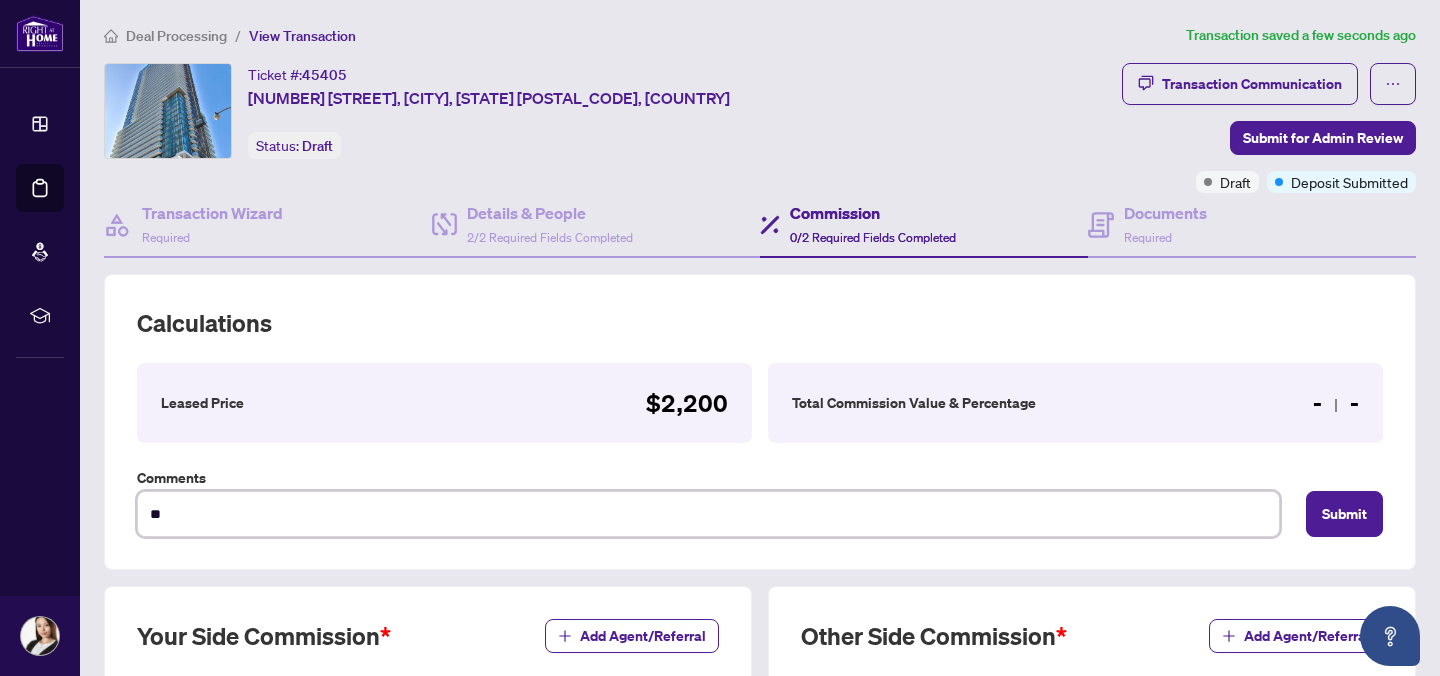 type on "***" 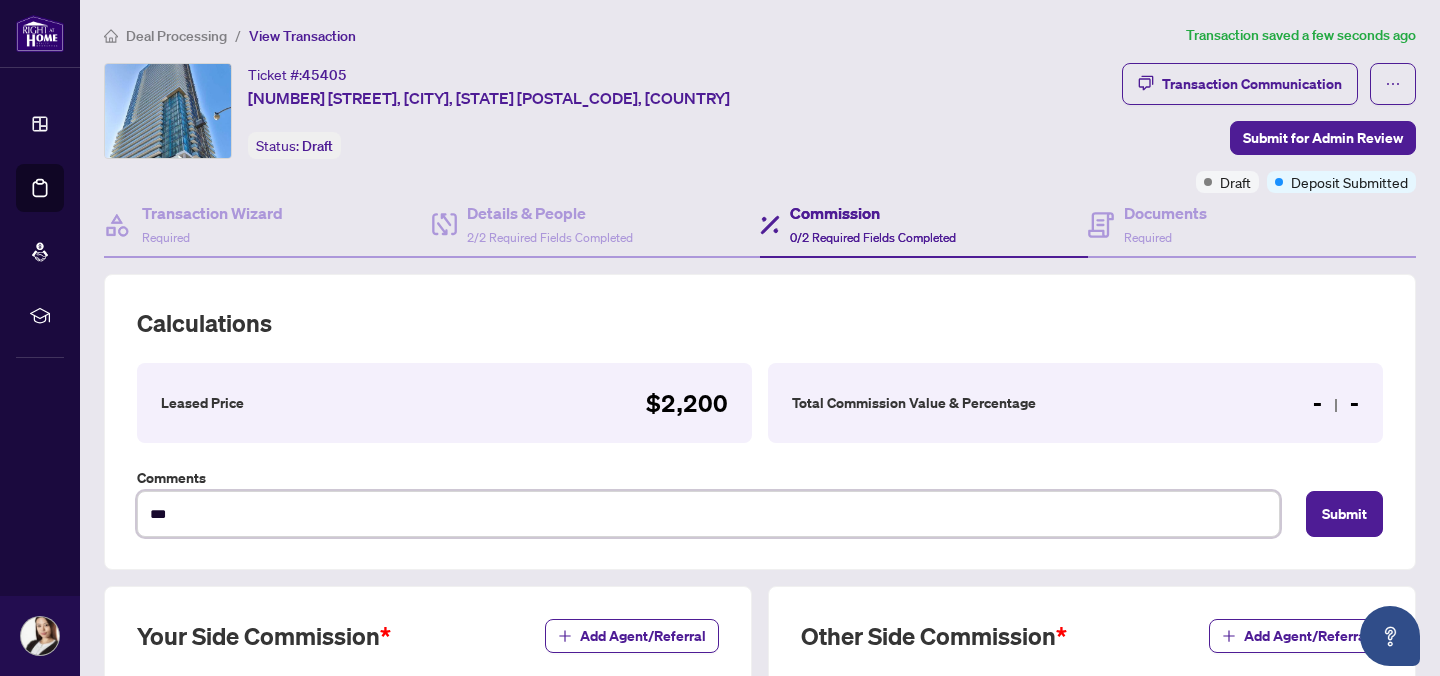 type on "**" 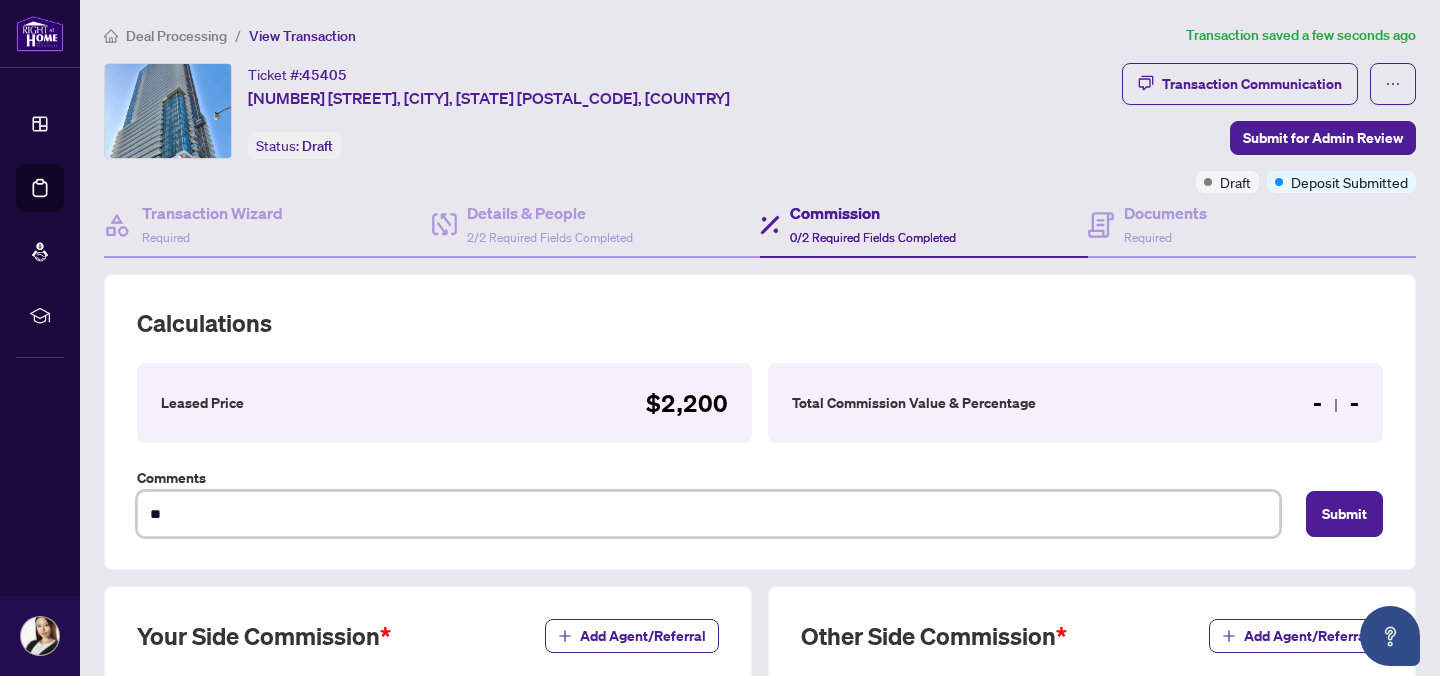 type on "*" 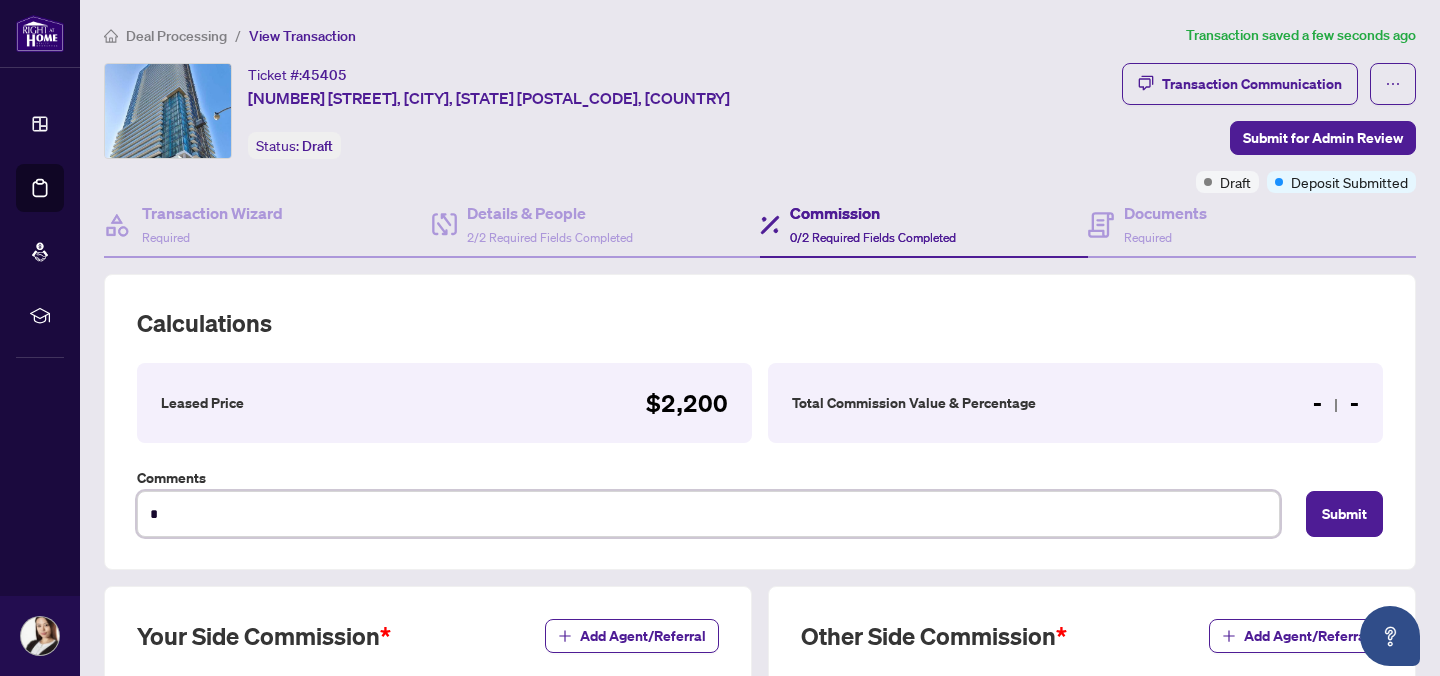 type on "**" 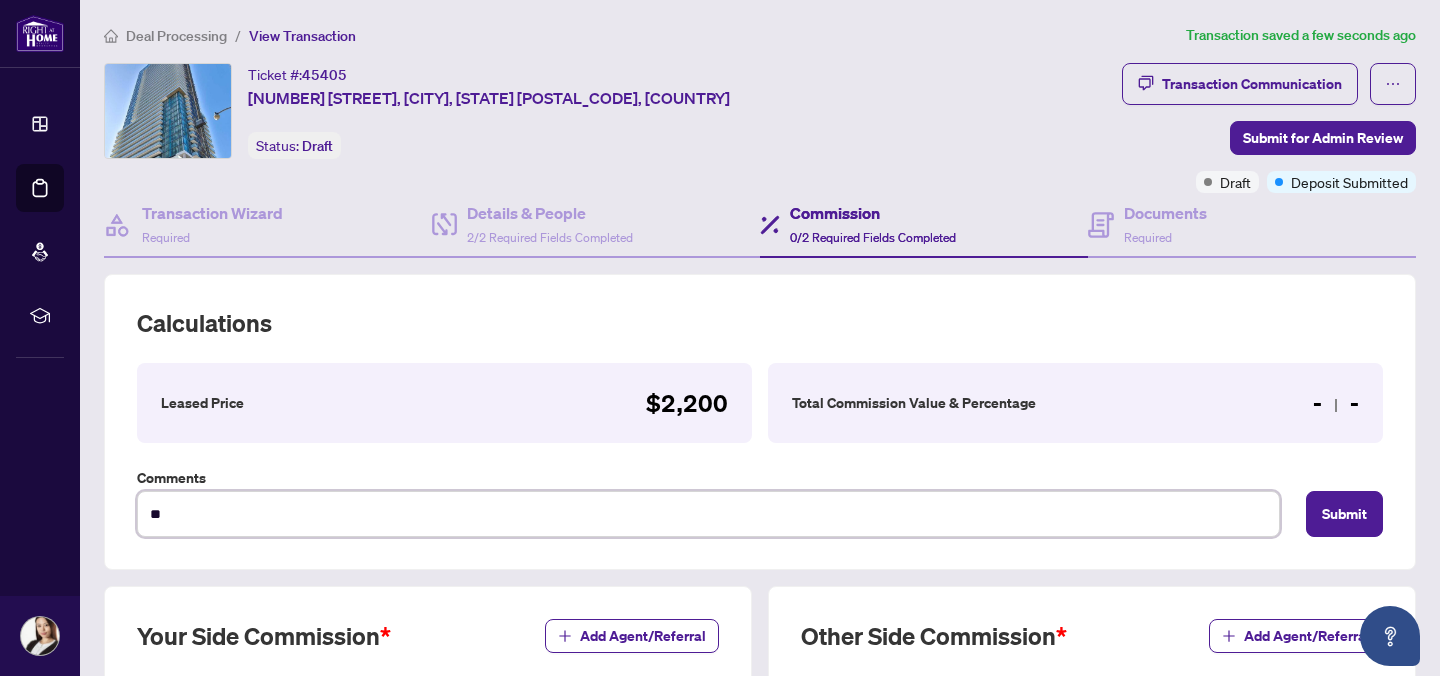 type on "***" 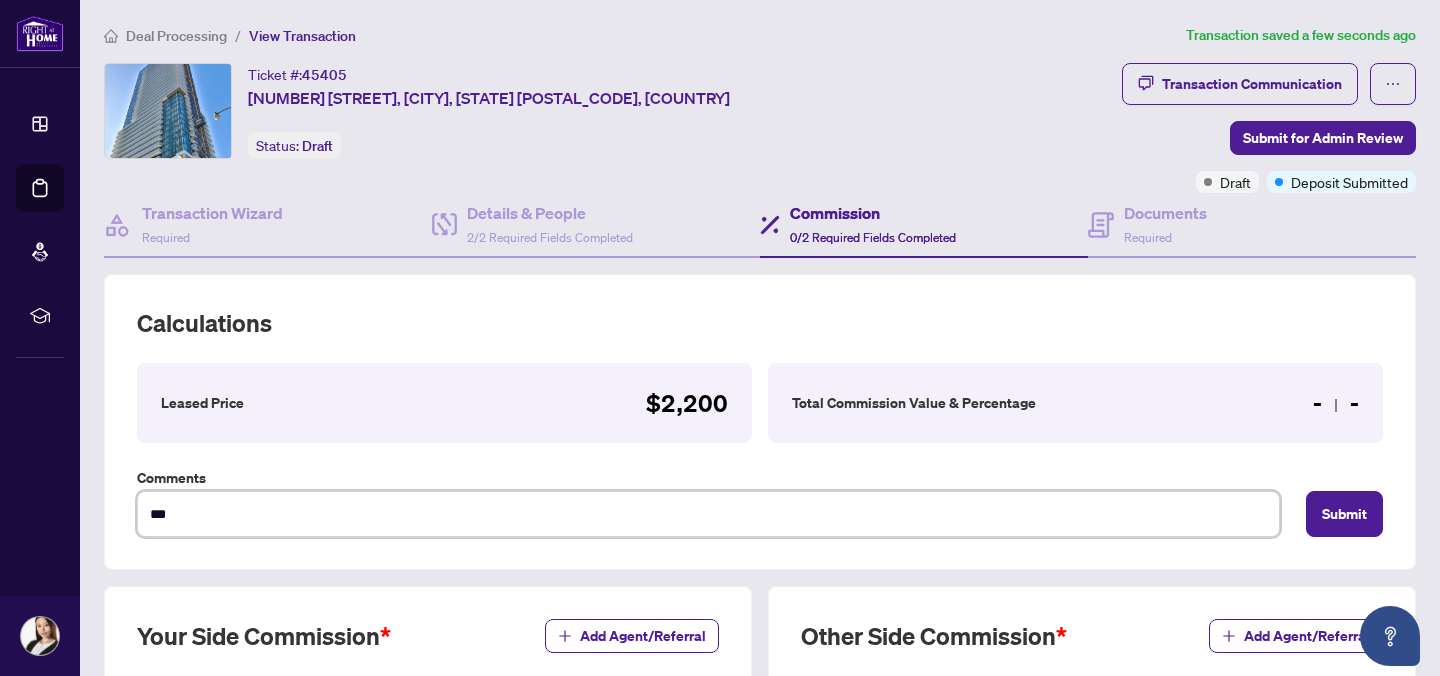 type on "****" 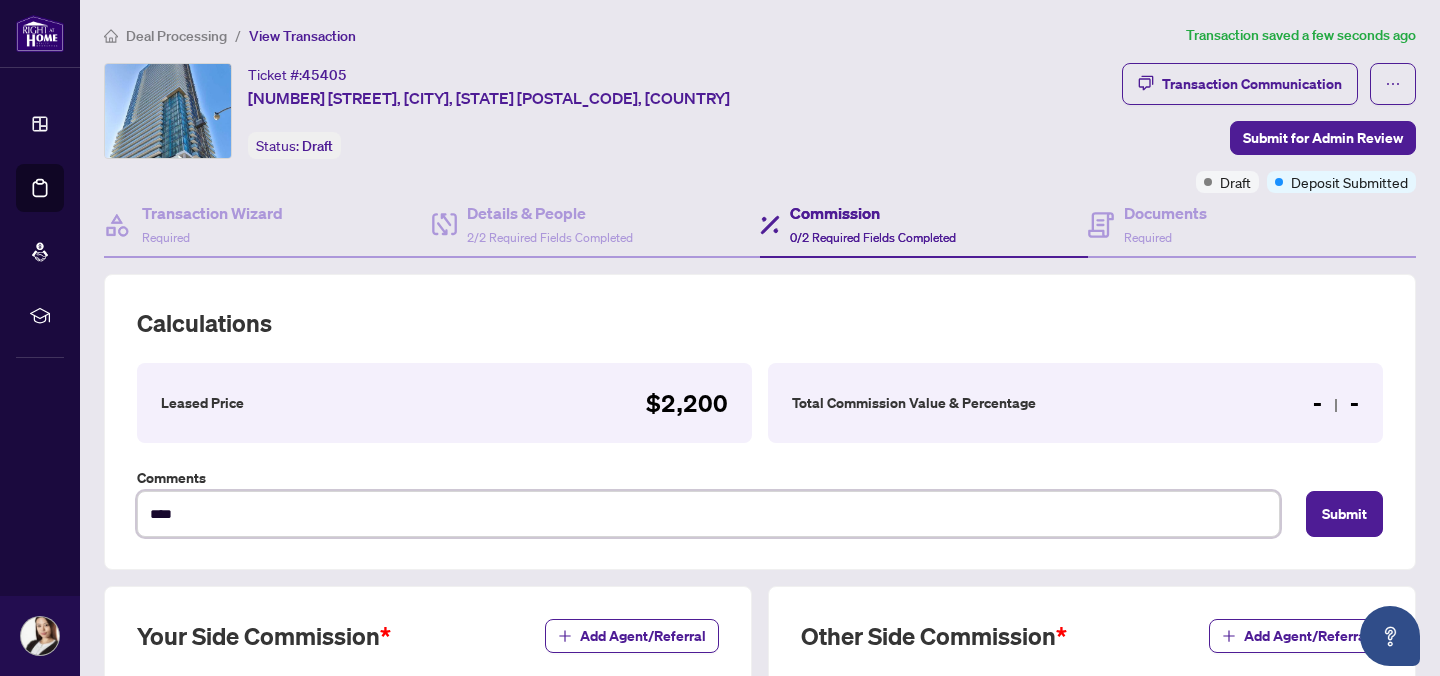 type on "****" 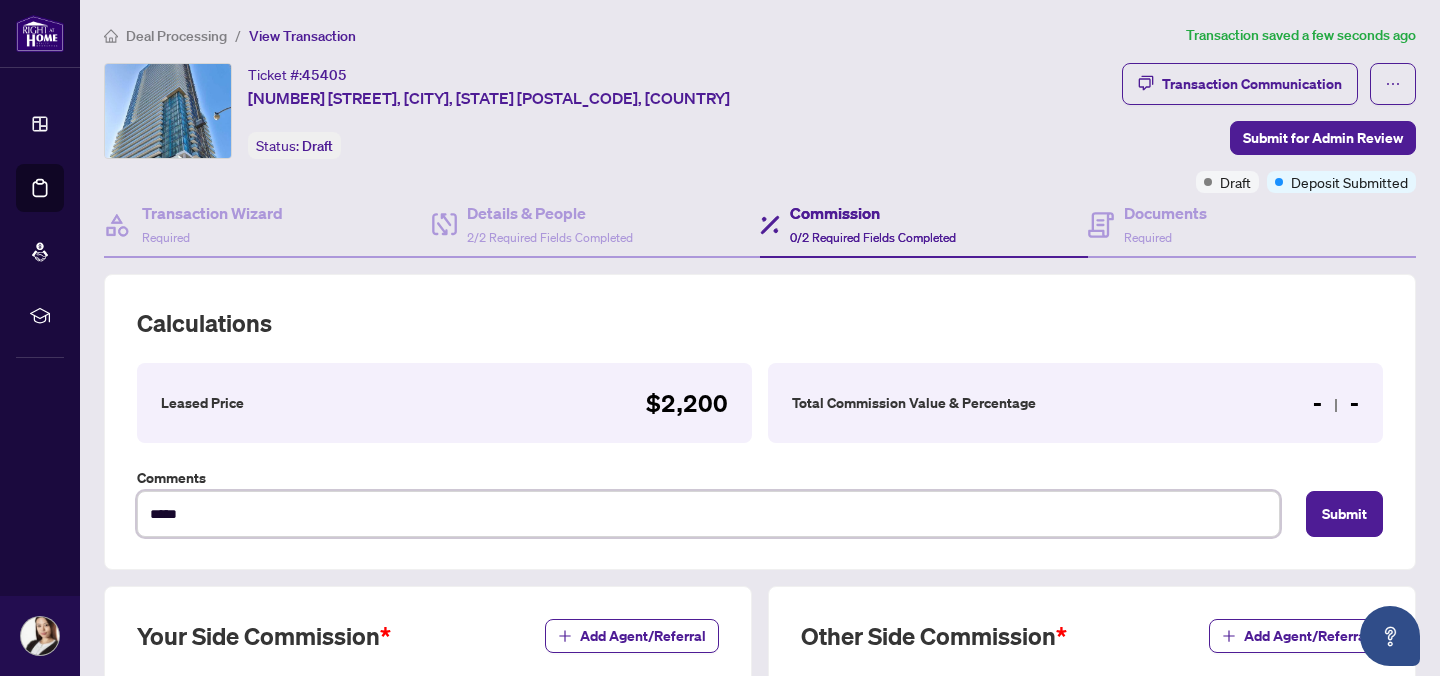 type on "******" 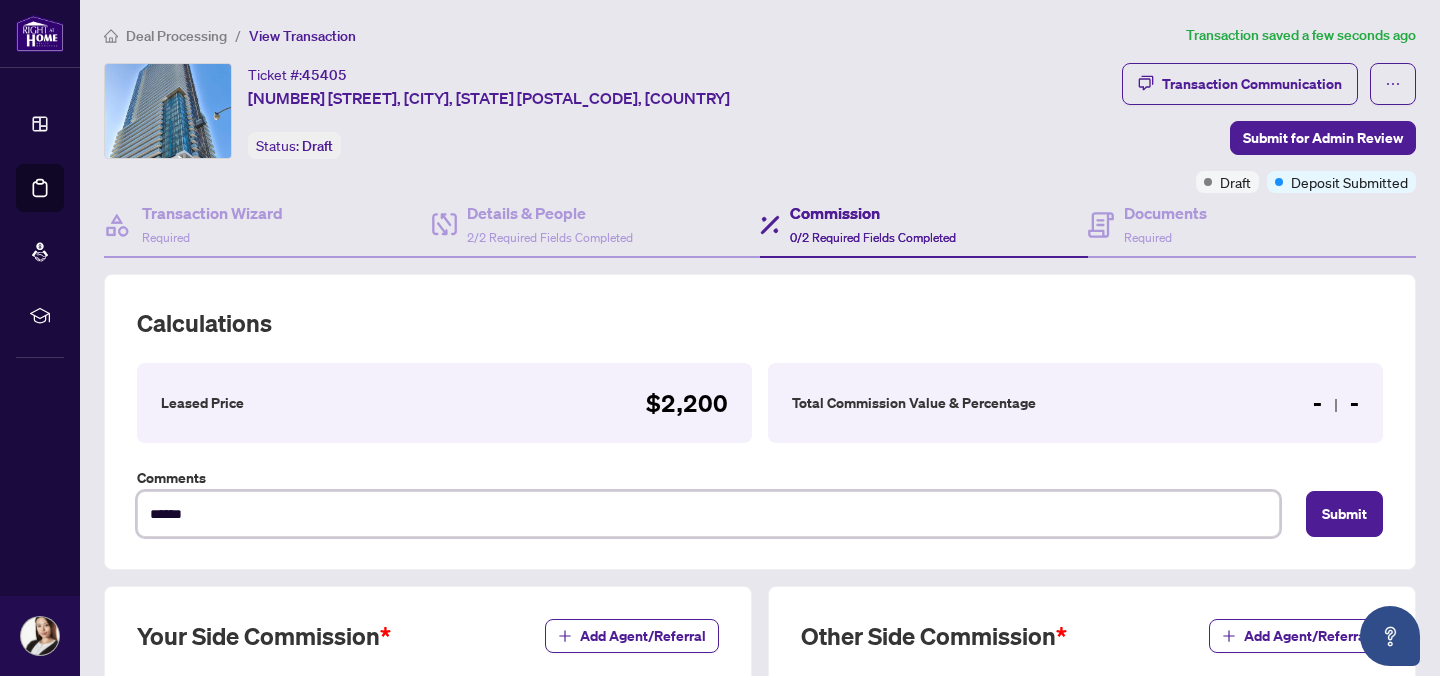 type on "*******" 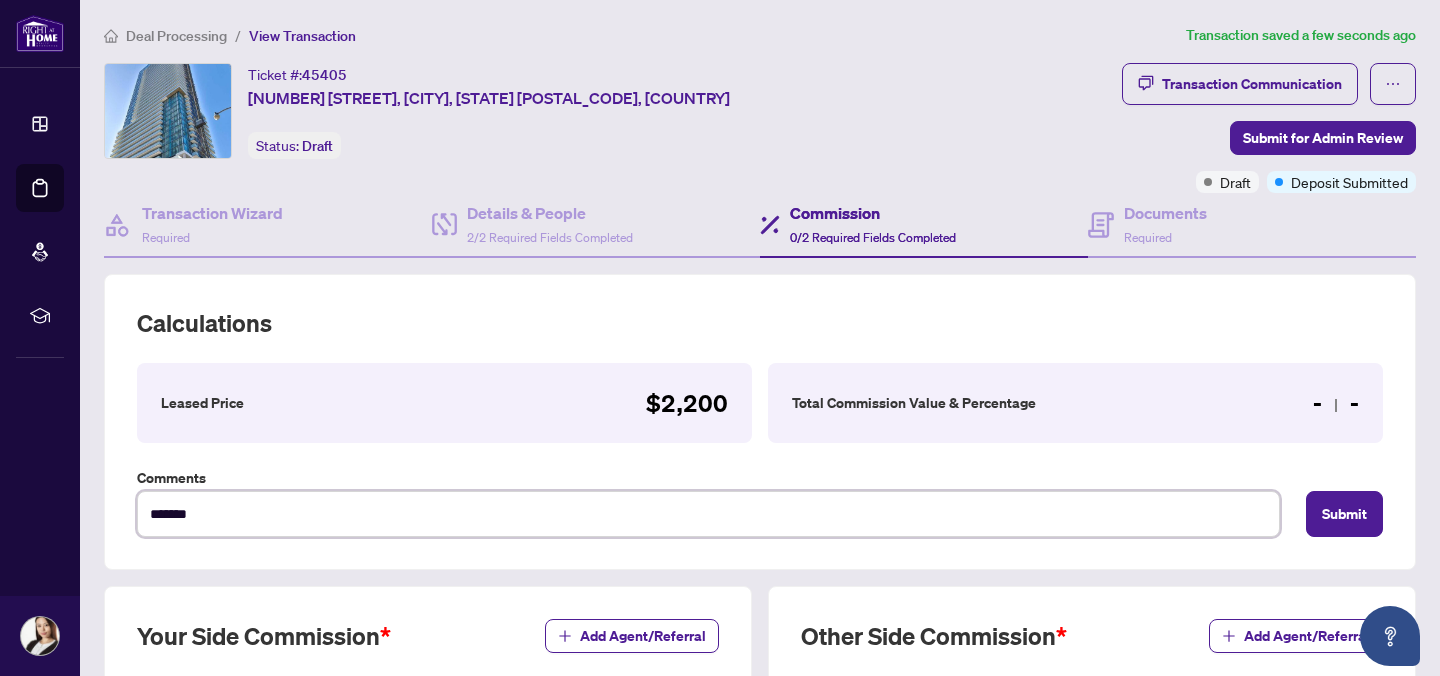 type on "******" 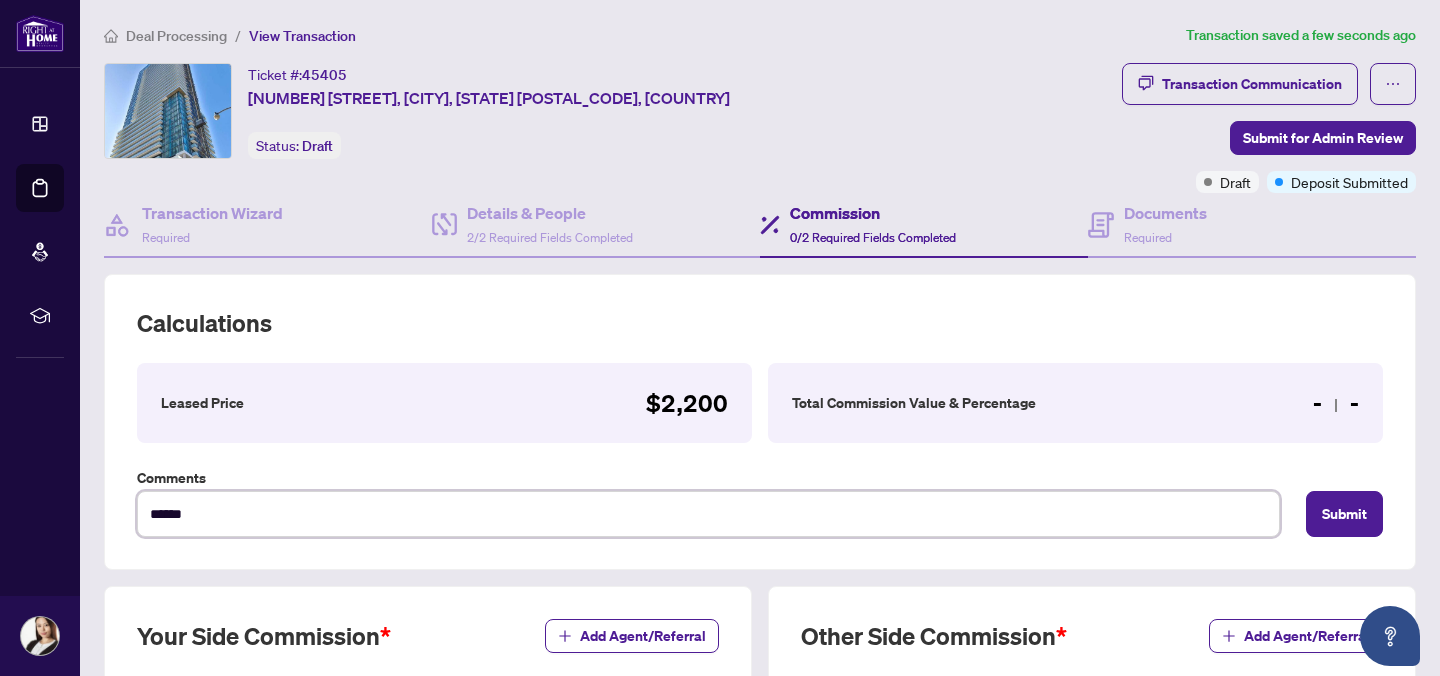 type on "*******" 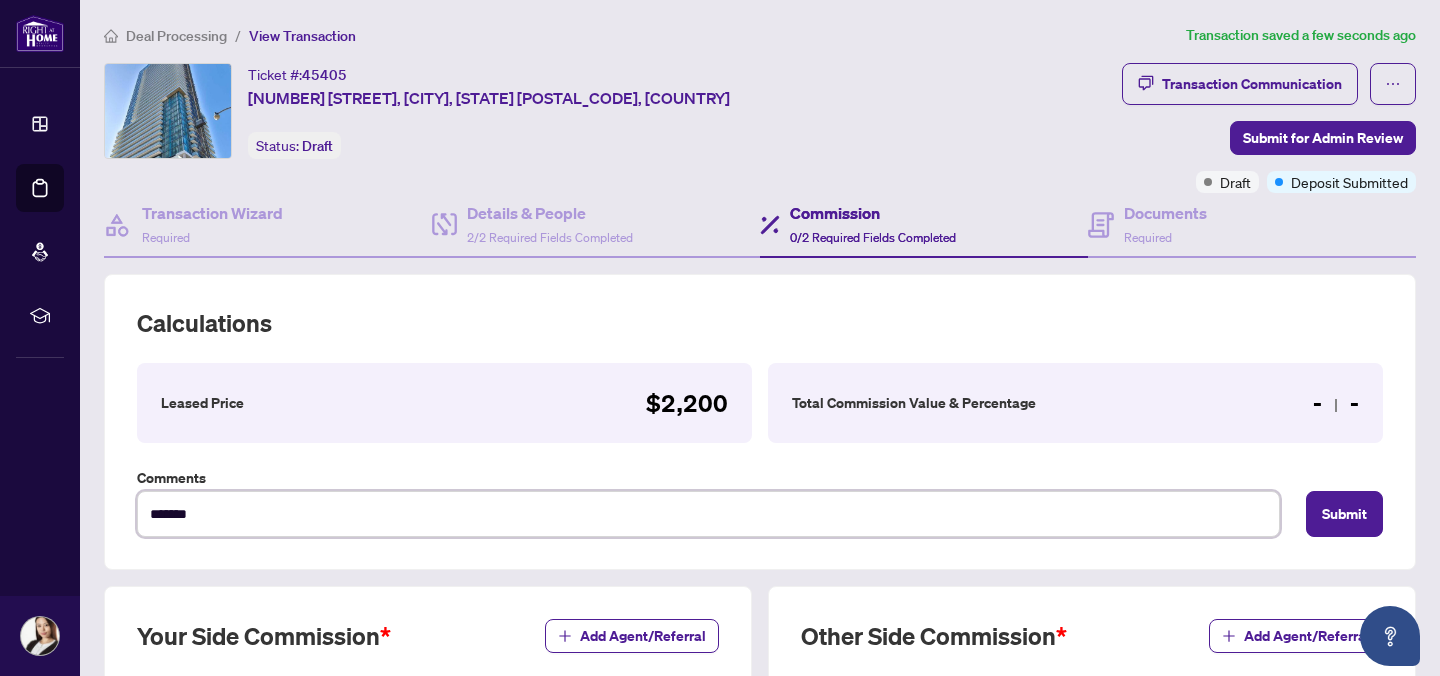 type on "********" 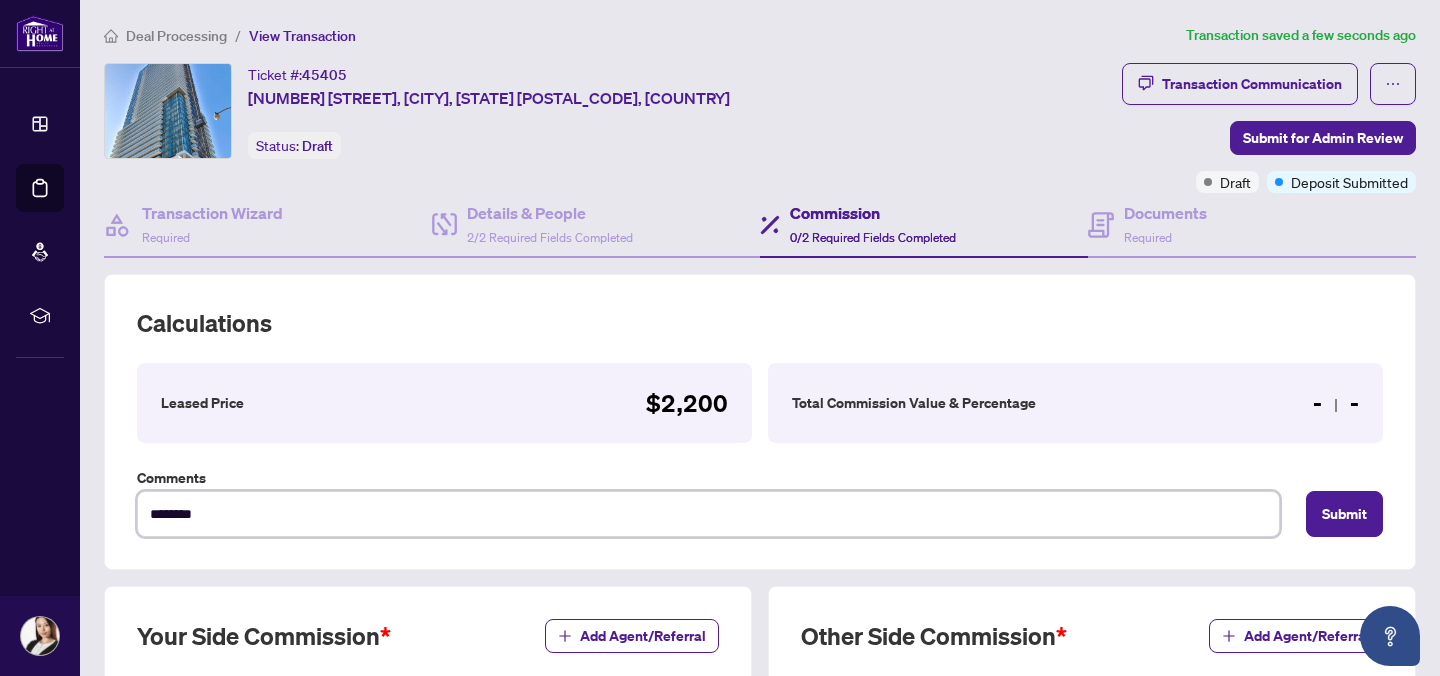 type on "*********" 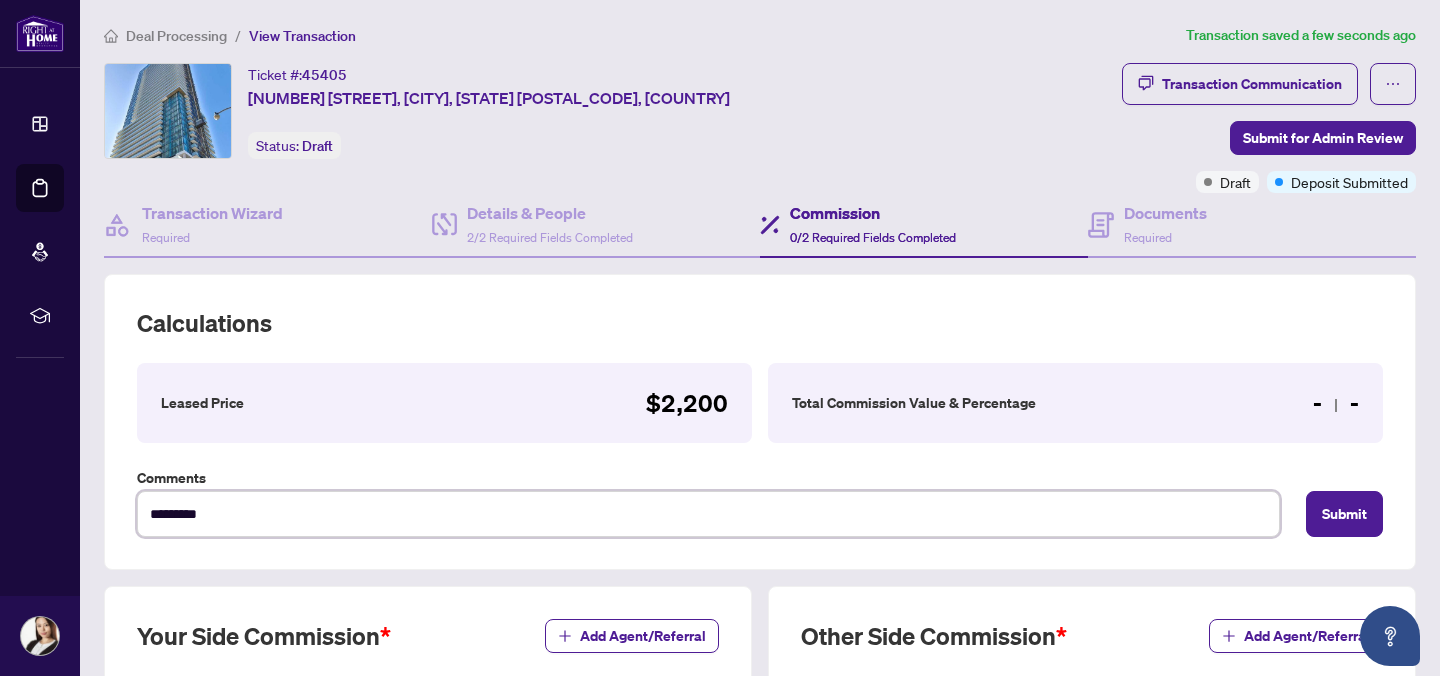 type on "**********" 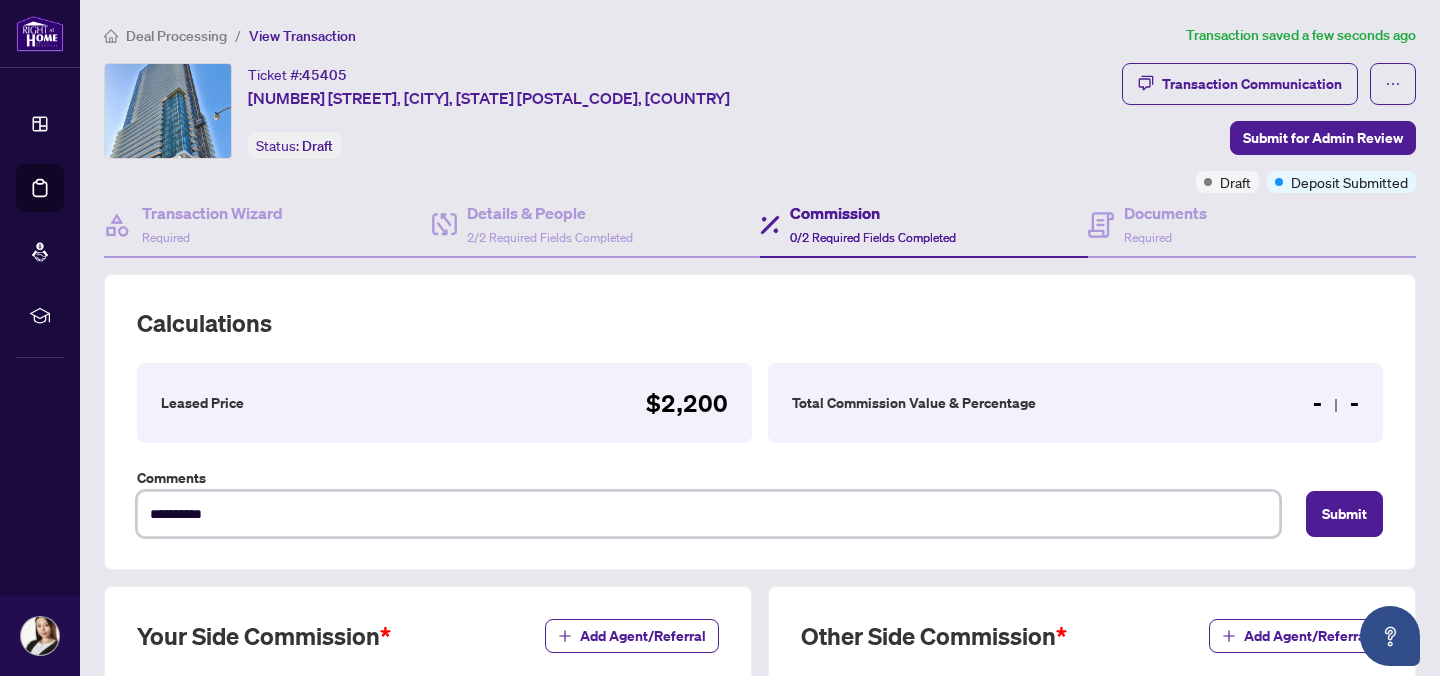 type on "**********" 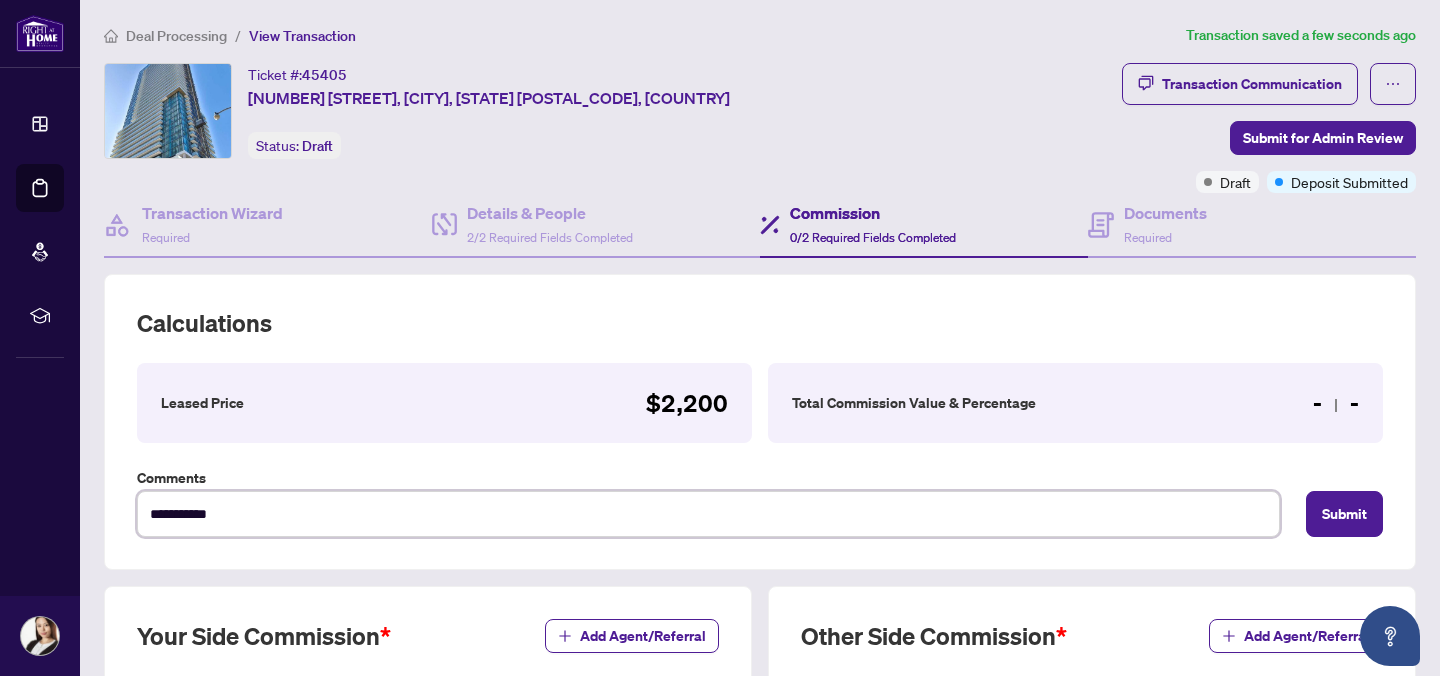 type on "**********" 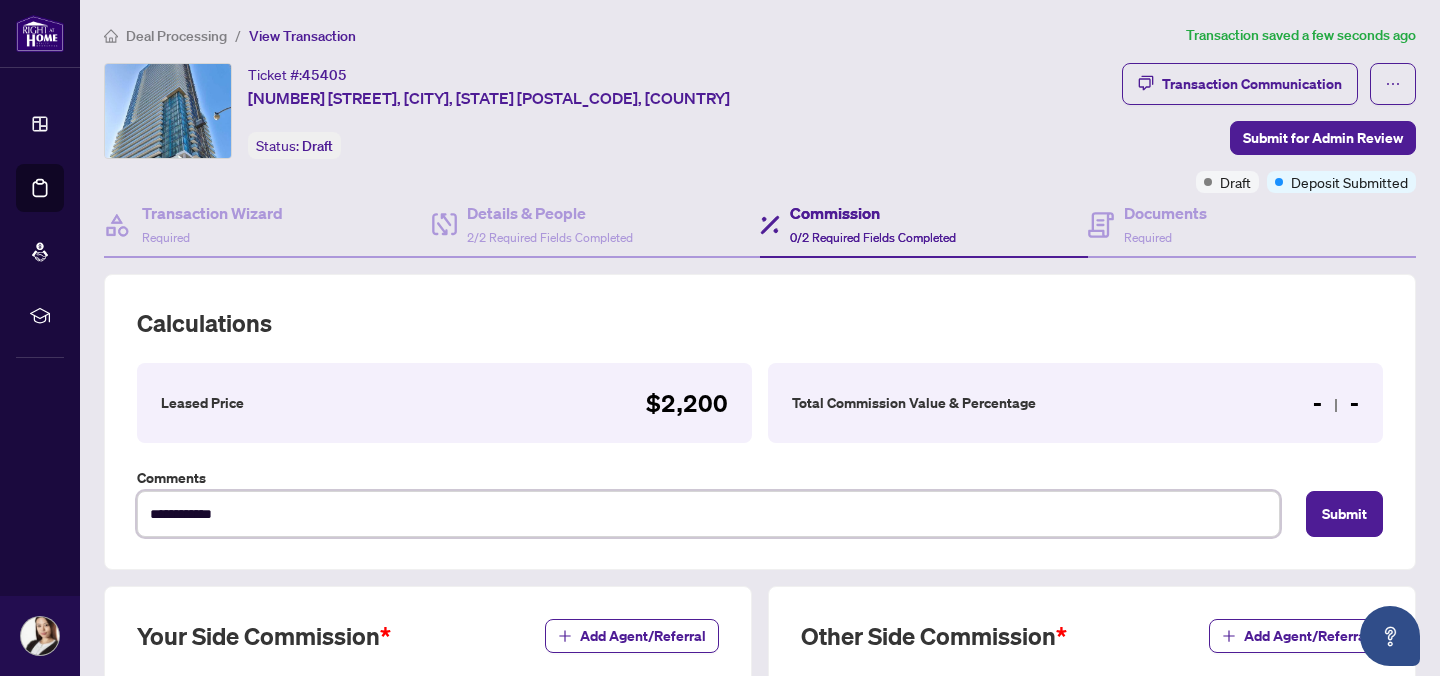 type on "**********" 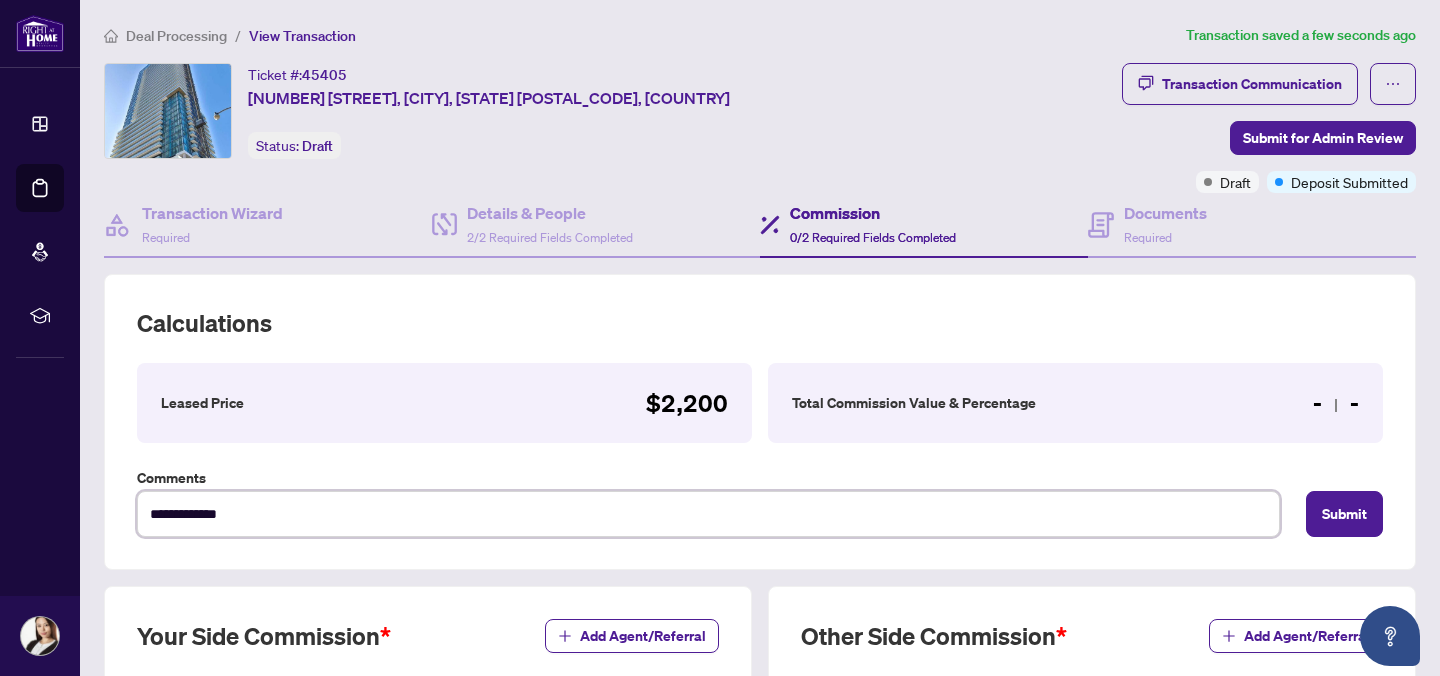 type on "**********" 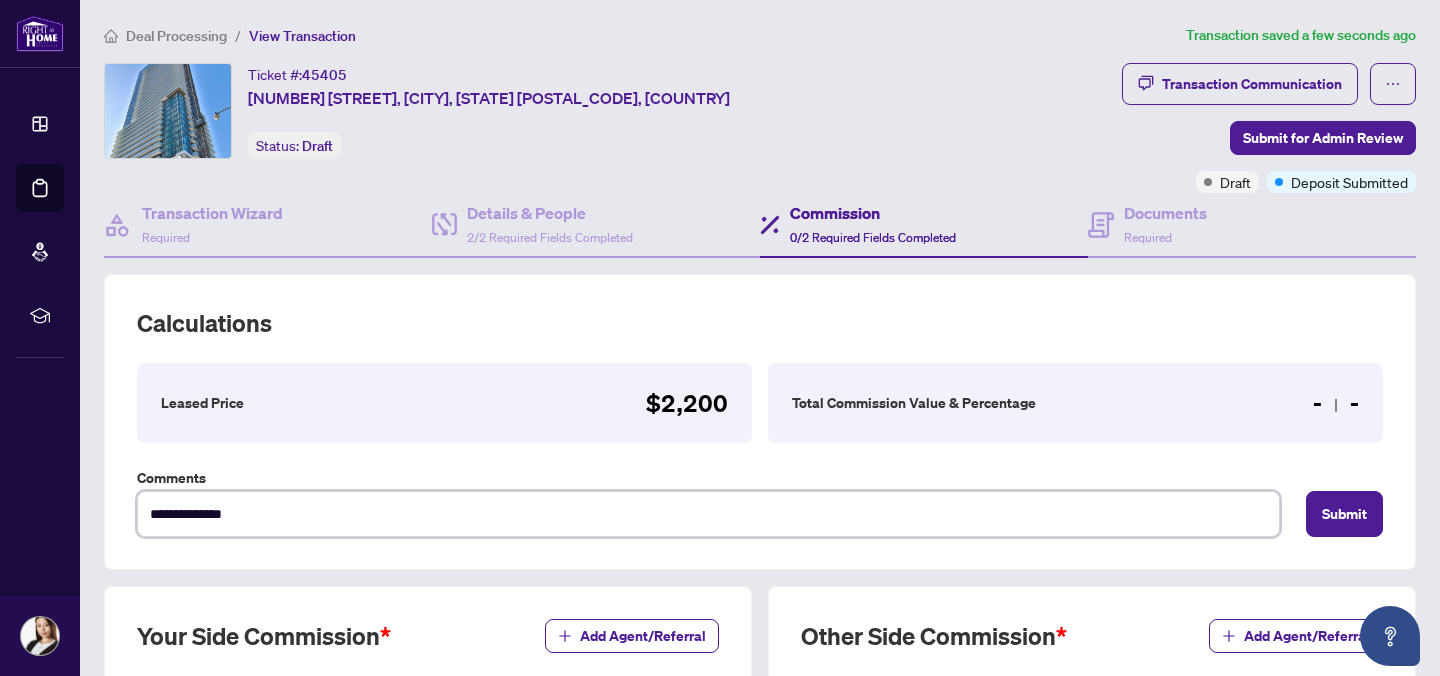 type on "**********" 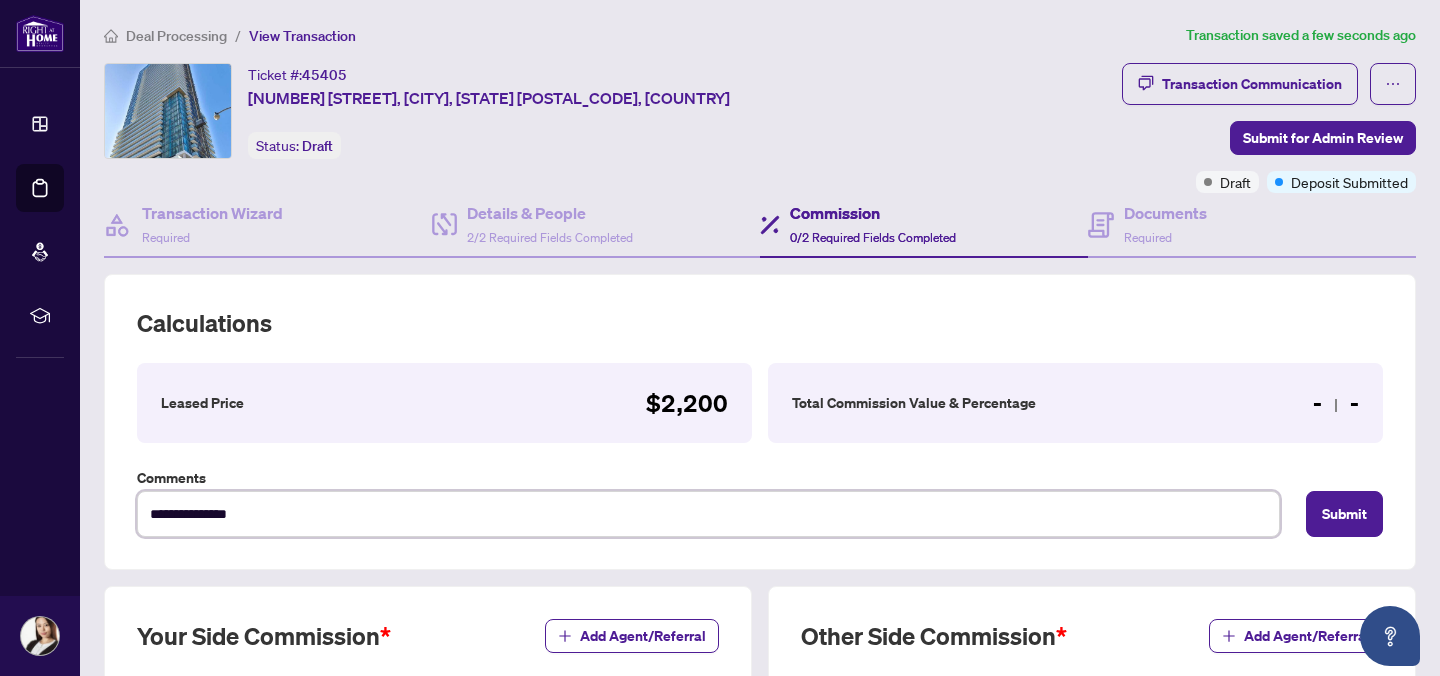 type on "**********" 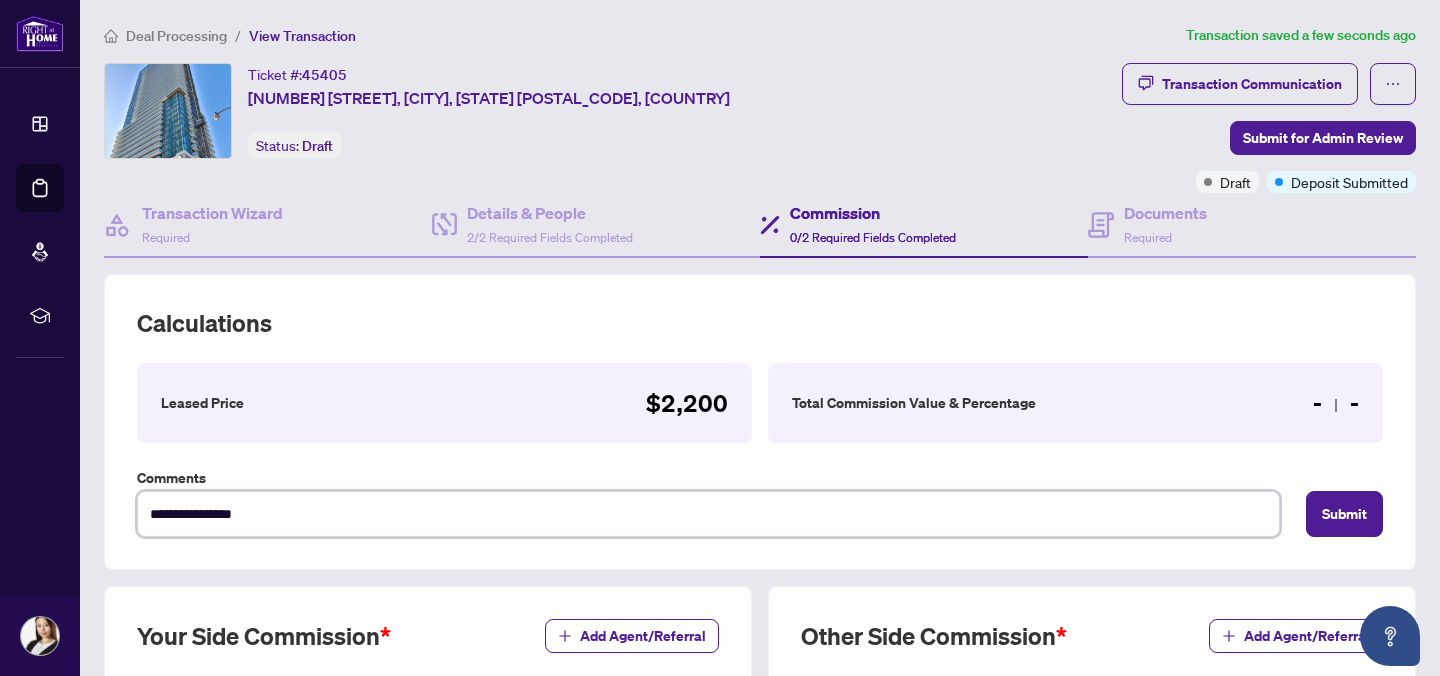 type on "**********" 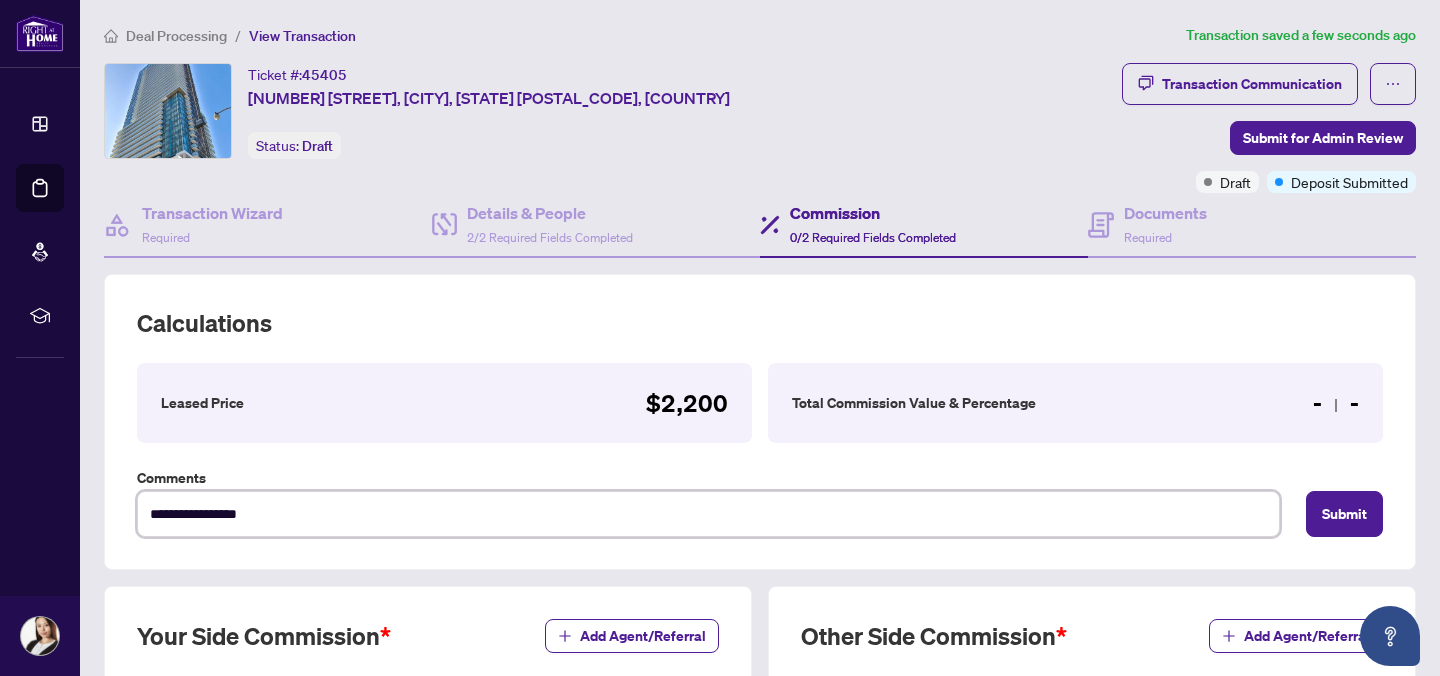type on "**********" 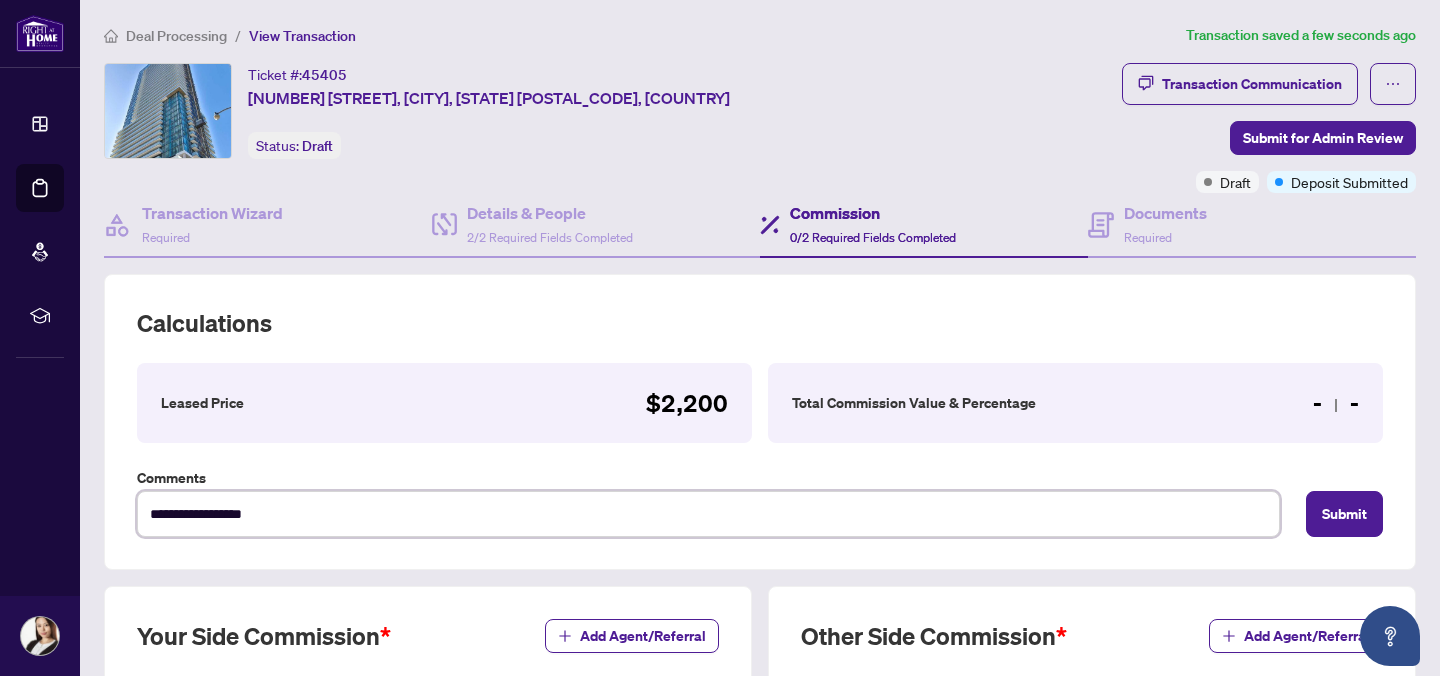 type on "**********" 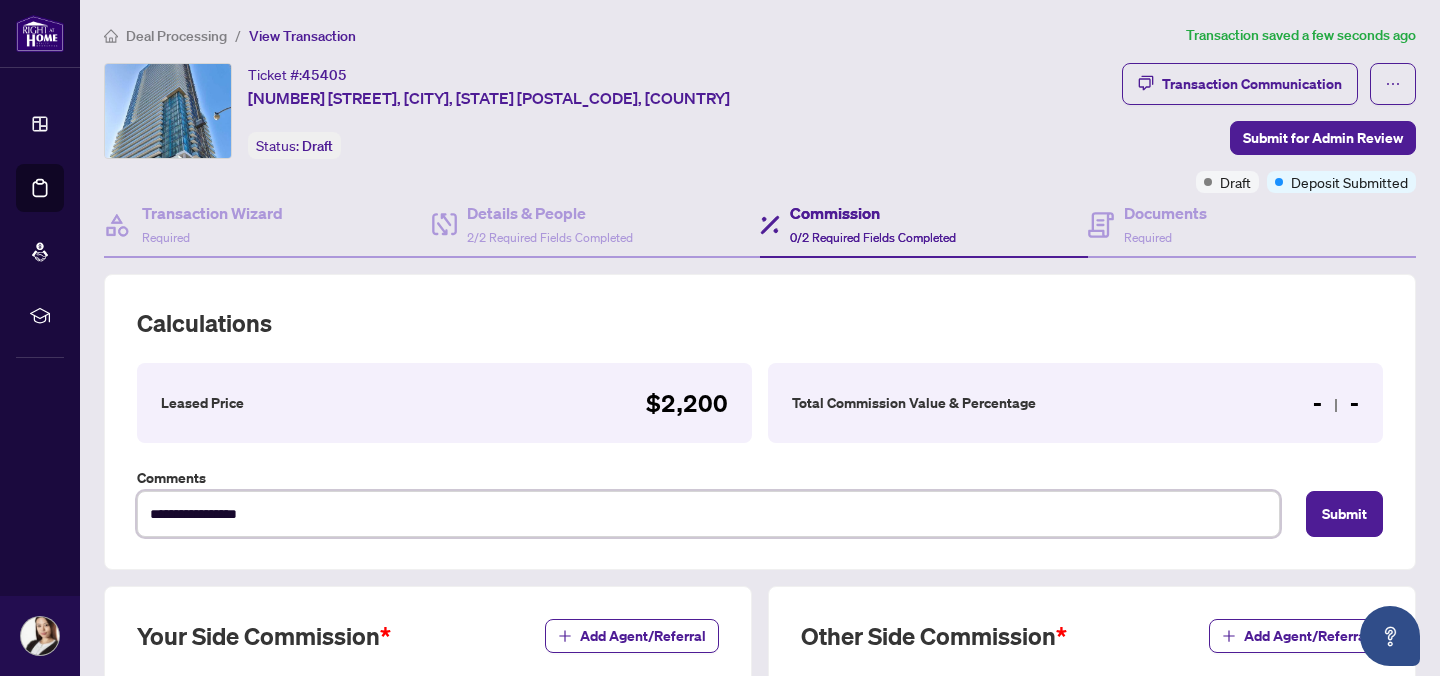 type on "**********" 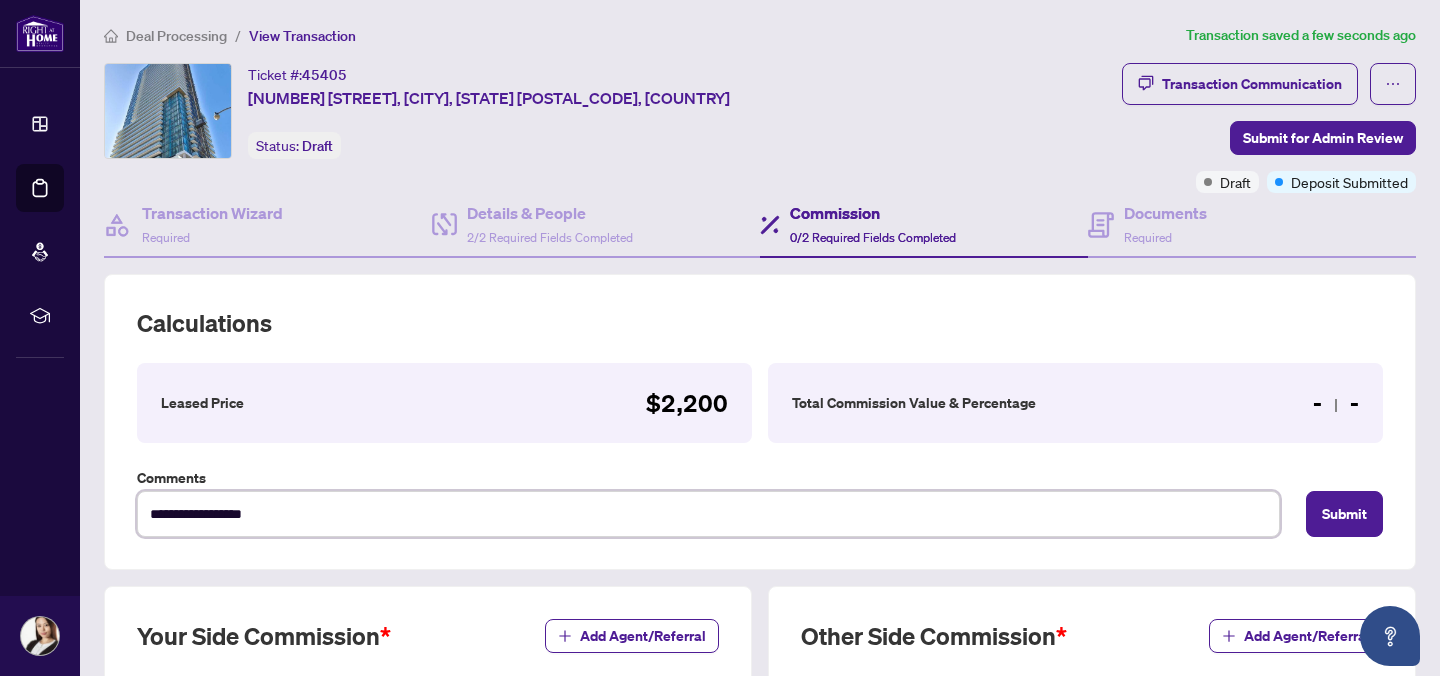 type on "**********" 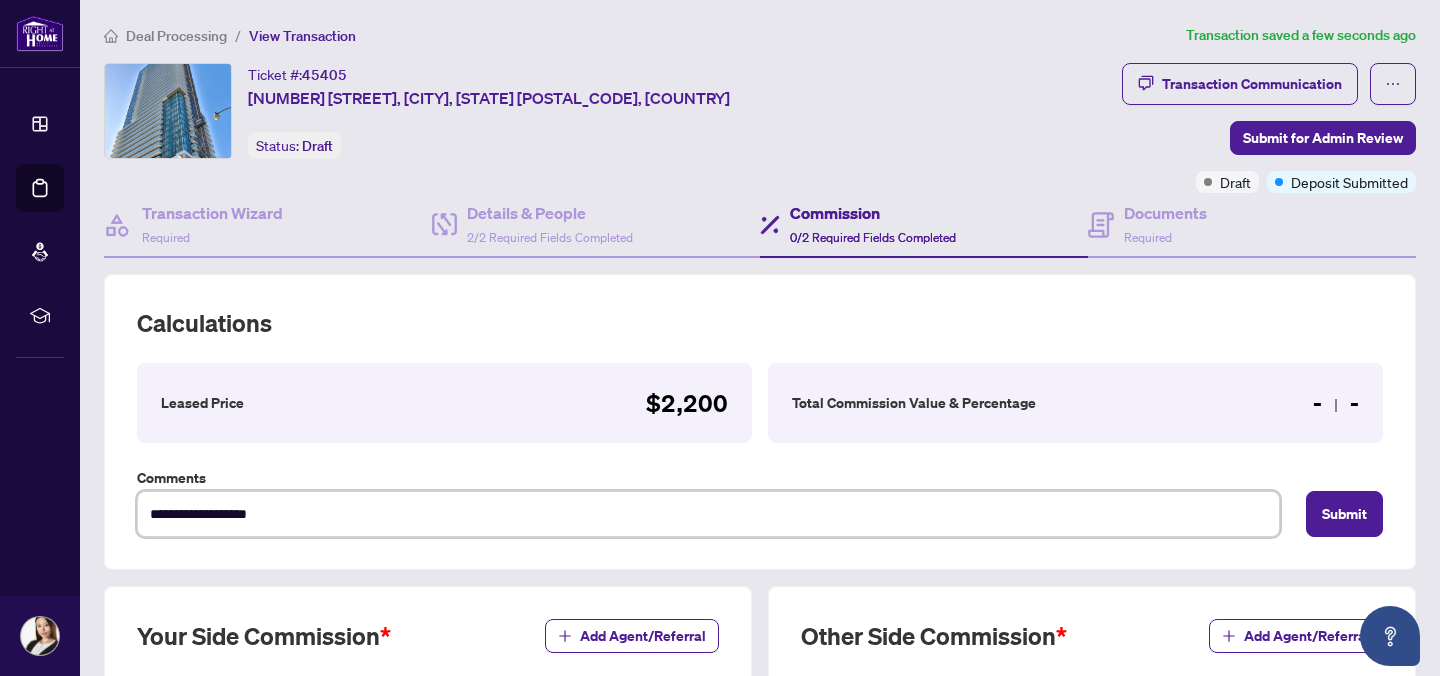 type on "**********" 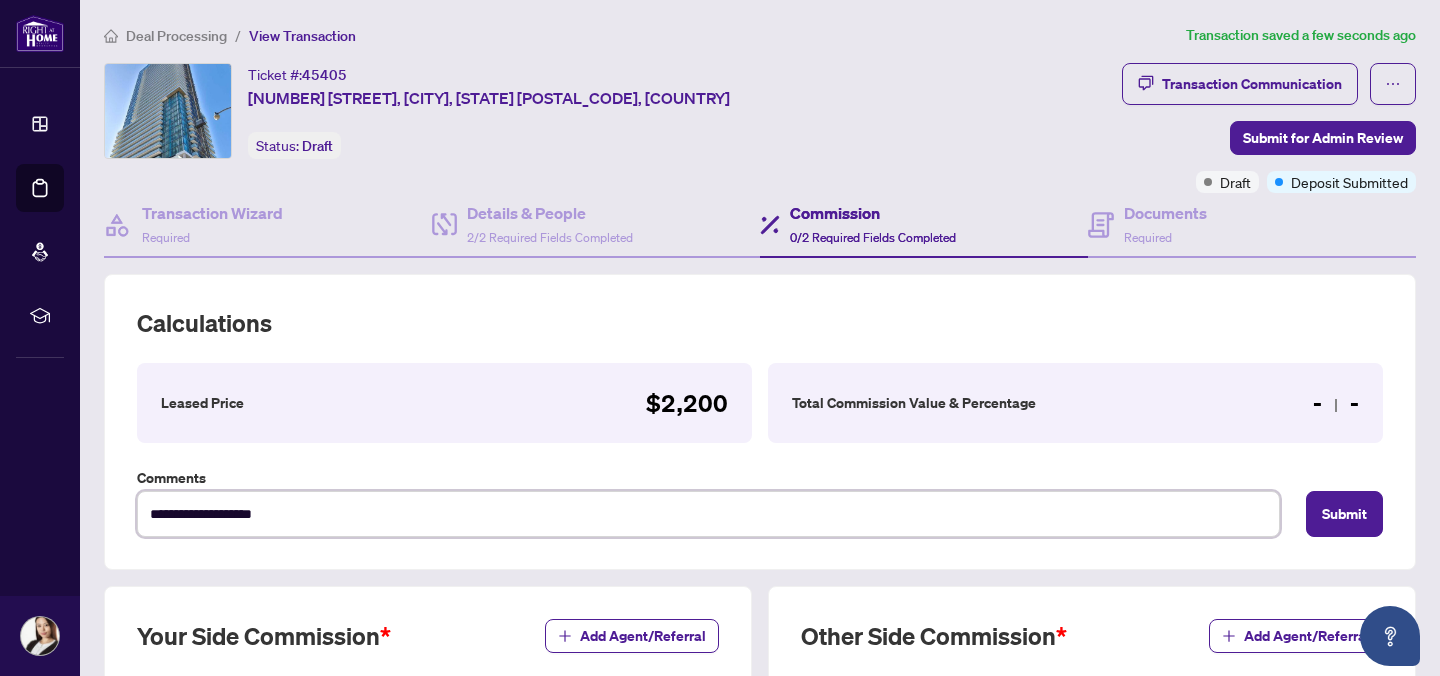 type on "**********" 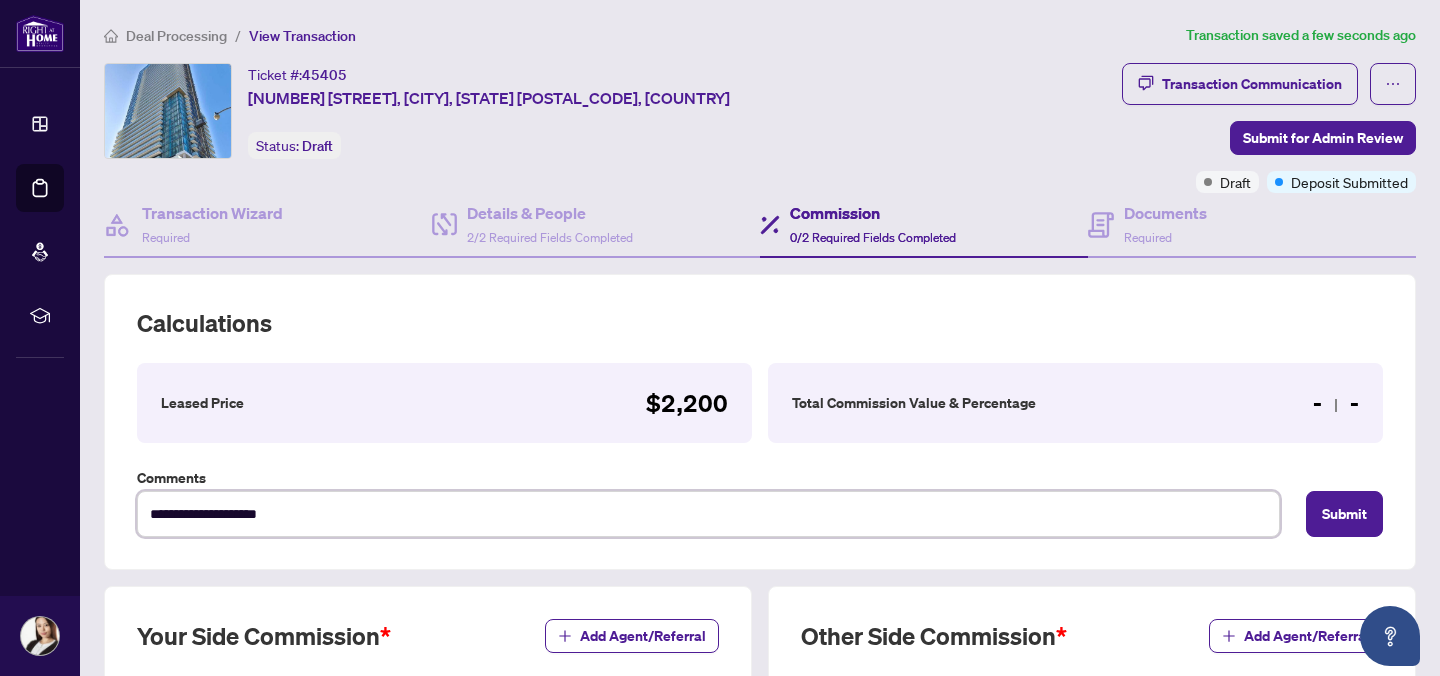 type on "**********" 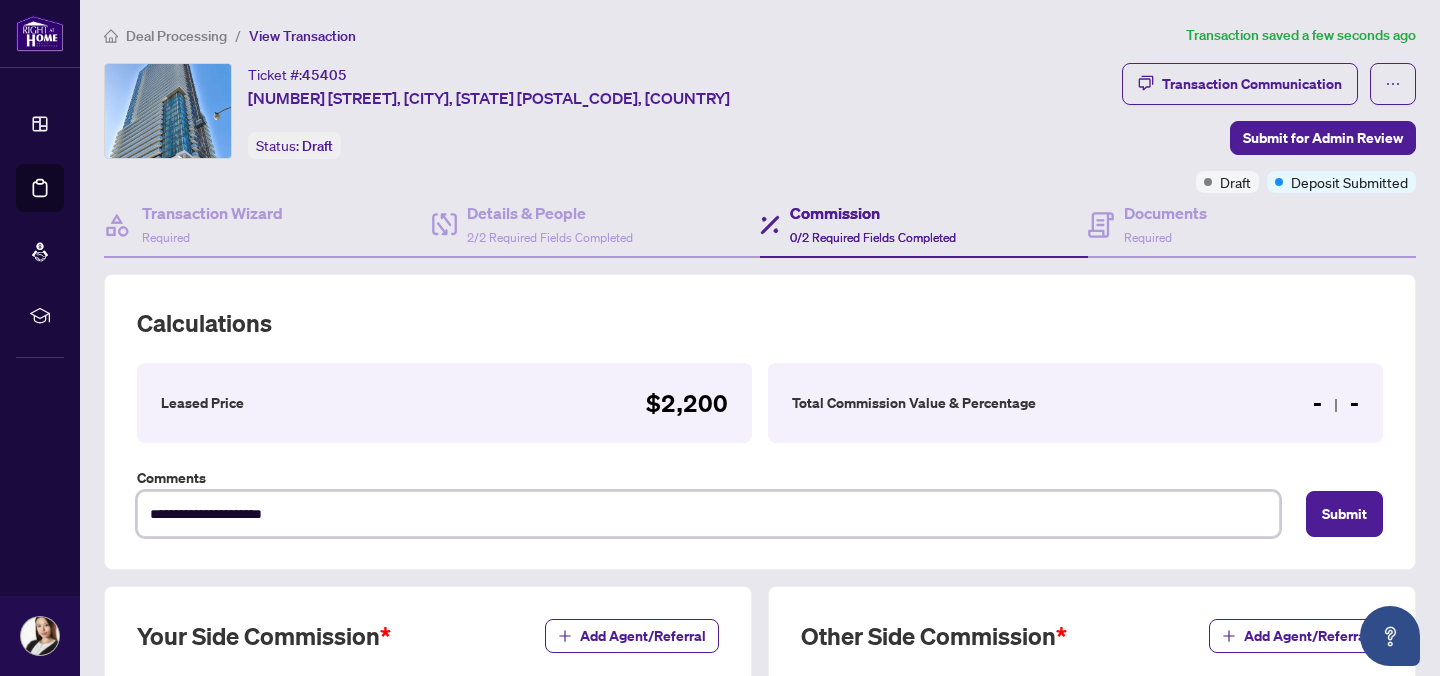 type on "**********" 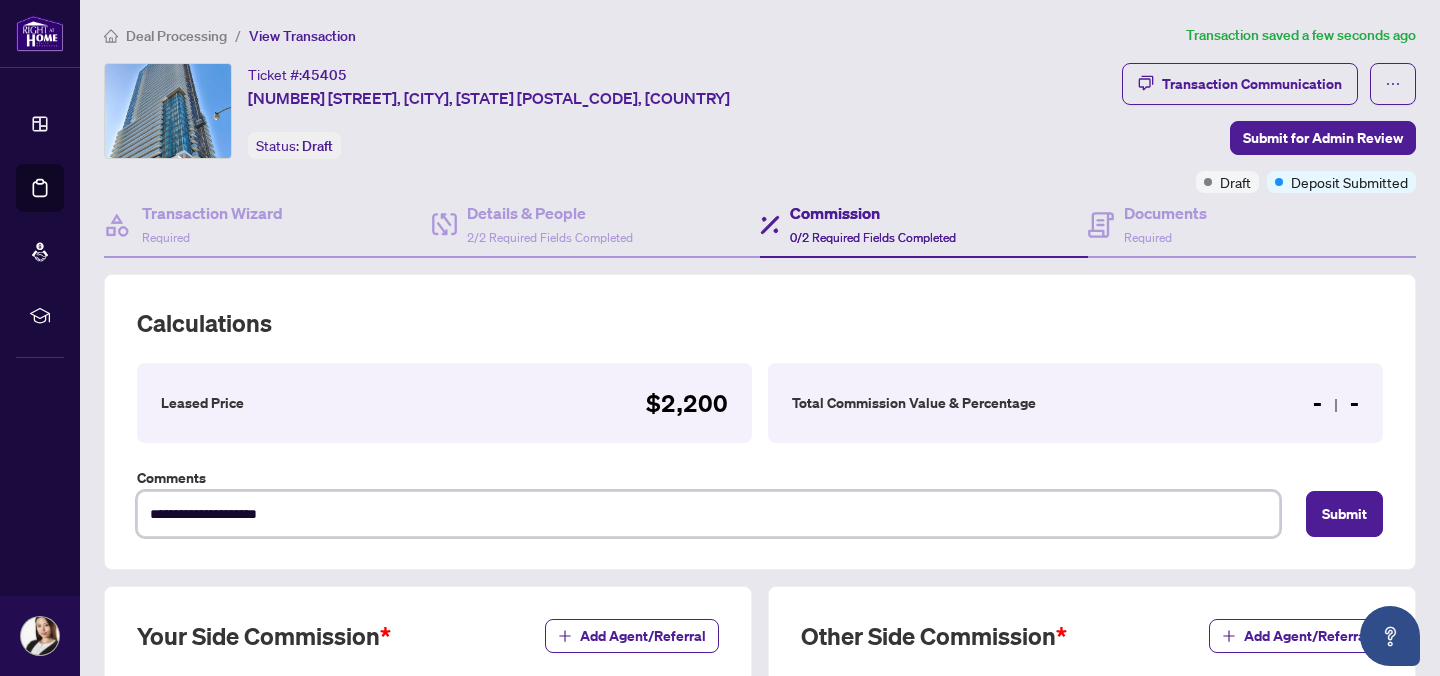 type on "**********" 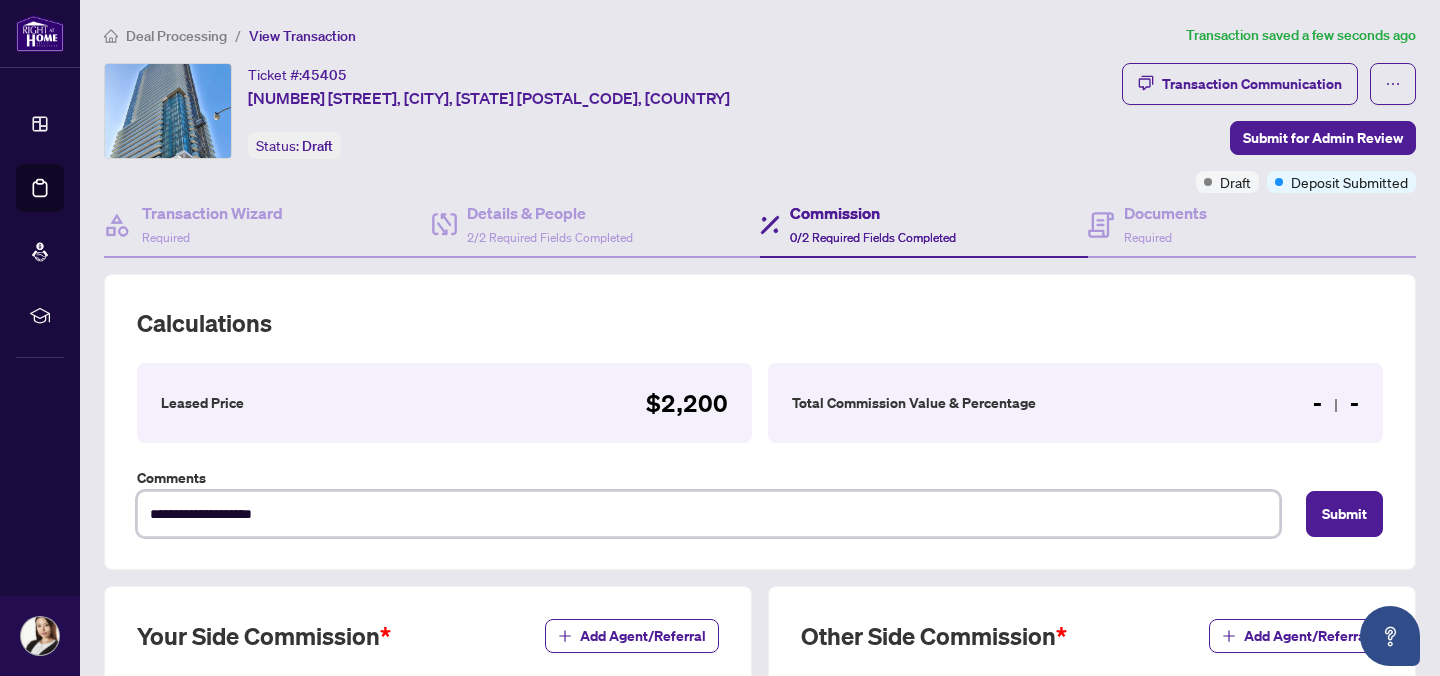 type on "**********" 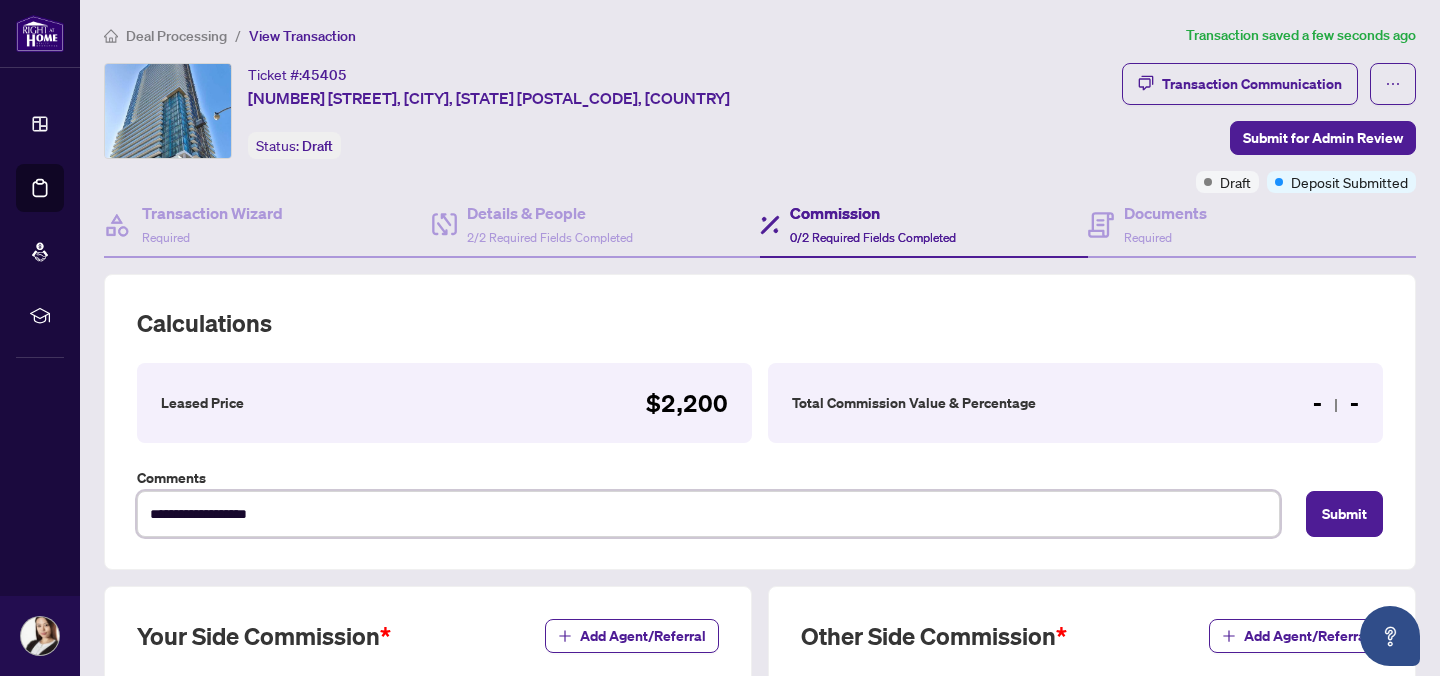 type on "**********" 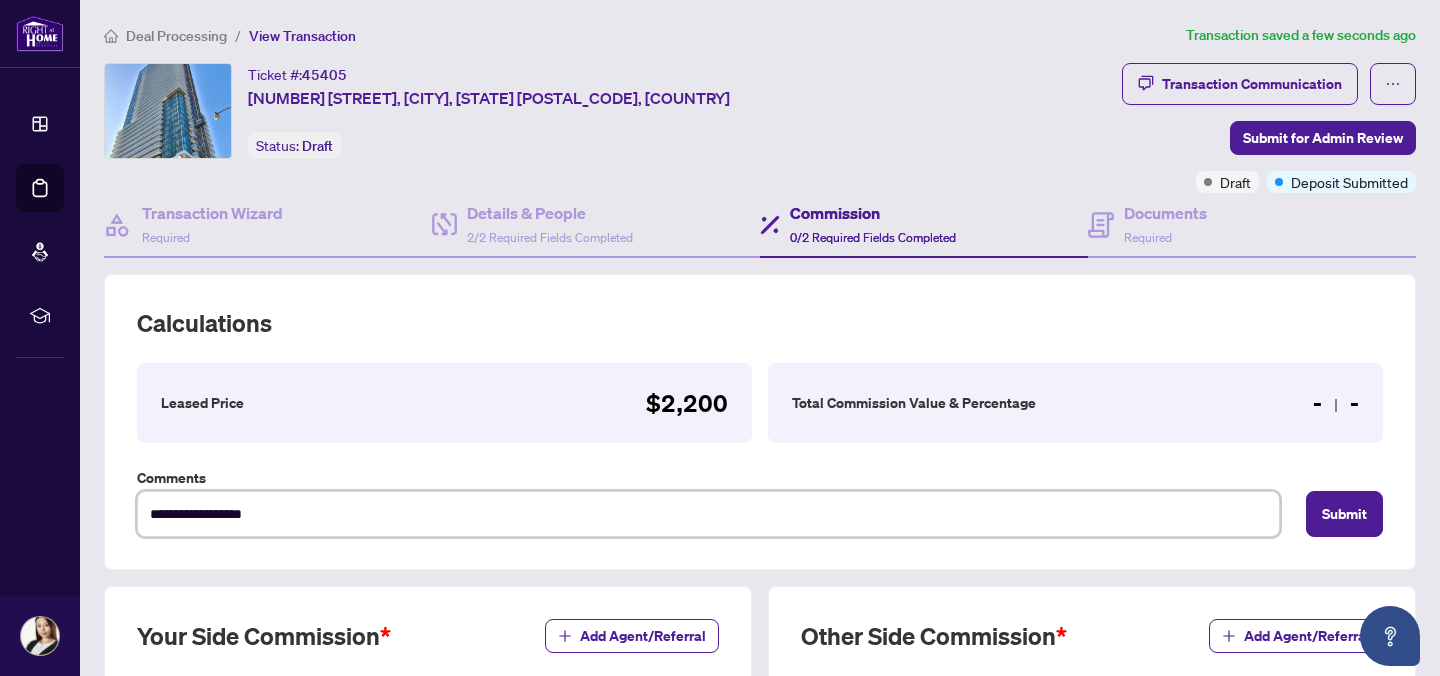 type on "**********" 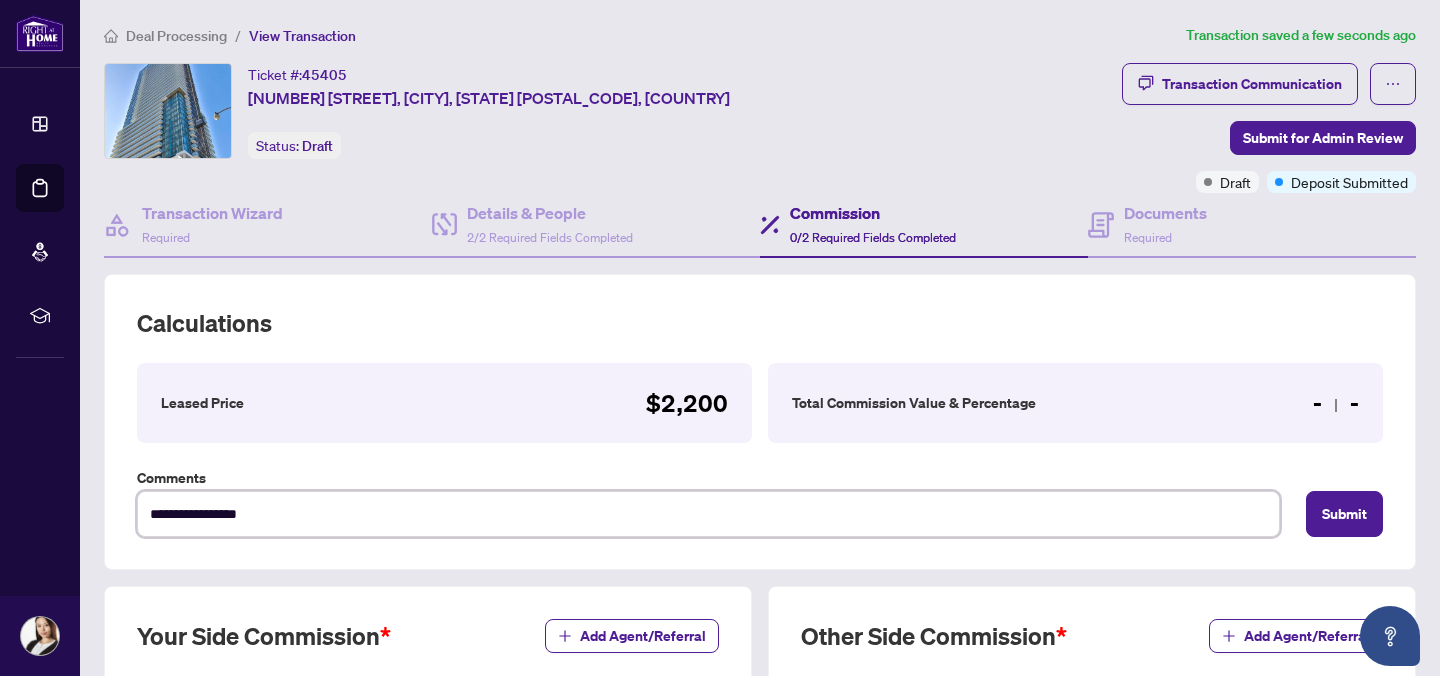 type on "**********" 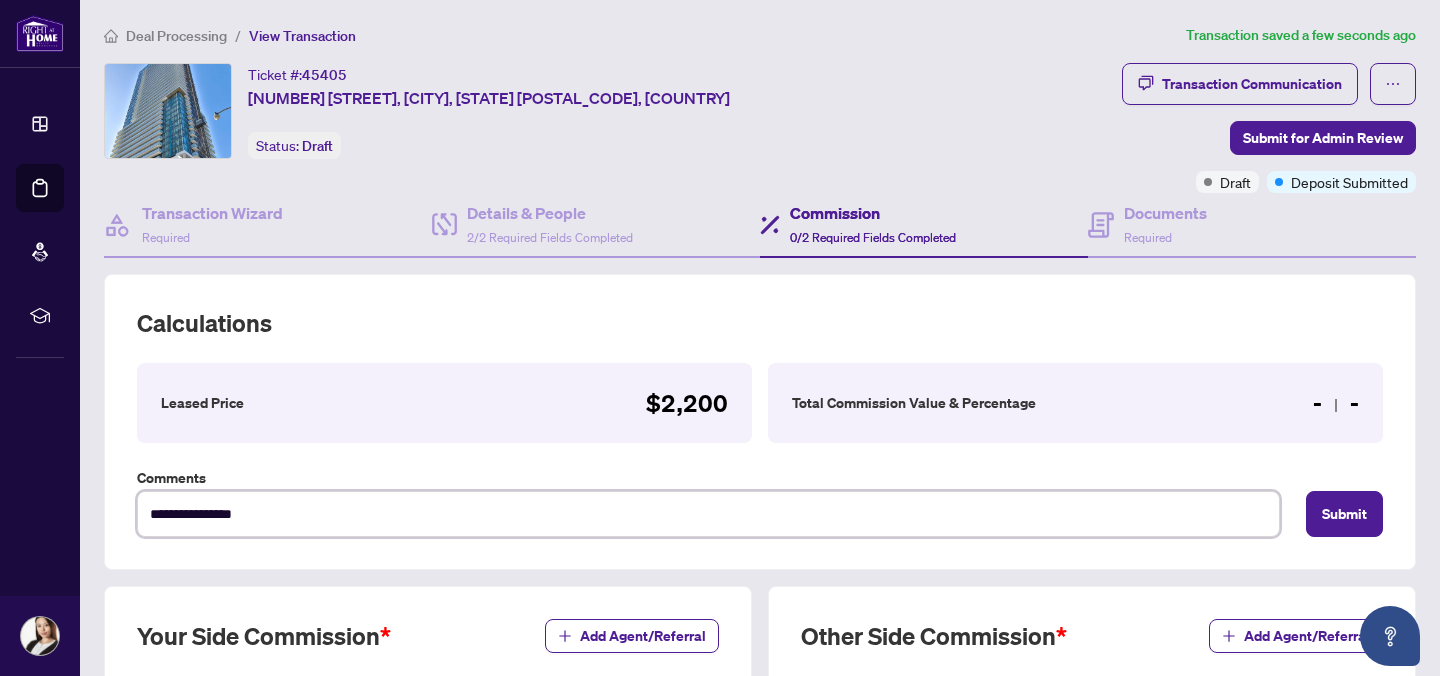 type on "**********" 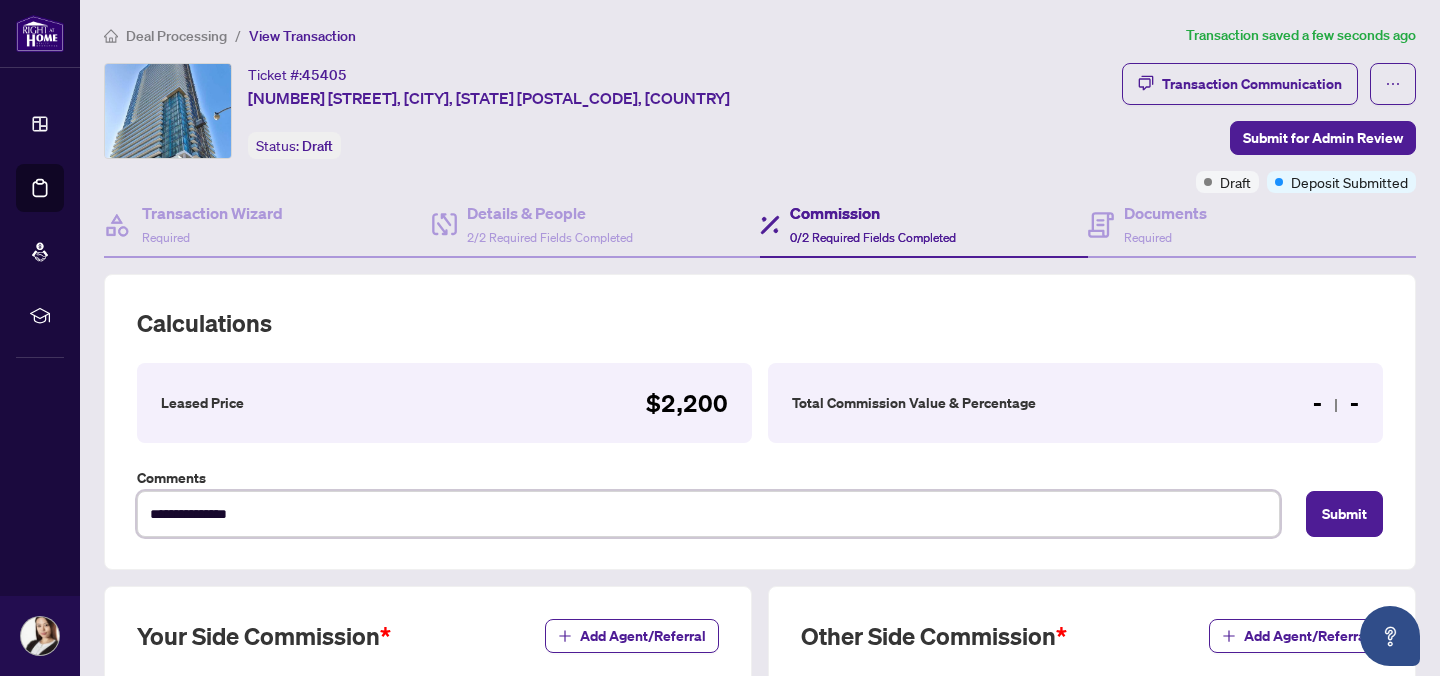 type on "**********" 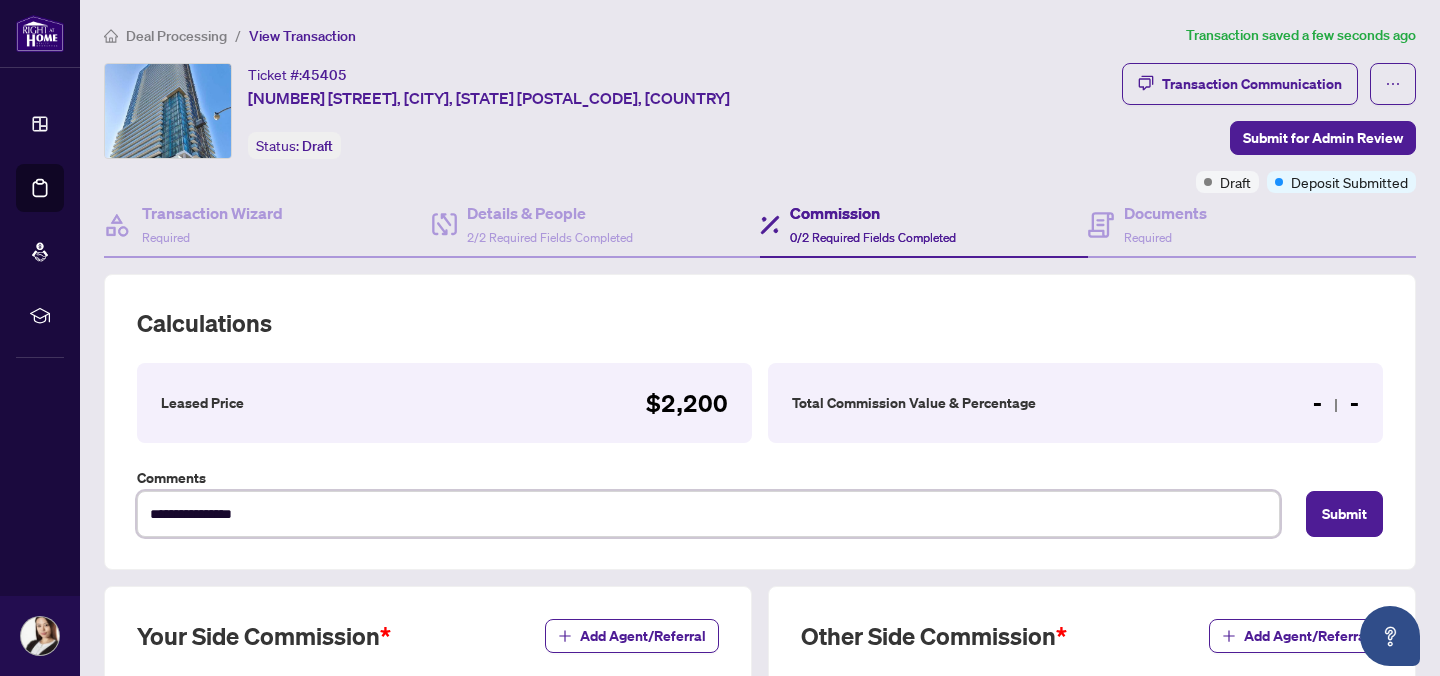 type on "**********" 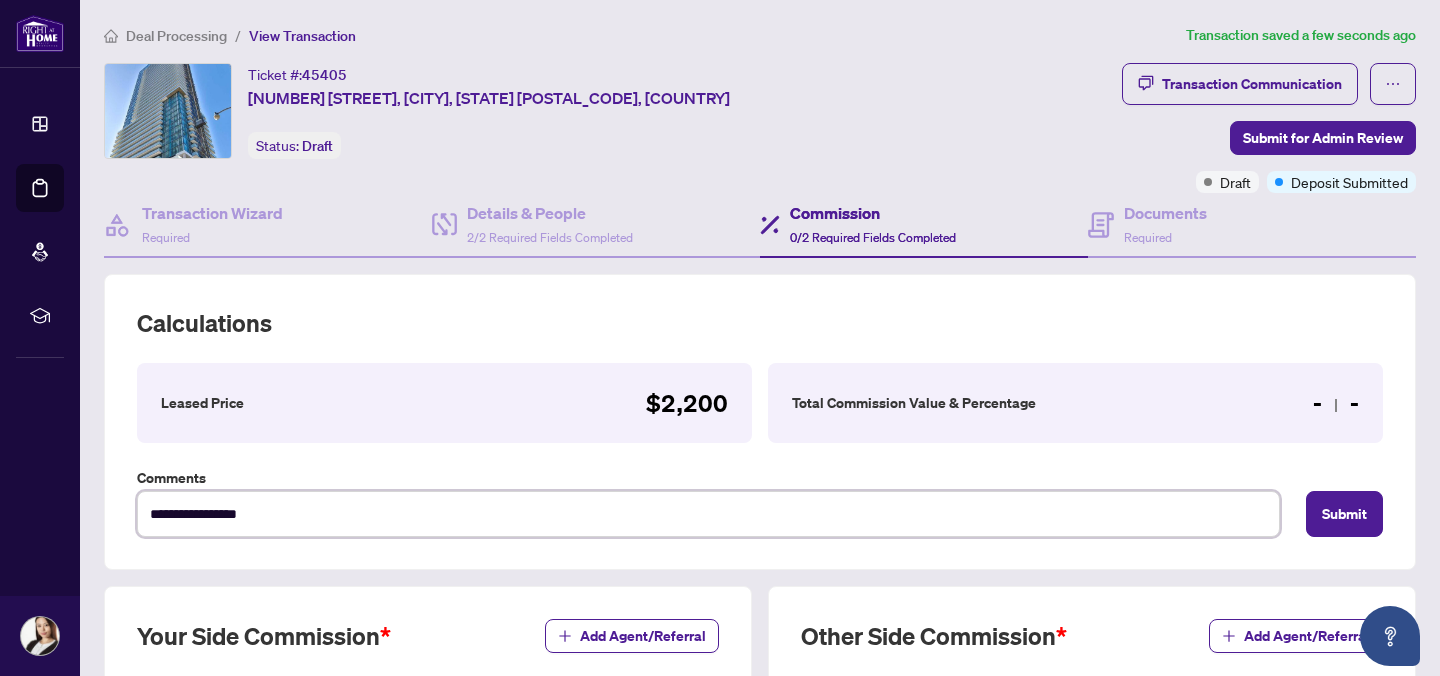 type on "**********" 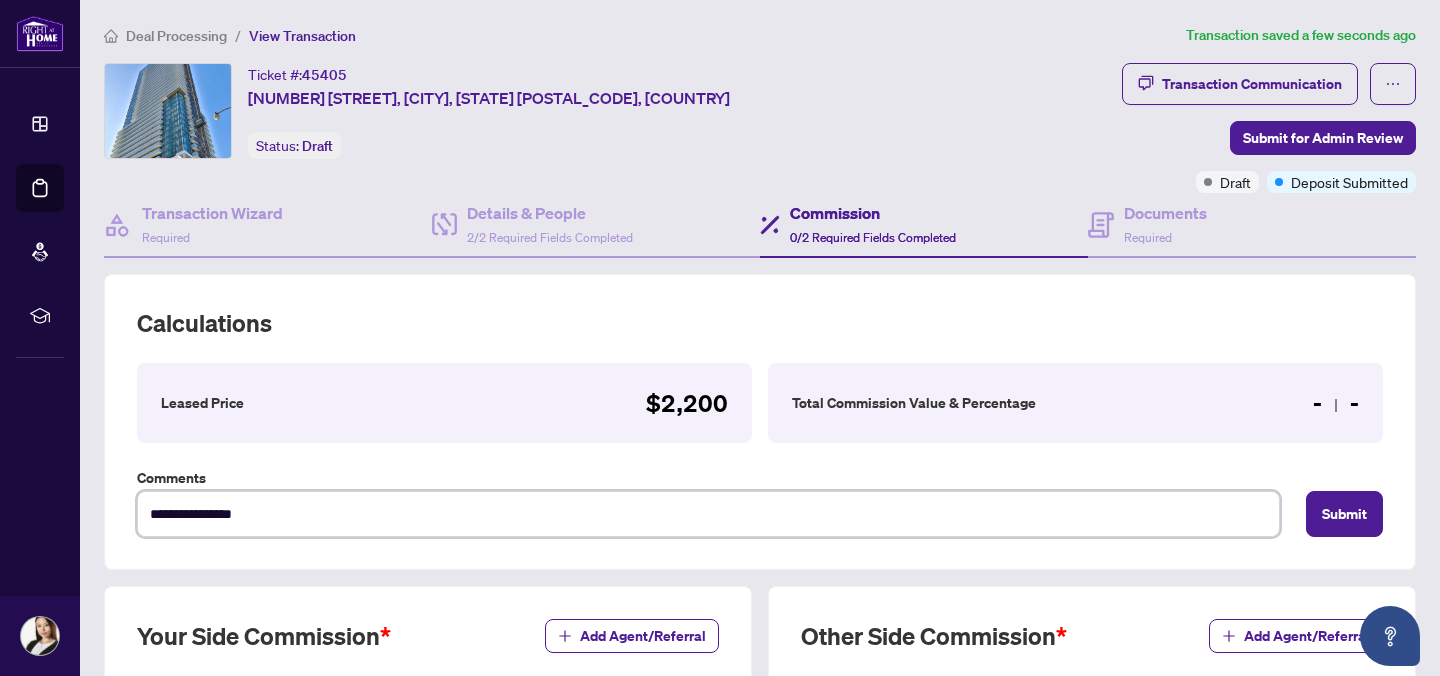 type on "**********" 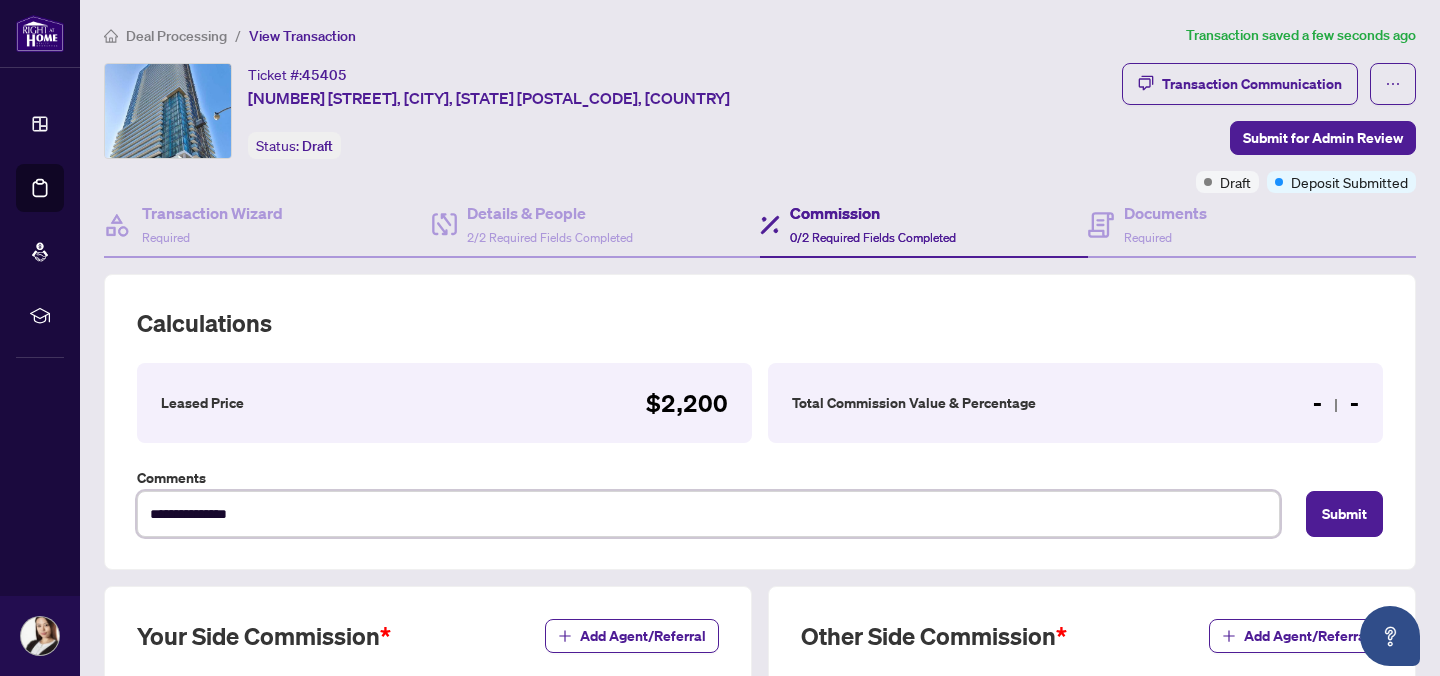 type on "**********" 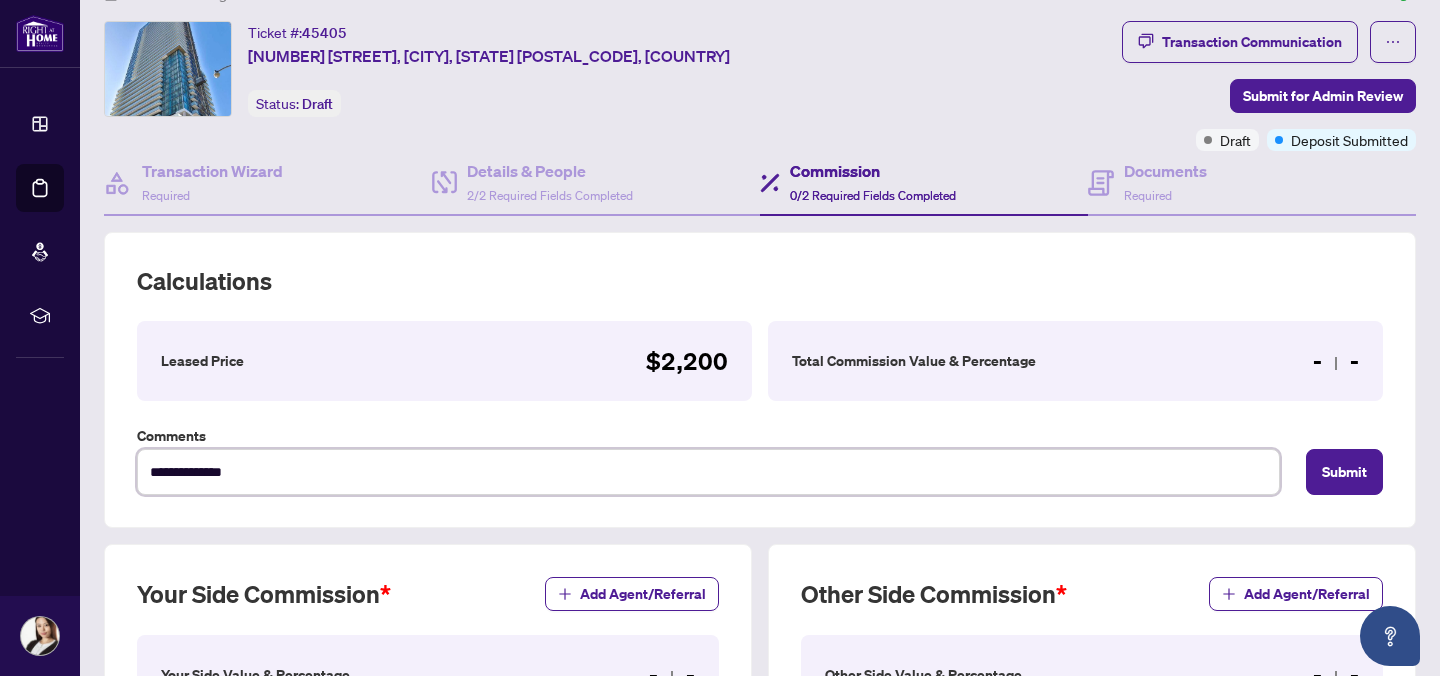 scroll, scrollTop: 35, scrollLeft: 0, axis: vertical 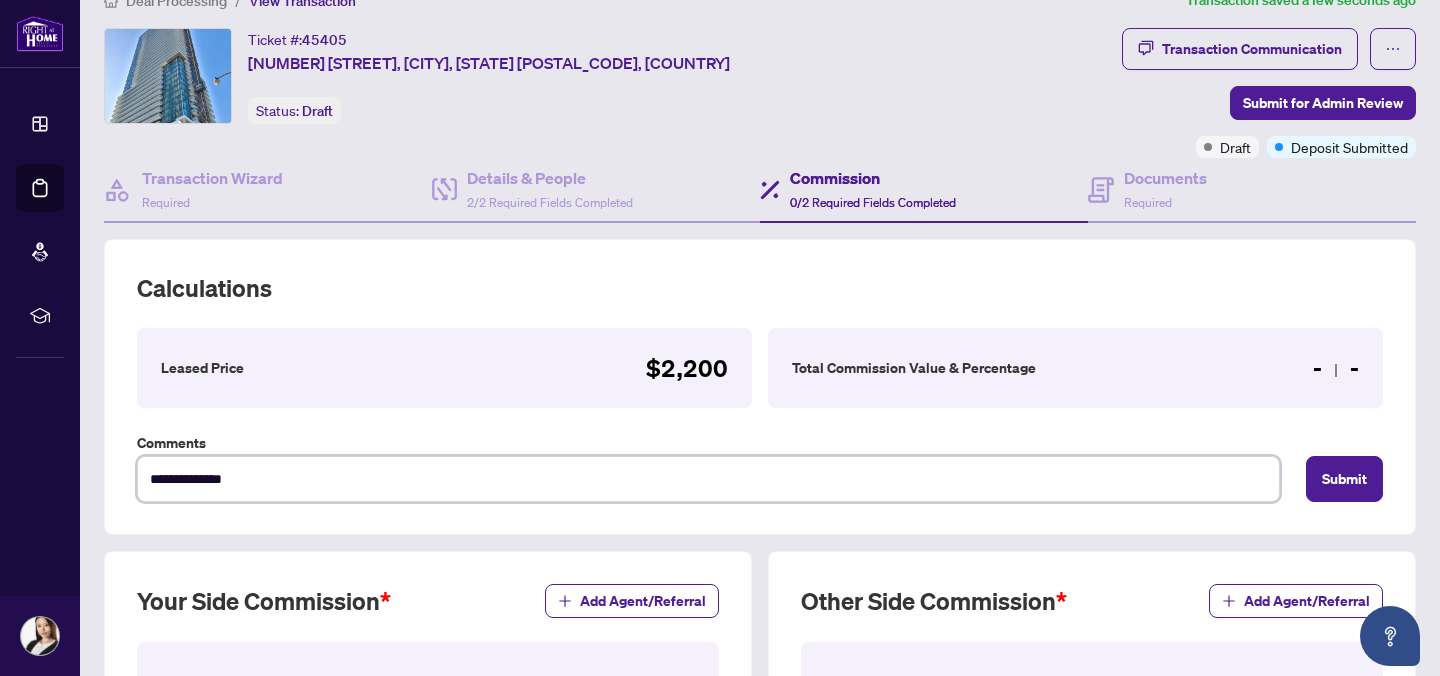 type on "**********" 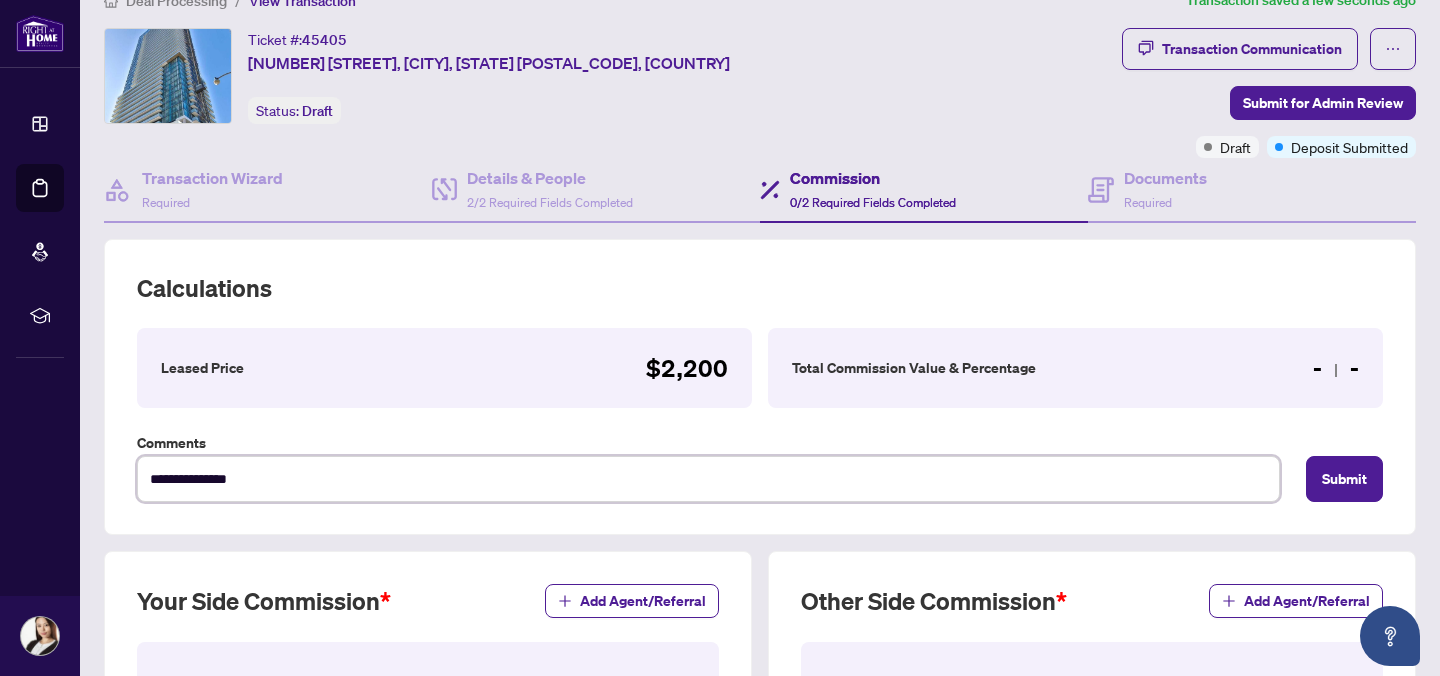 type on "**********" 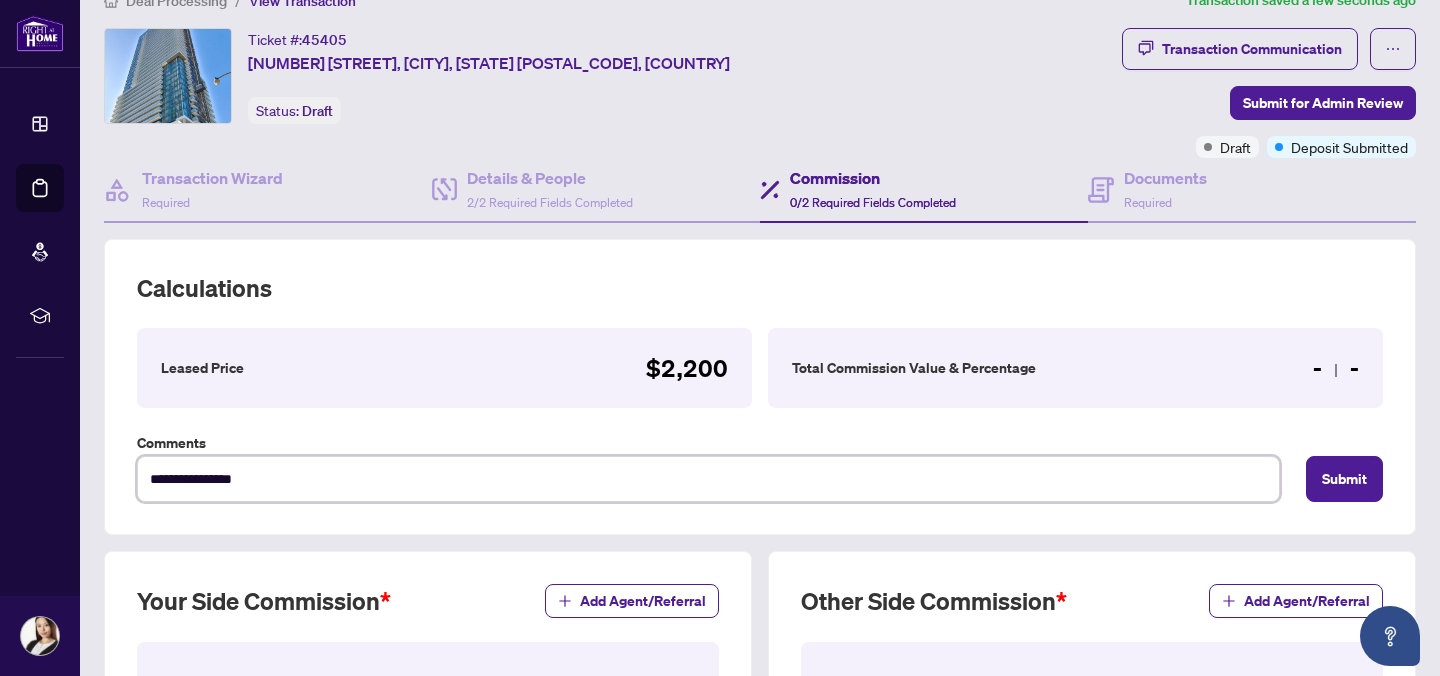 type on "**********" 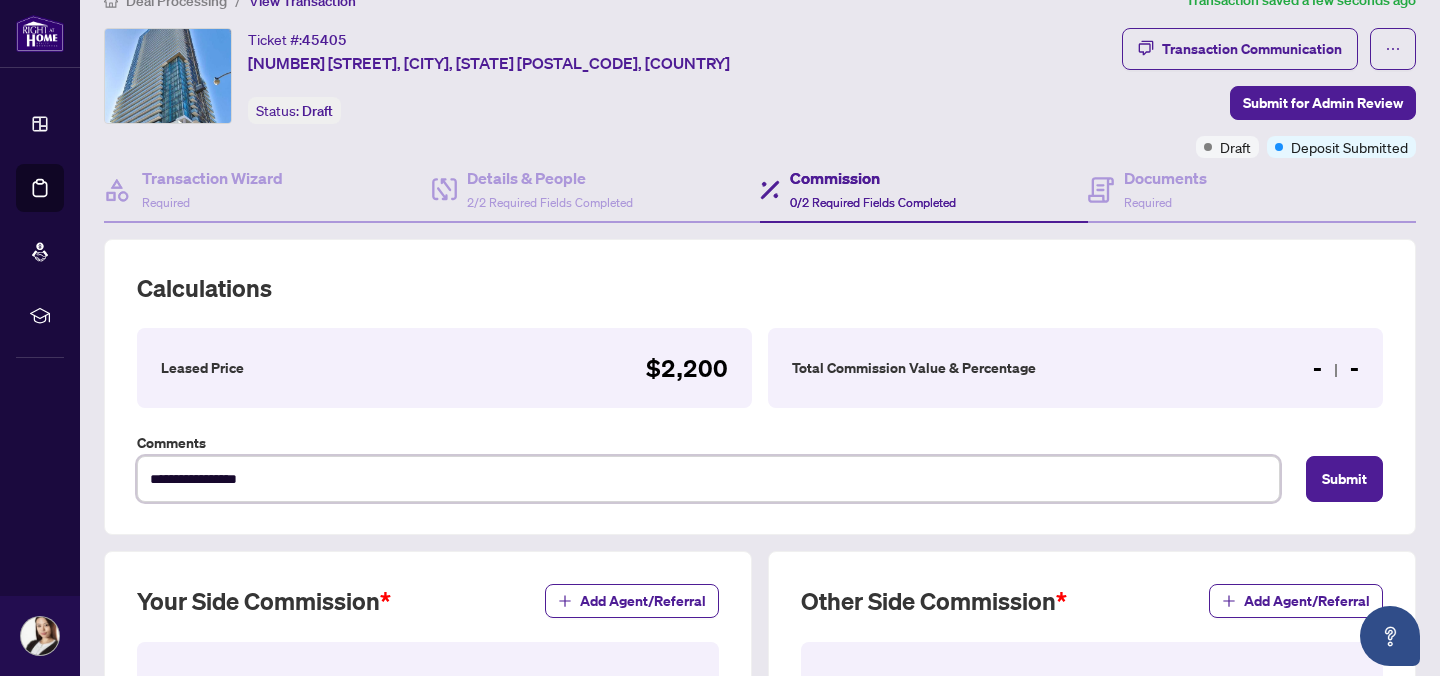 type on "**********" 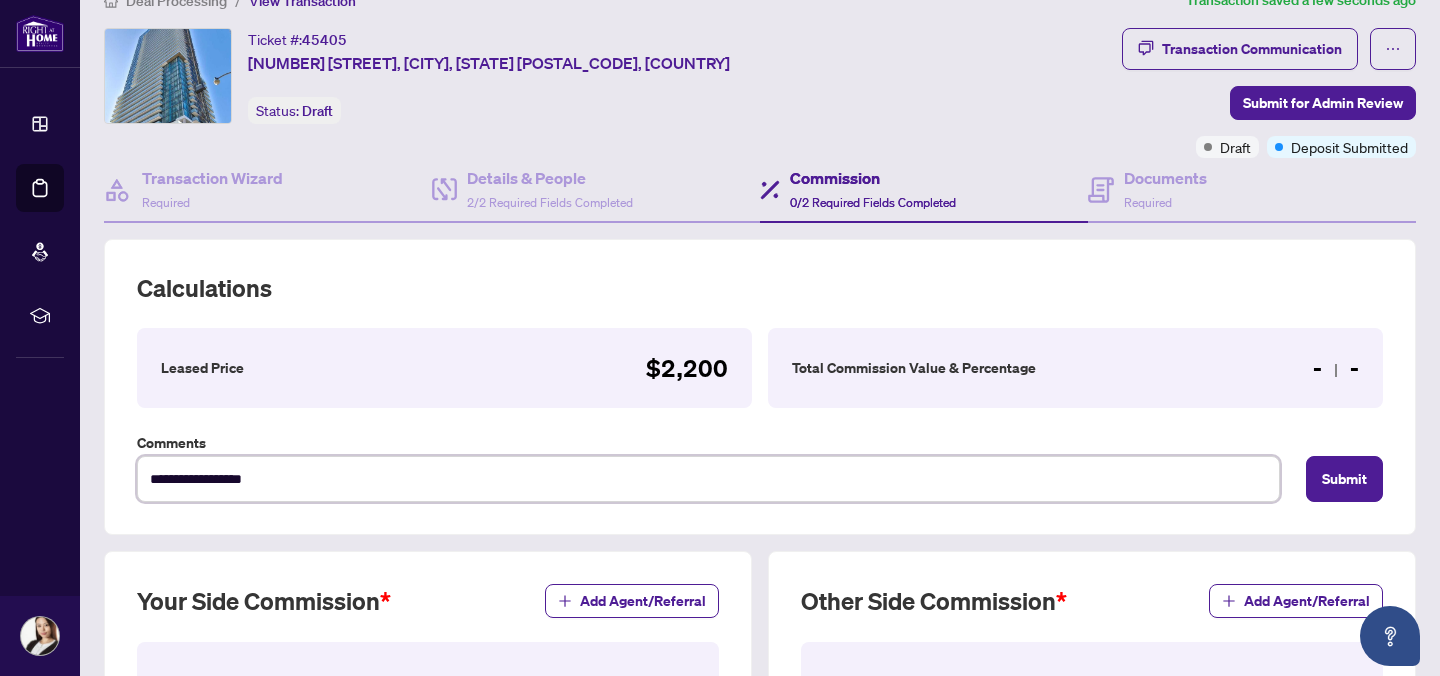 type on "**********" 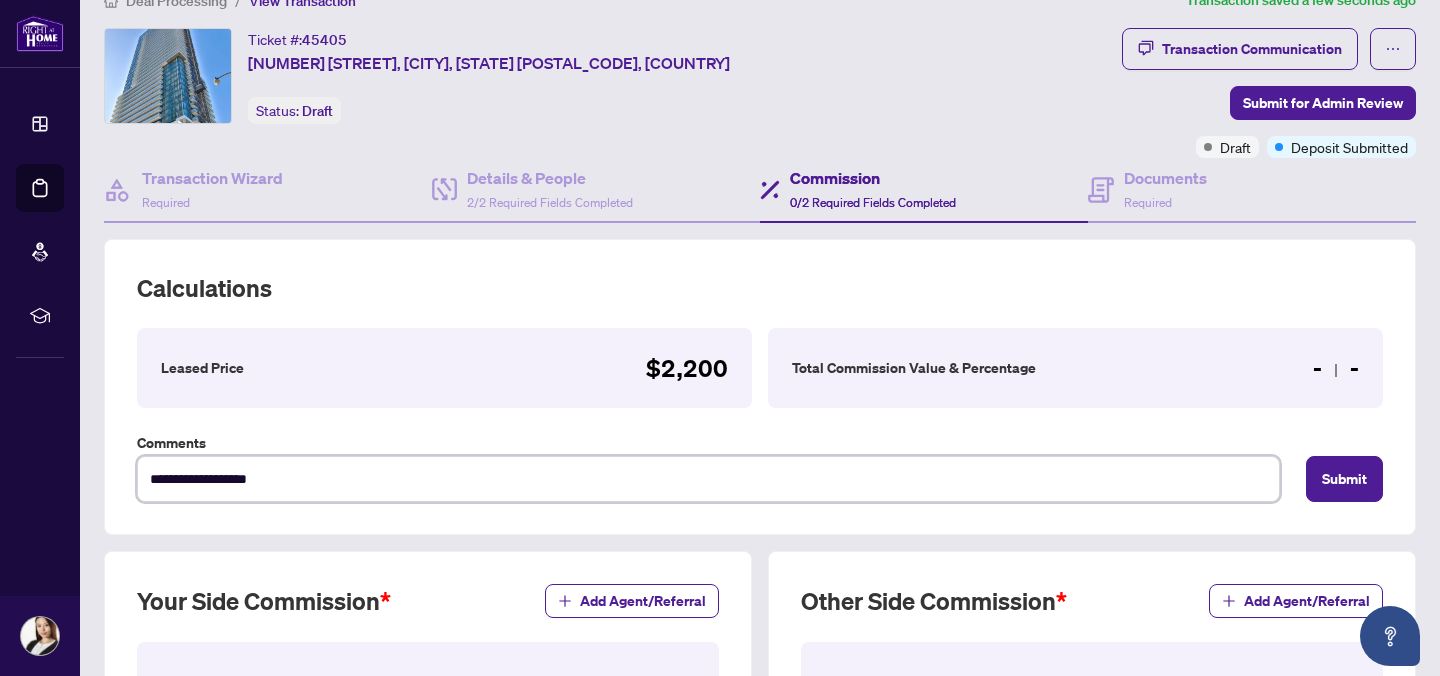 type on "**********" 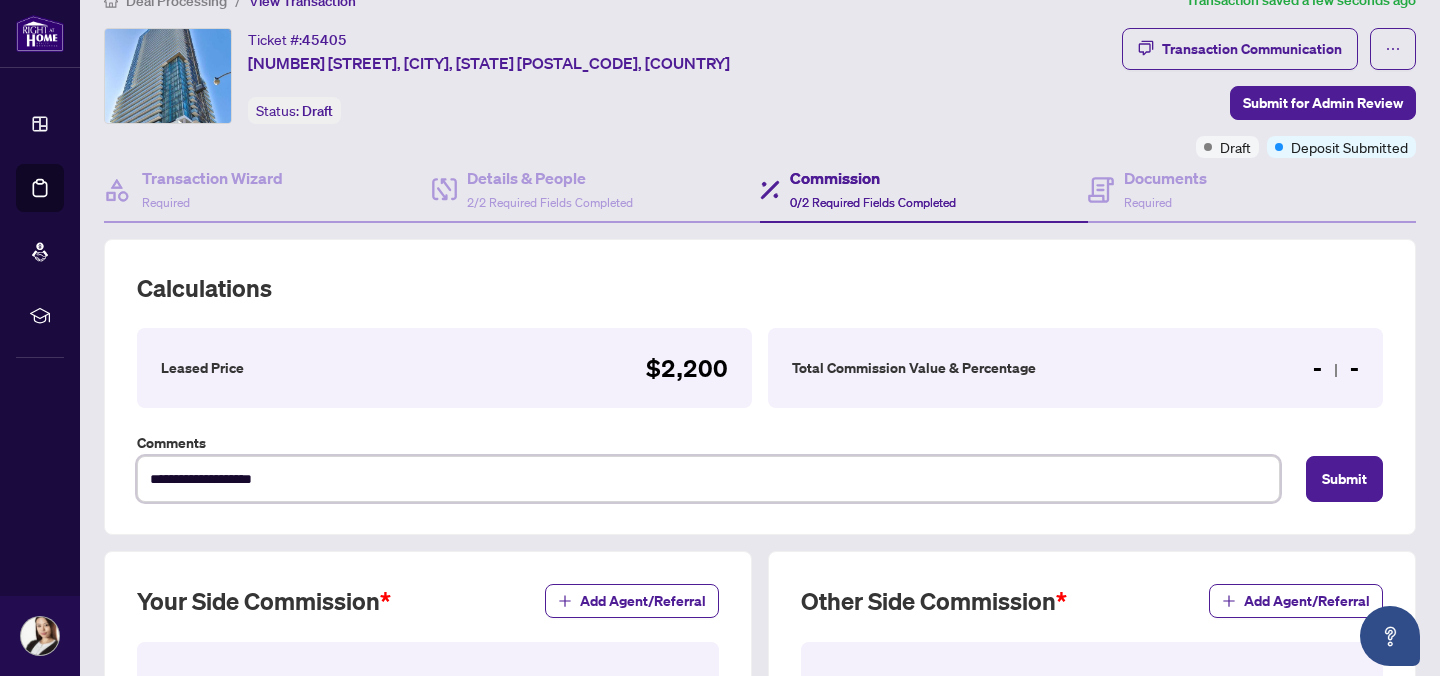 type on "**********" 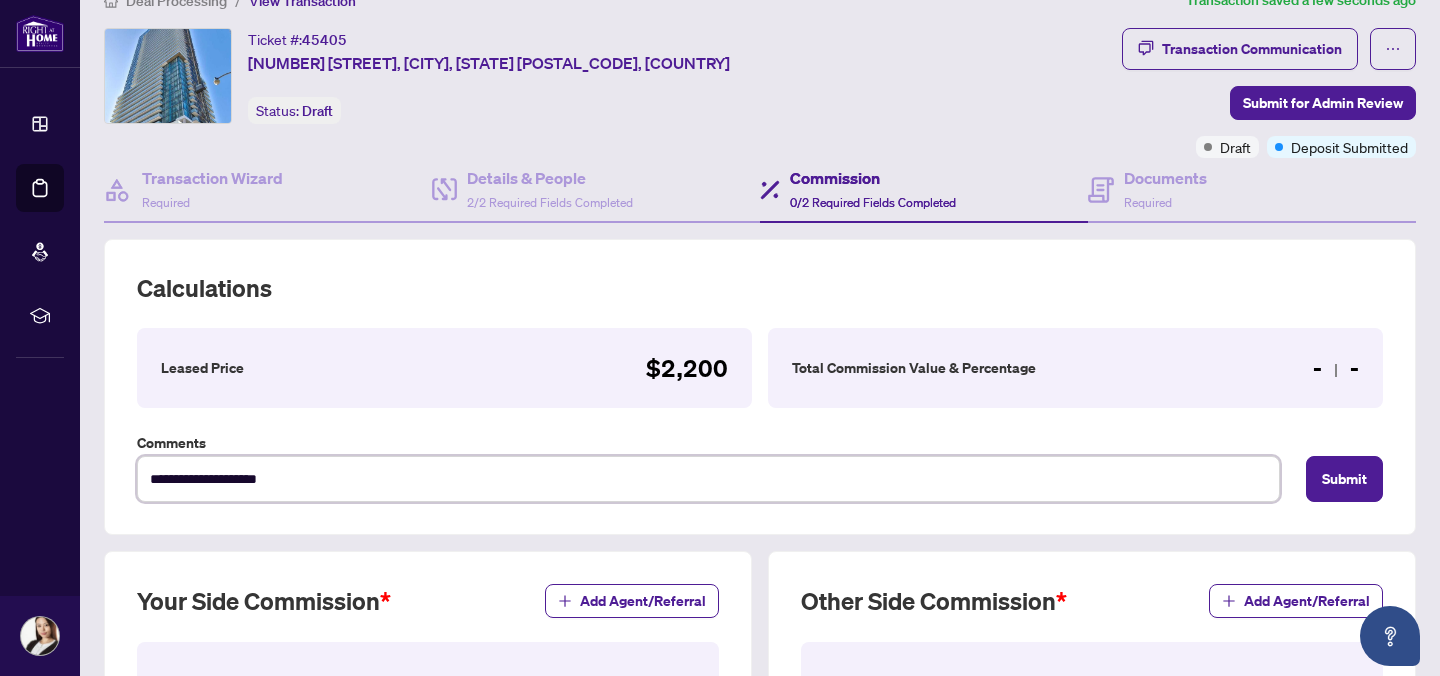 type on "**********" 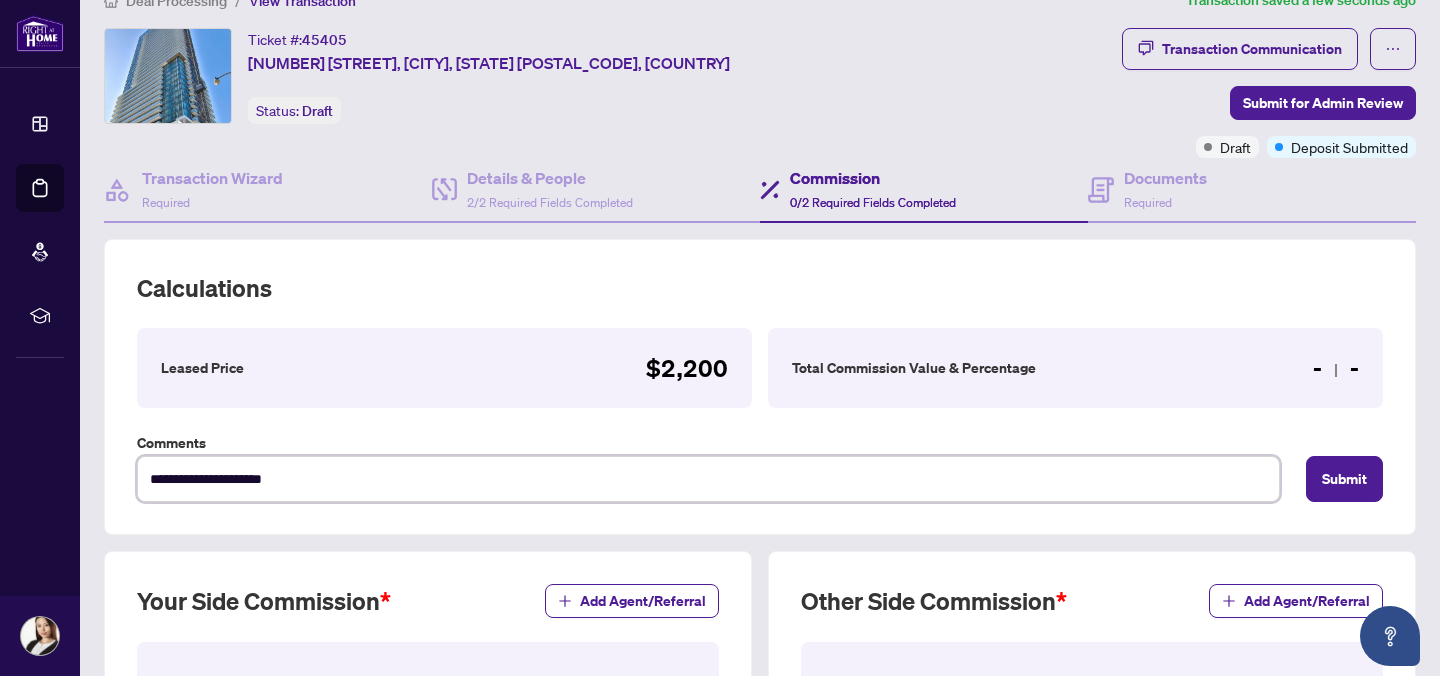 type on "**********" 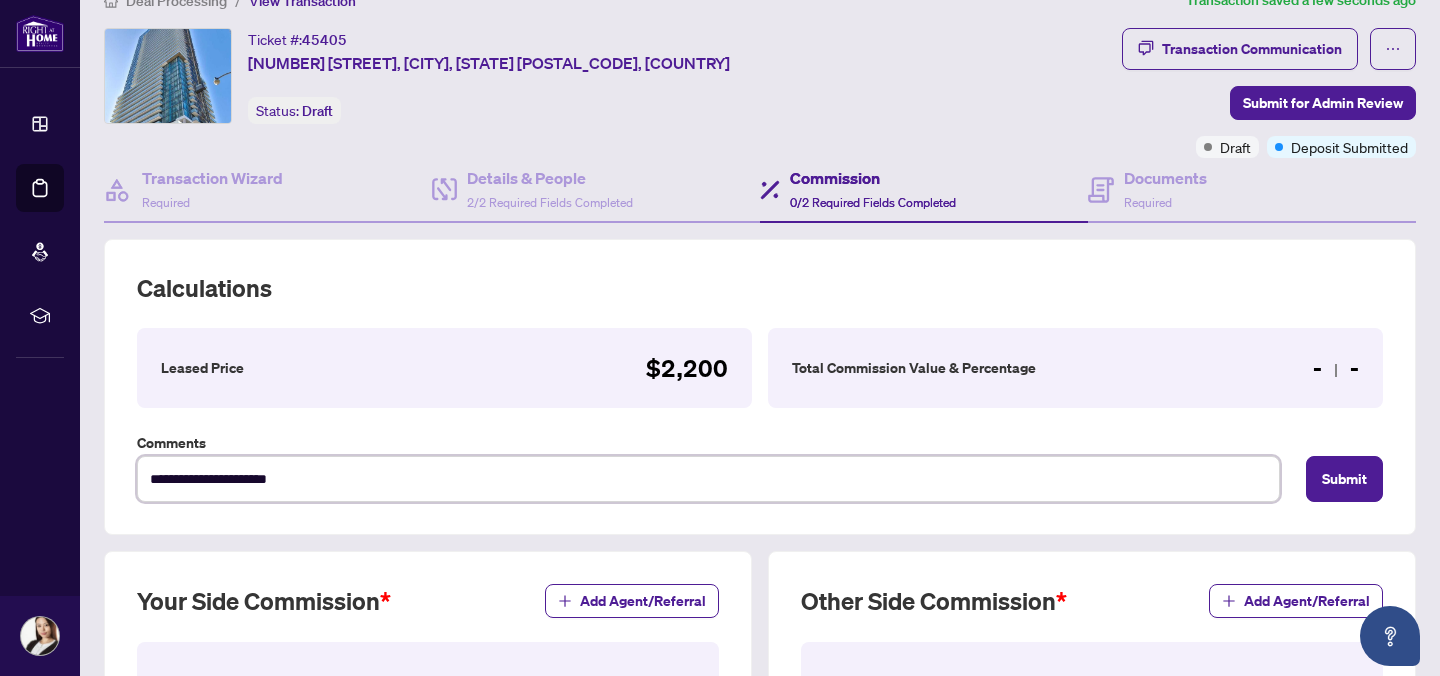 type on "**********" 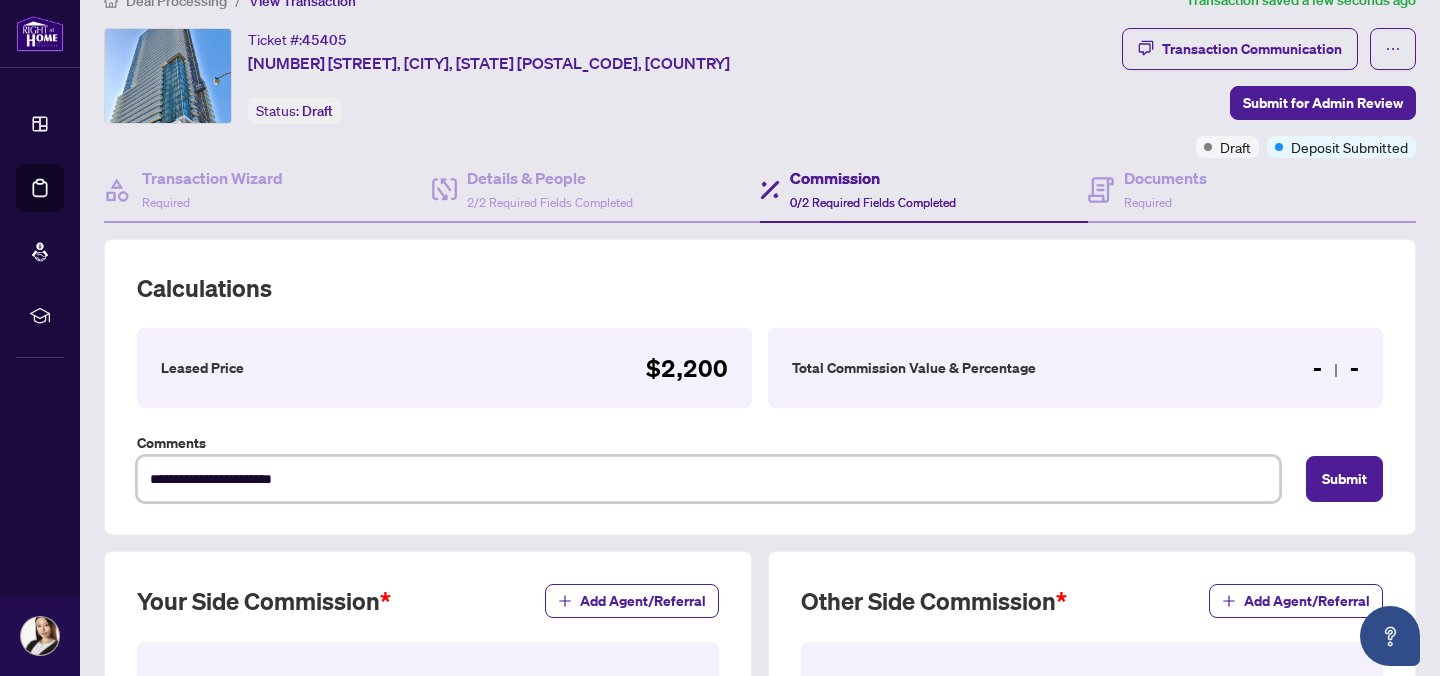 type on "**********" 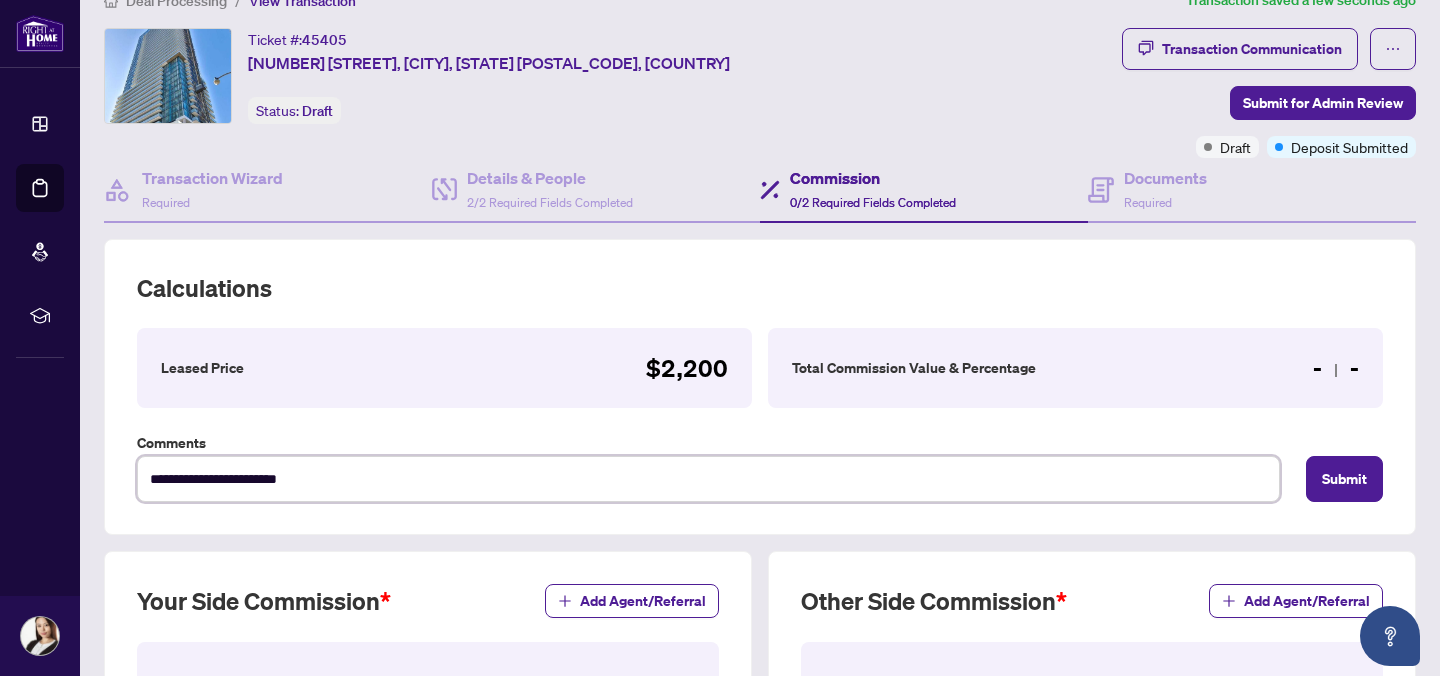 type on "**********" 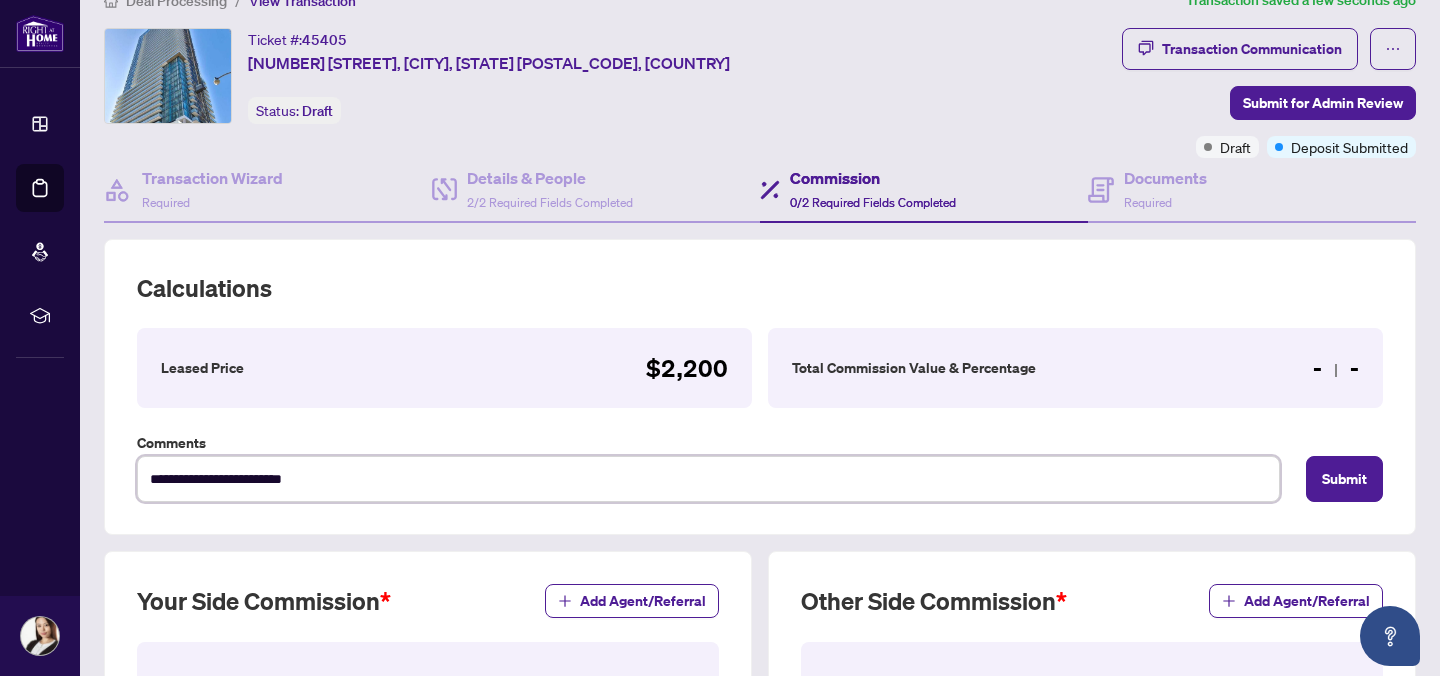 type on "**********" 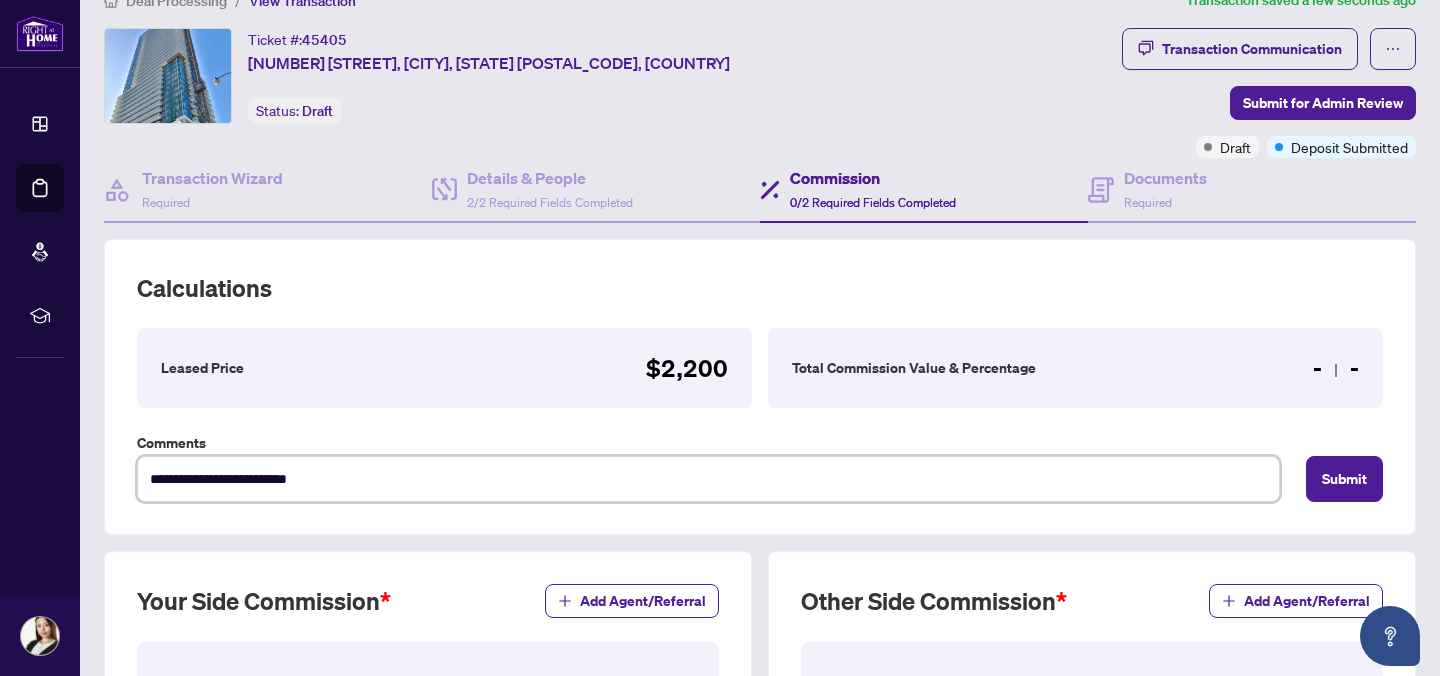 type on "**********" 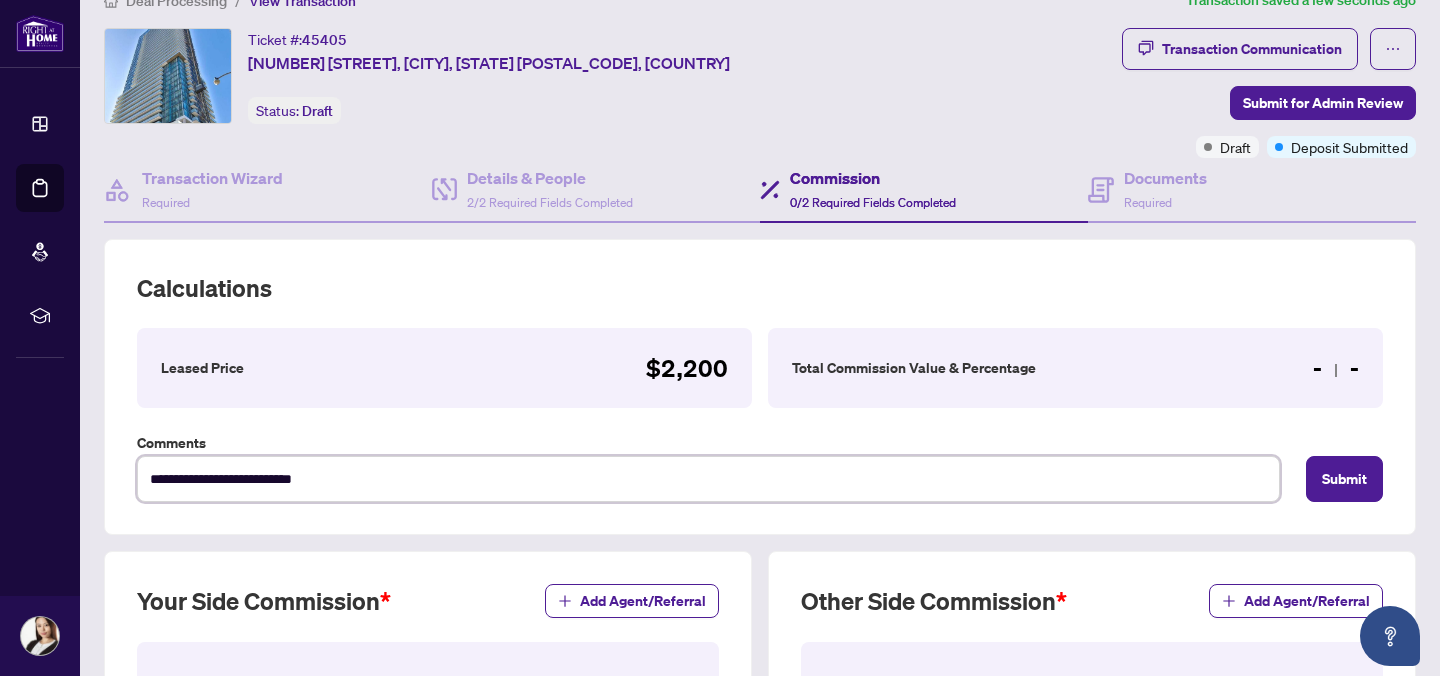 type on "**********" 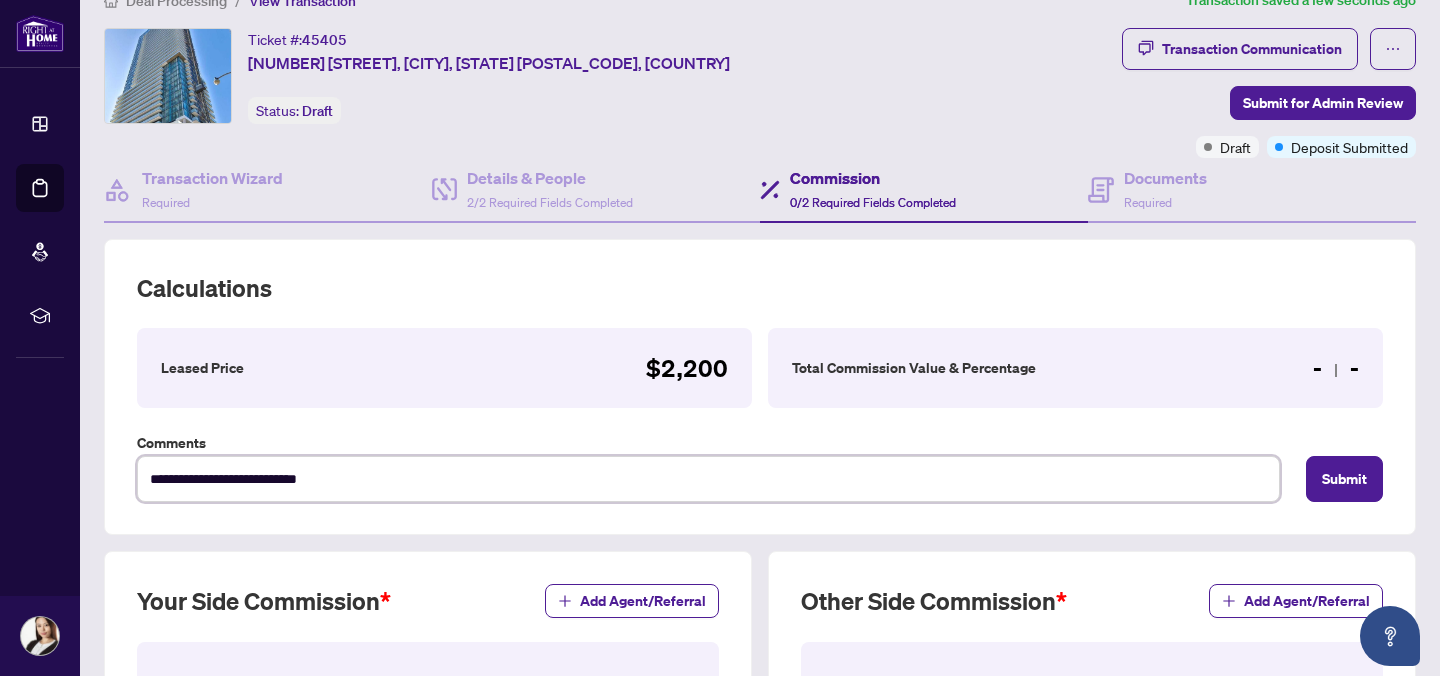 type on "**********" 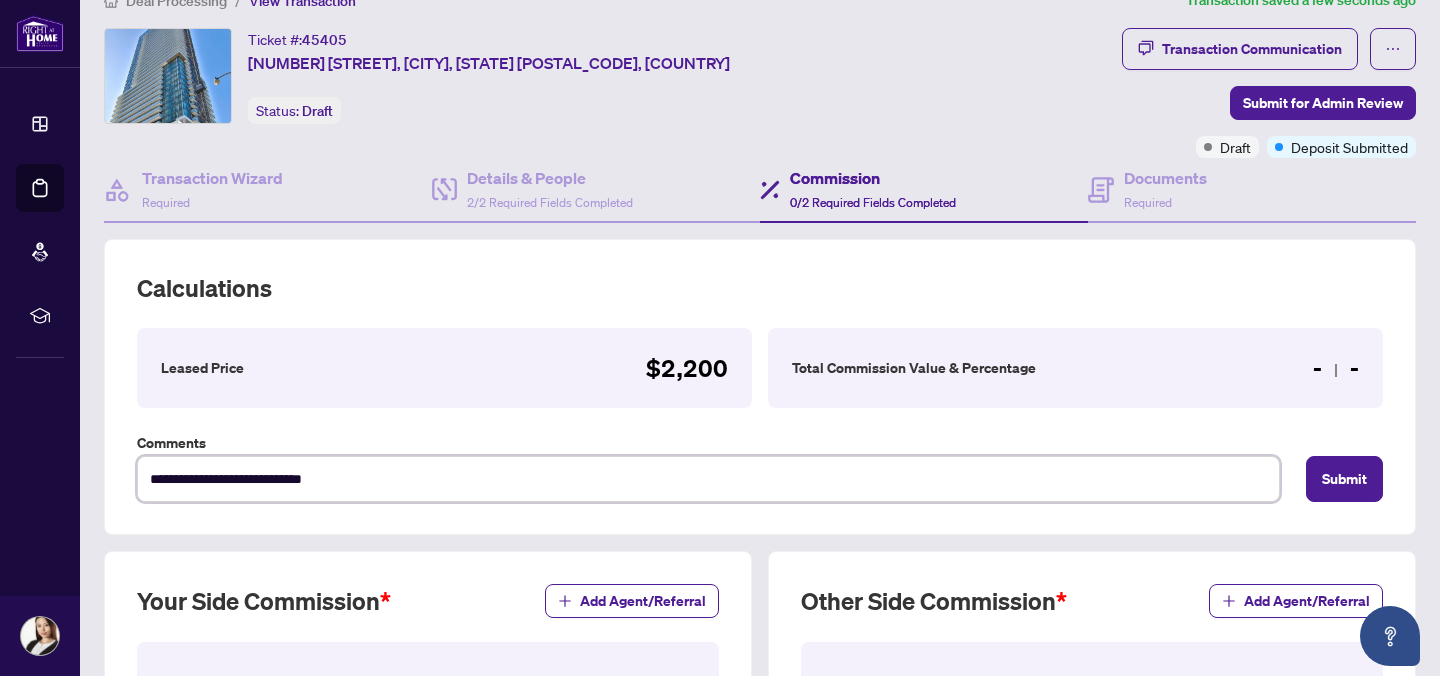 type on "**********" 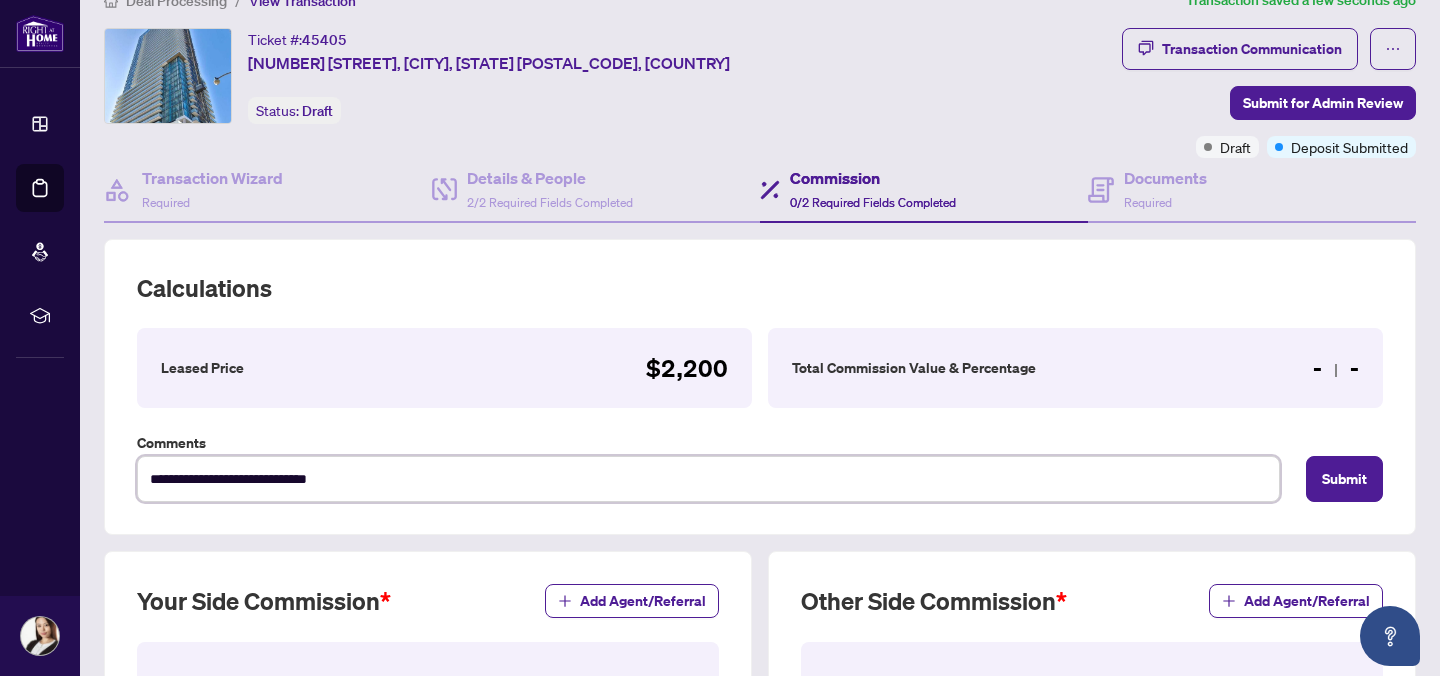 type on "**********" 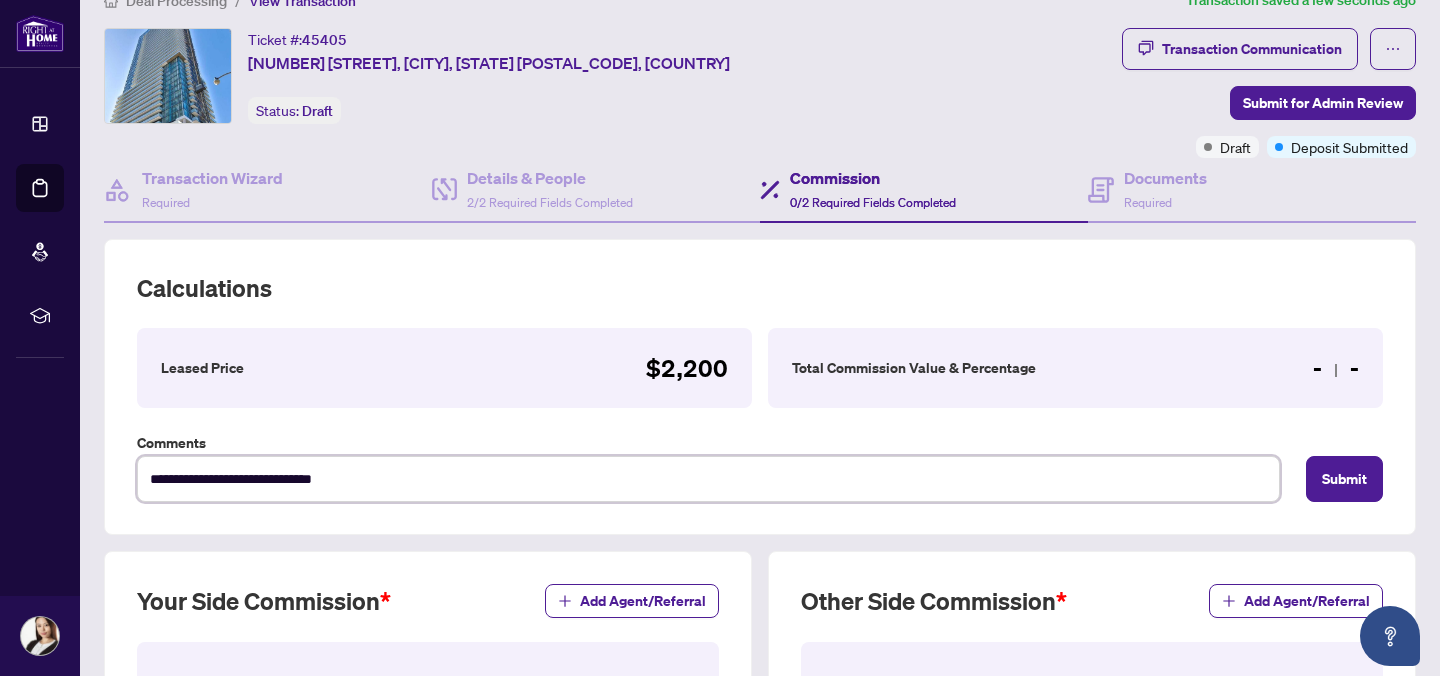 type on "**********" 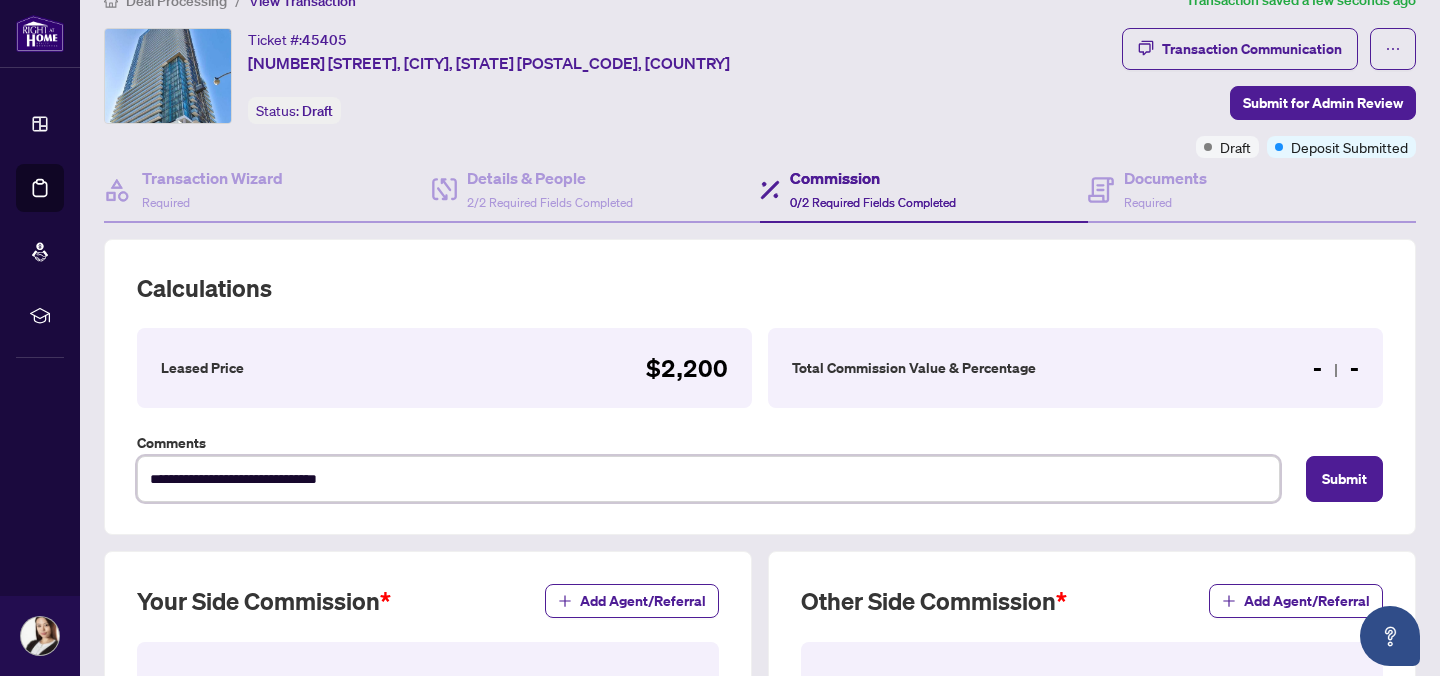 type on "**********" 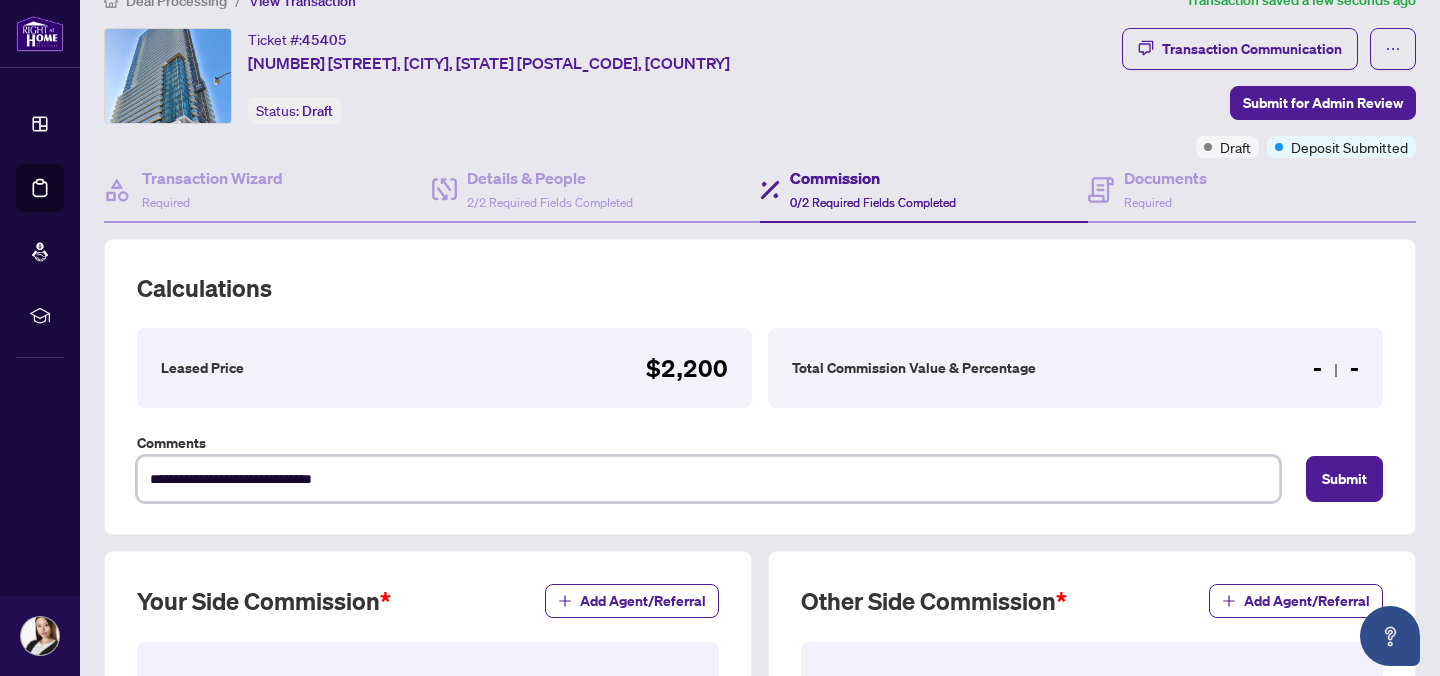 type on "**********" 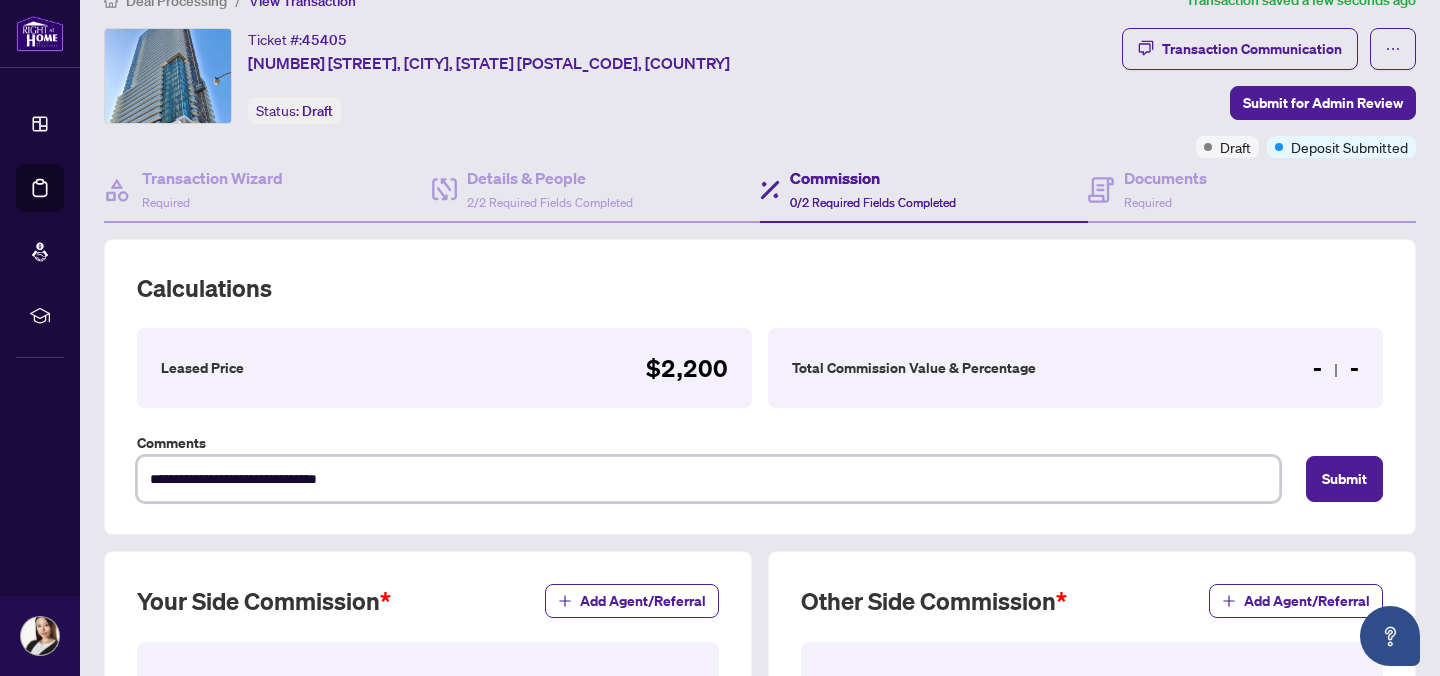 type on "**********" 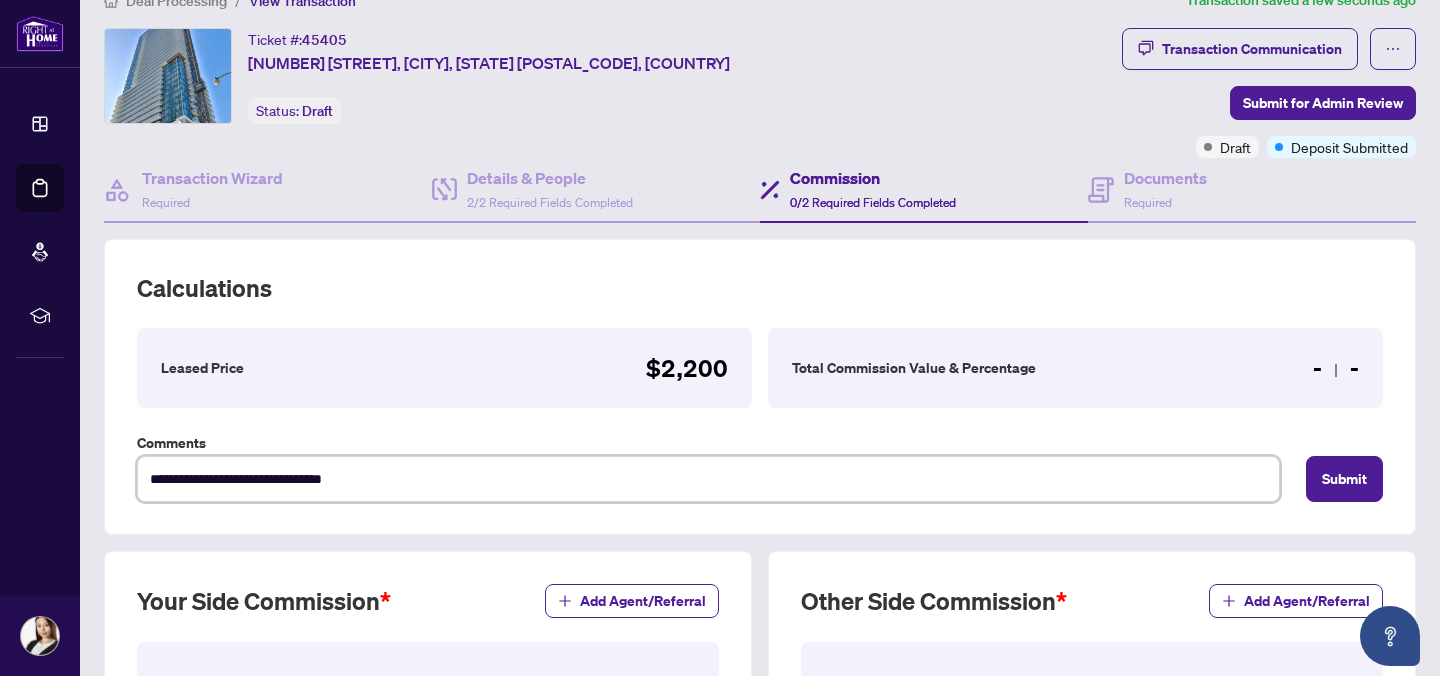 type on "**********" 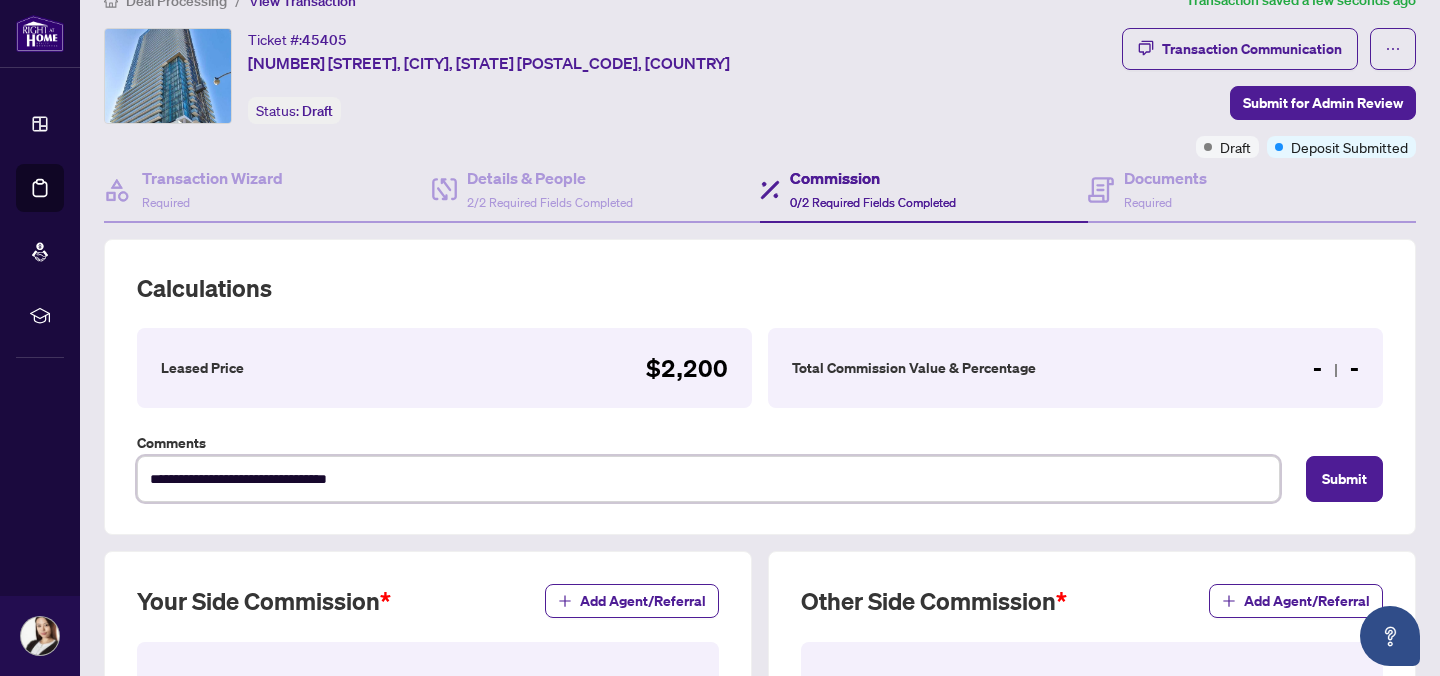 type on "**********" 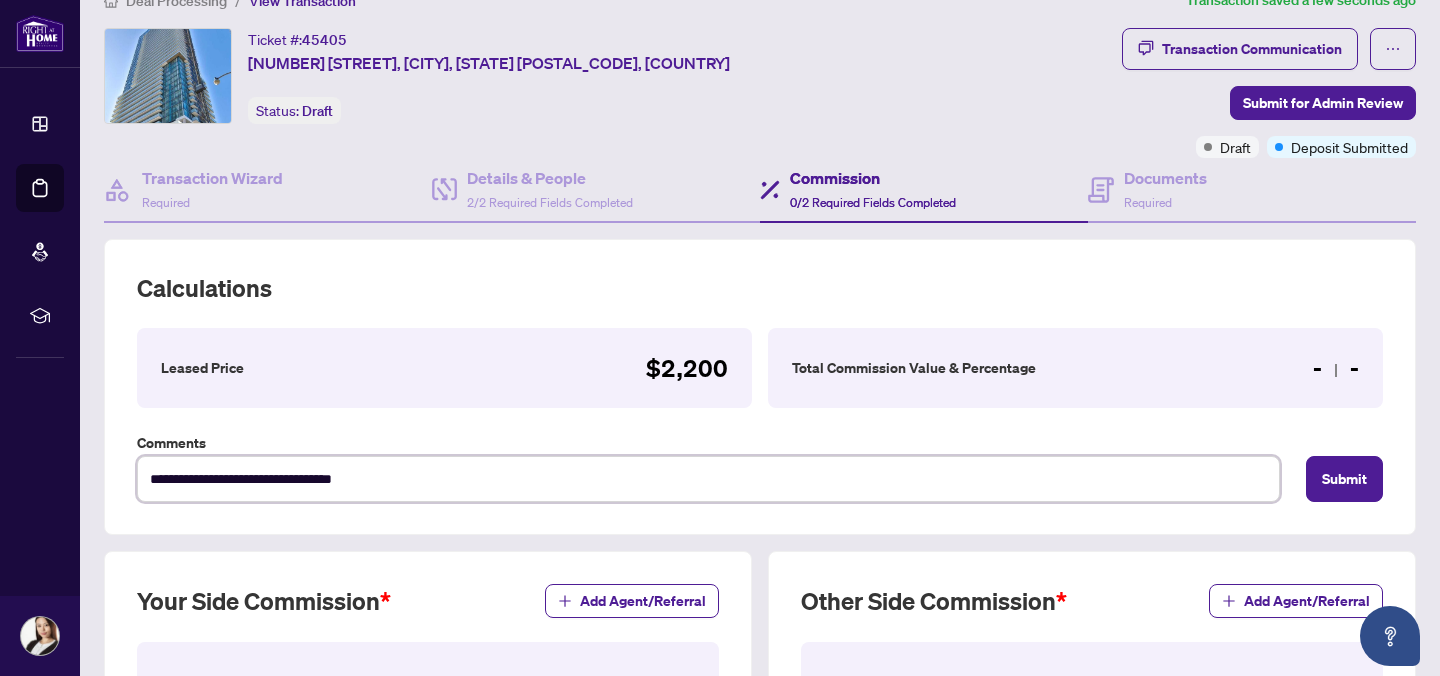 type on "**********" 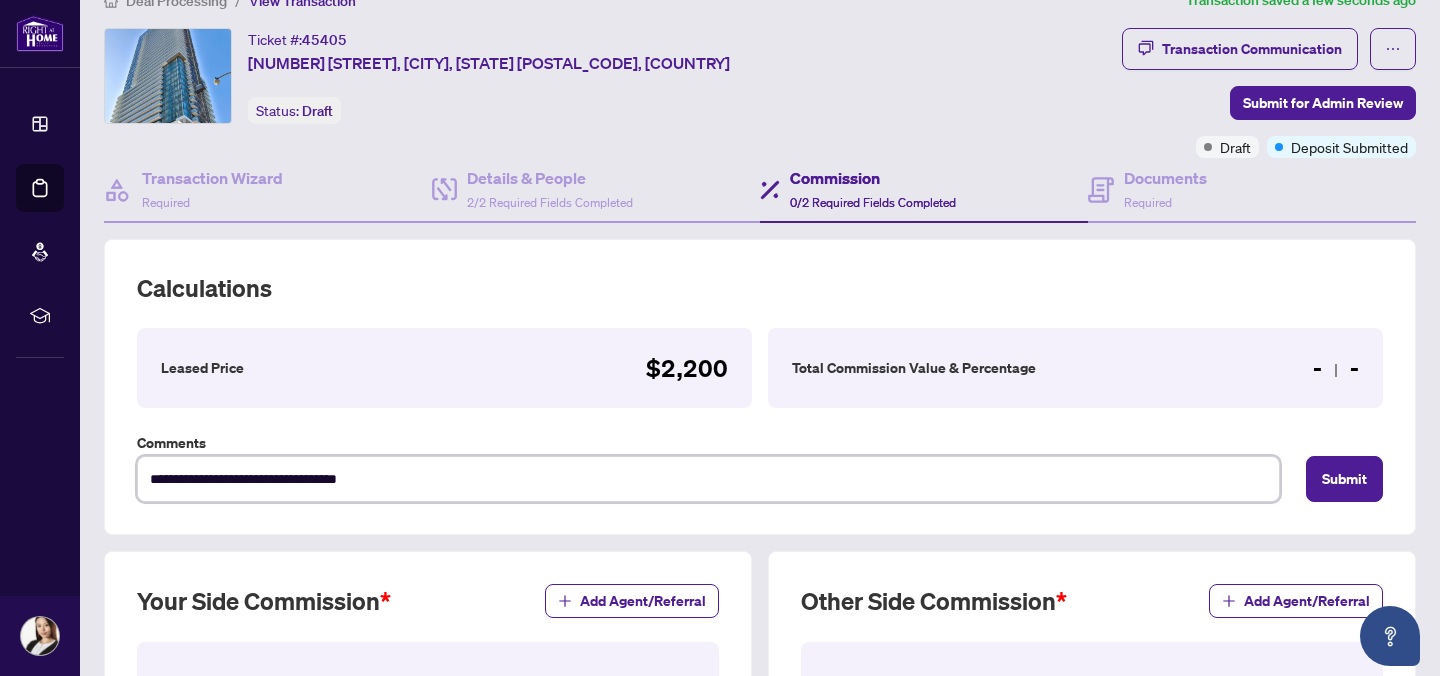 type on "**********" 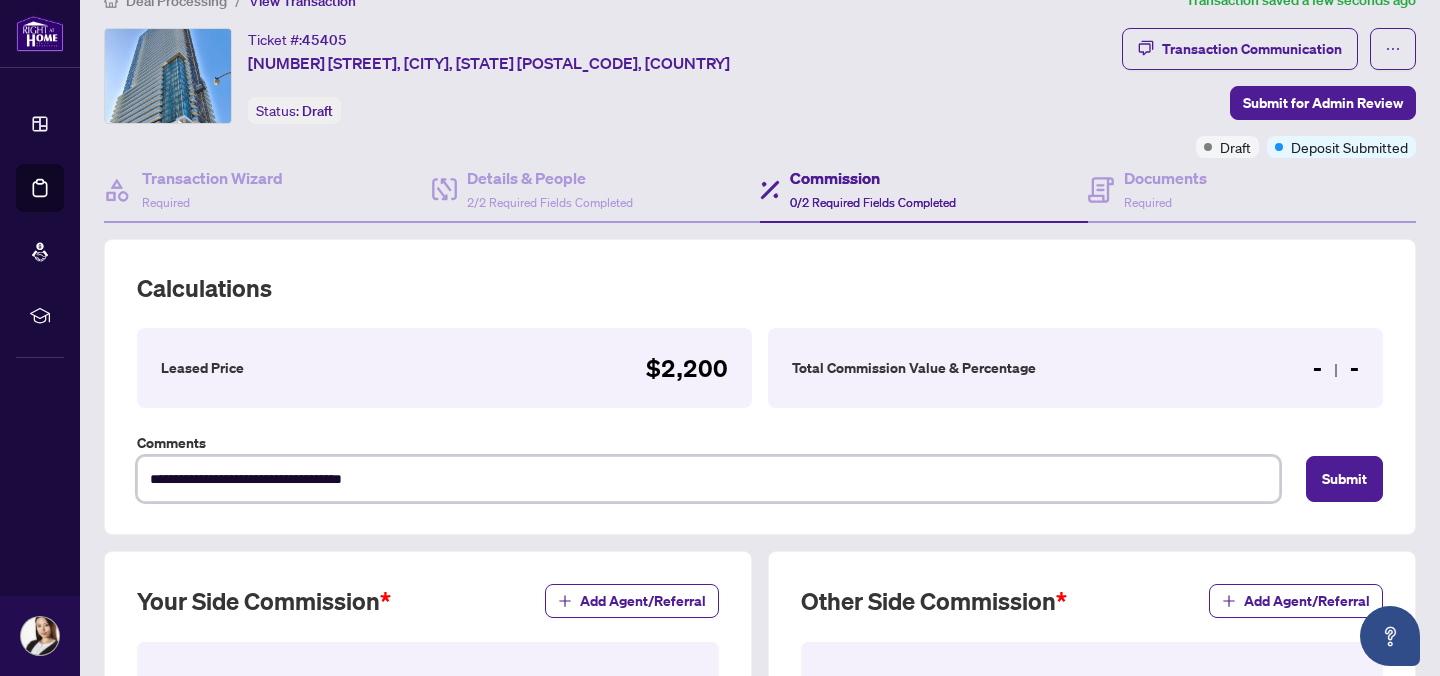 type on "**********" 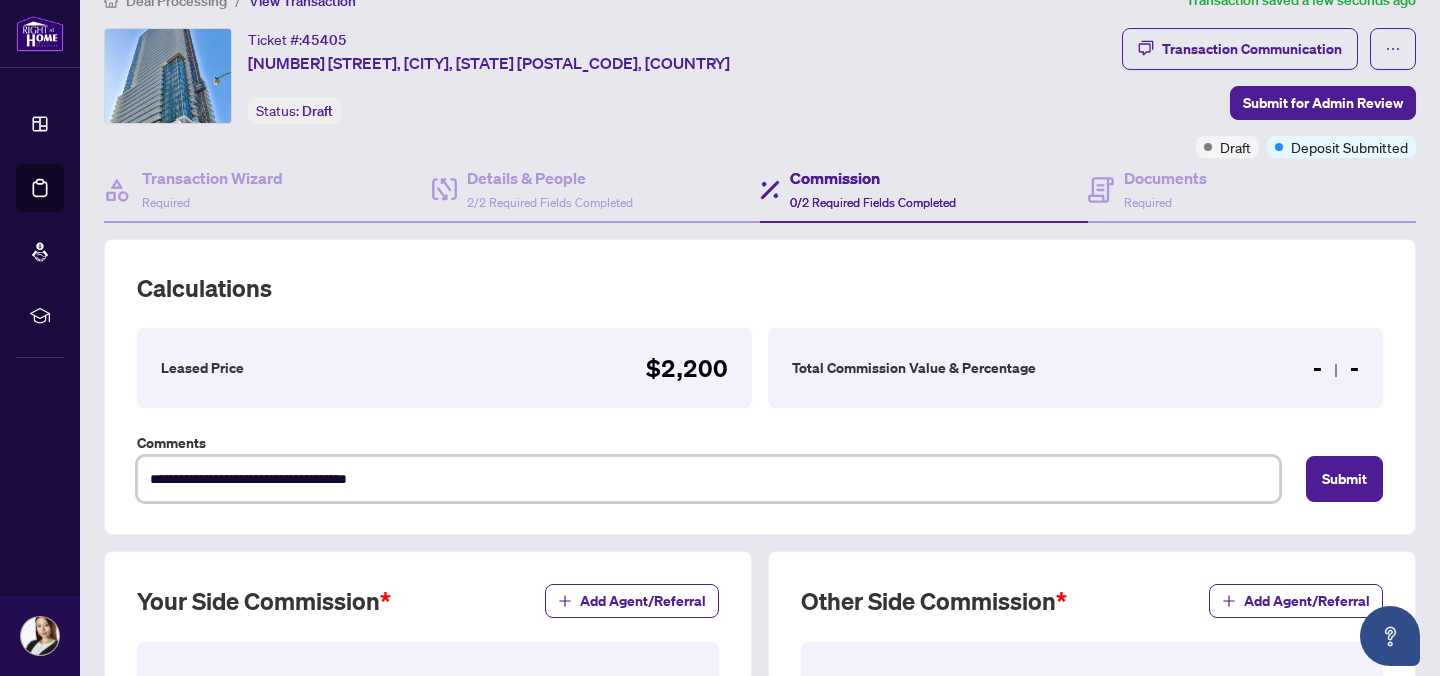 type on "**********" 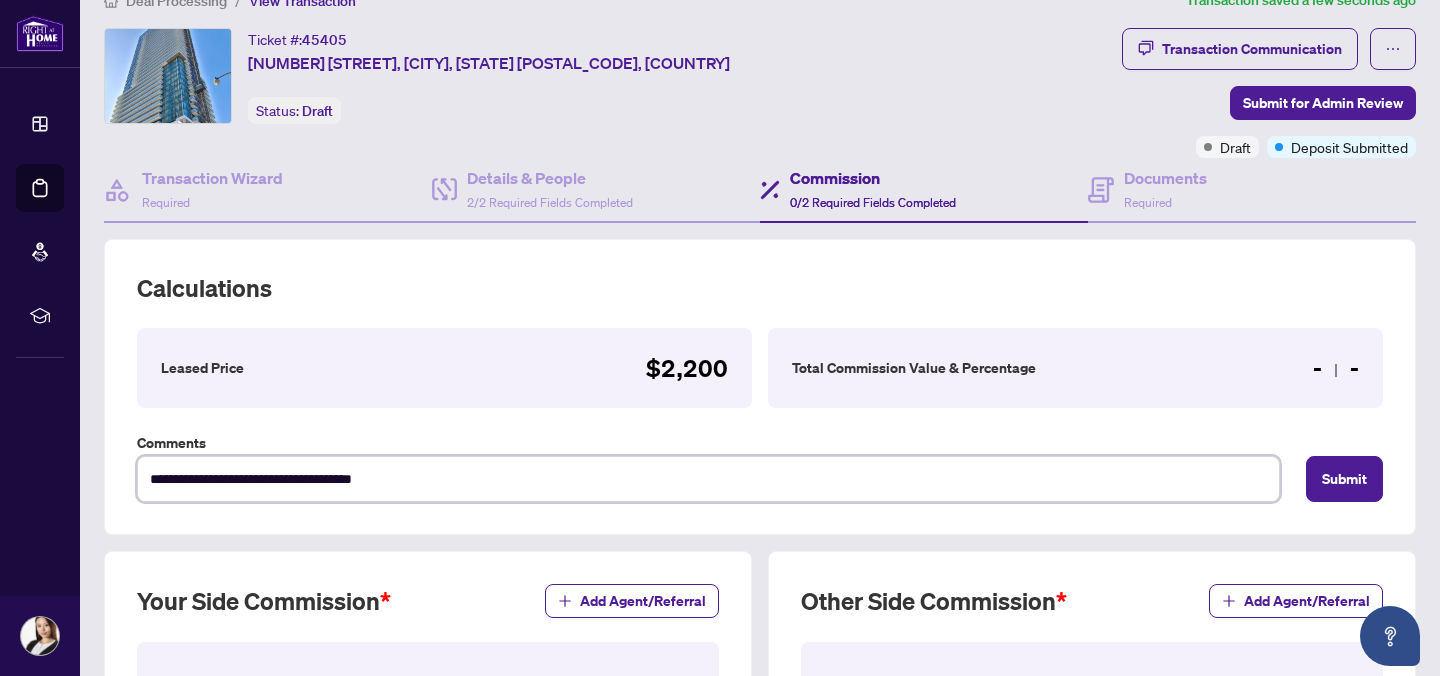 type on "**********" 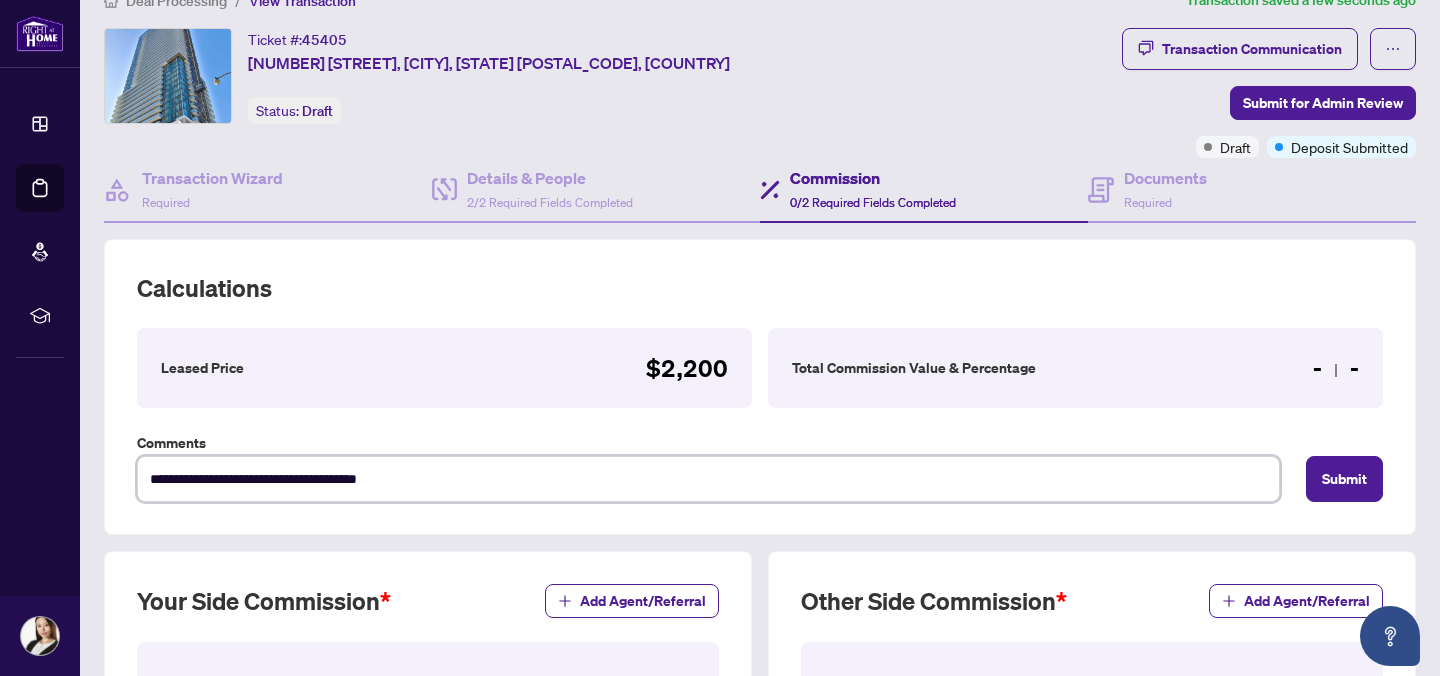 type on "**********" 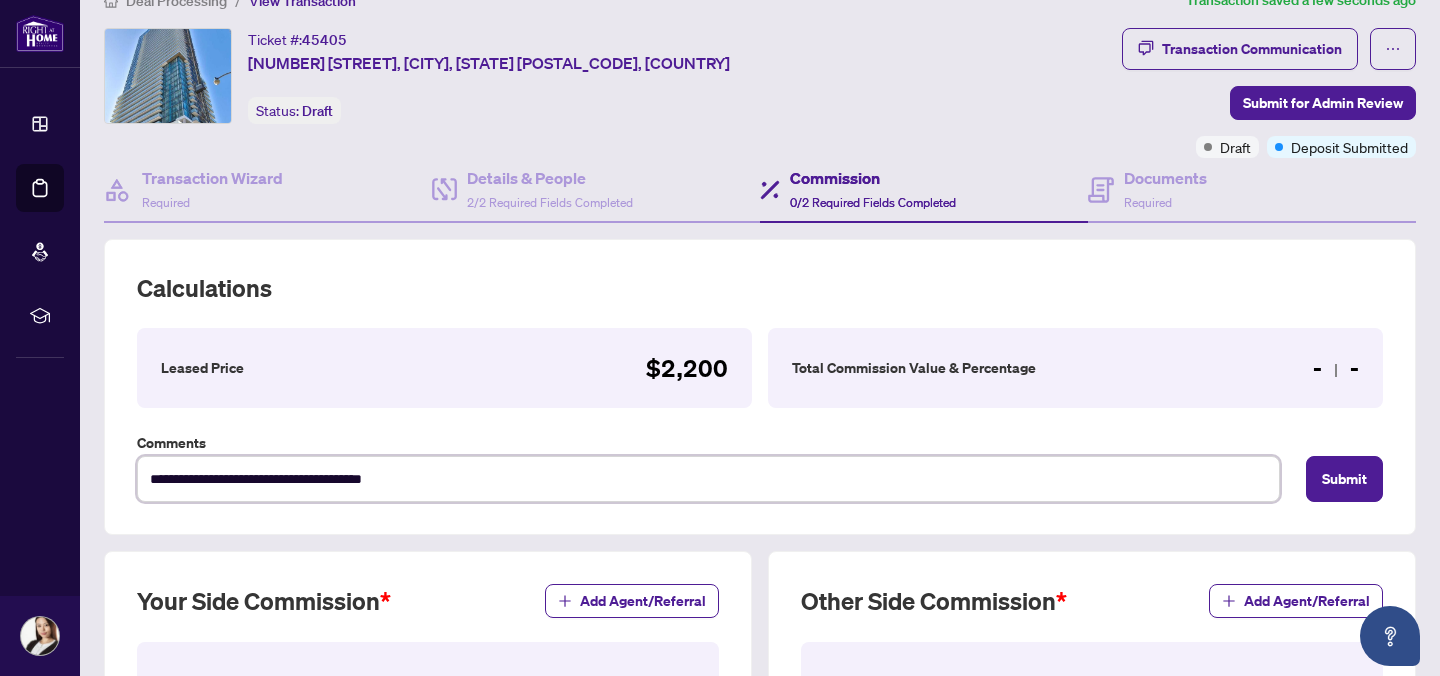 type on "**********" 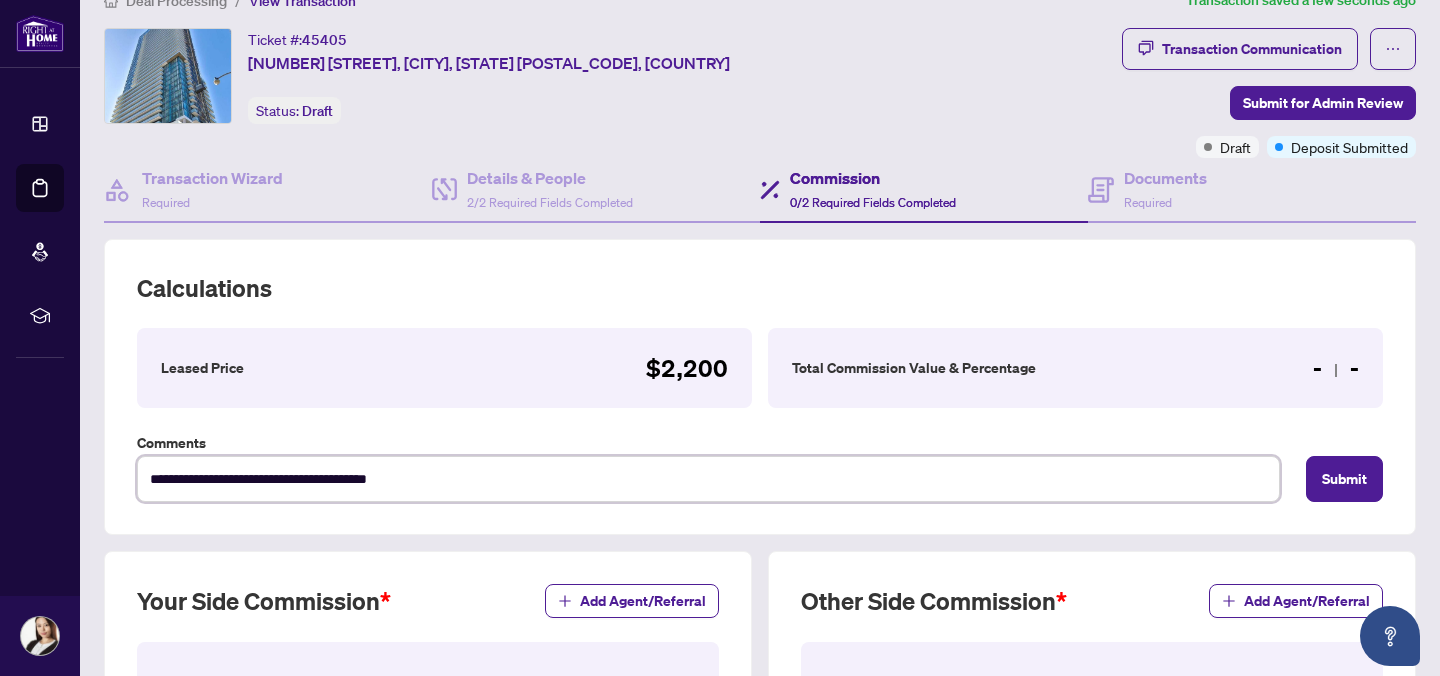 type on "**********" 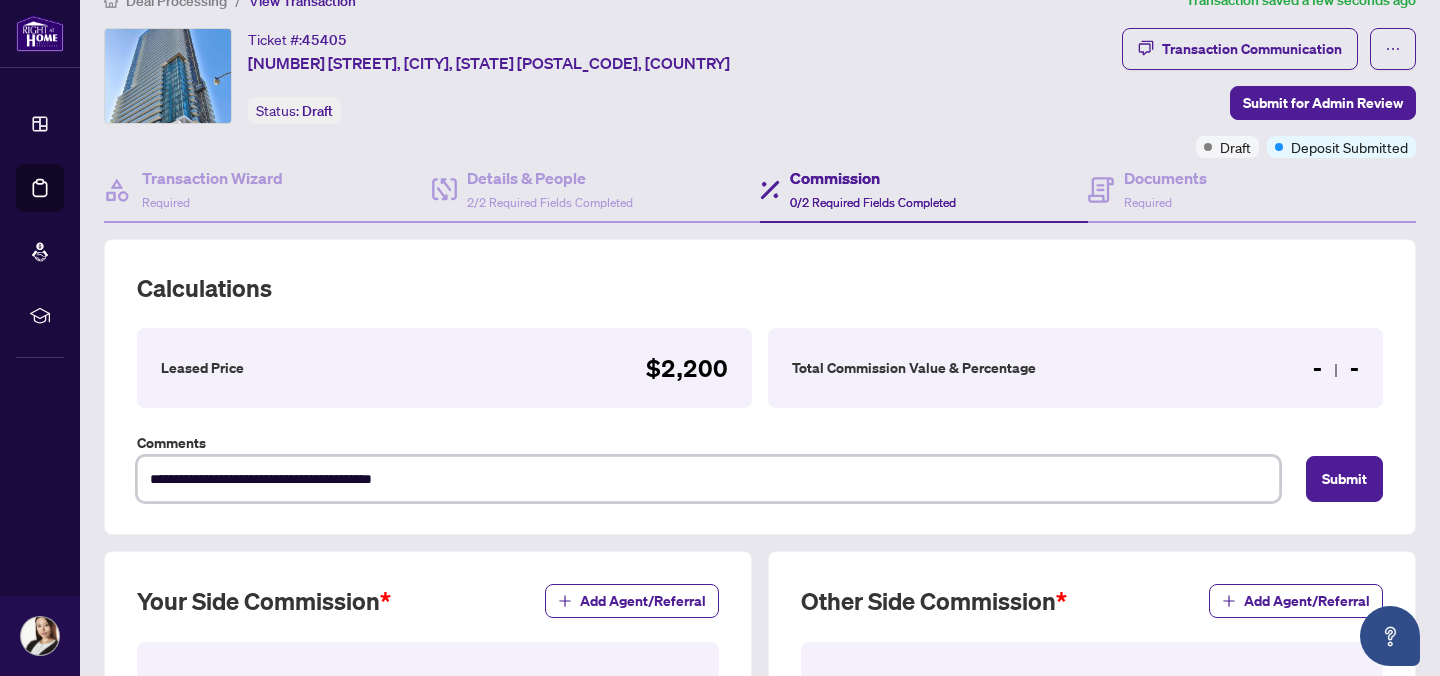 type on "**********" 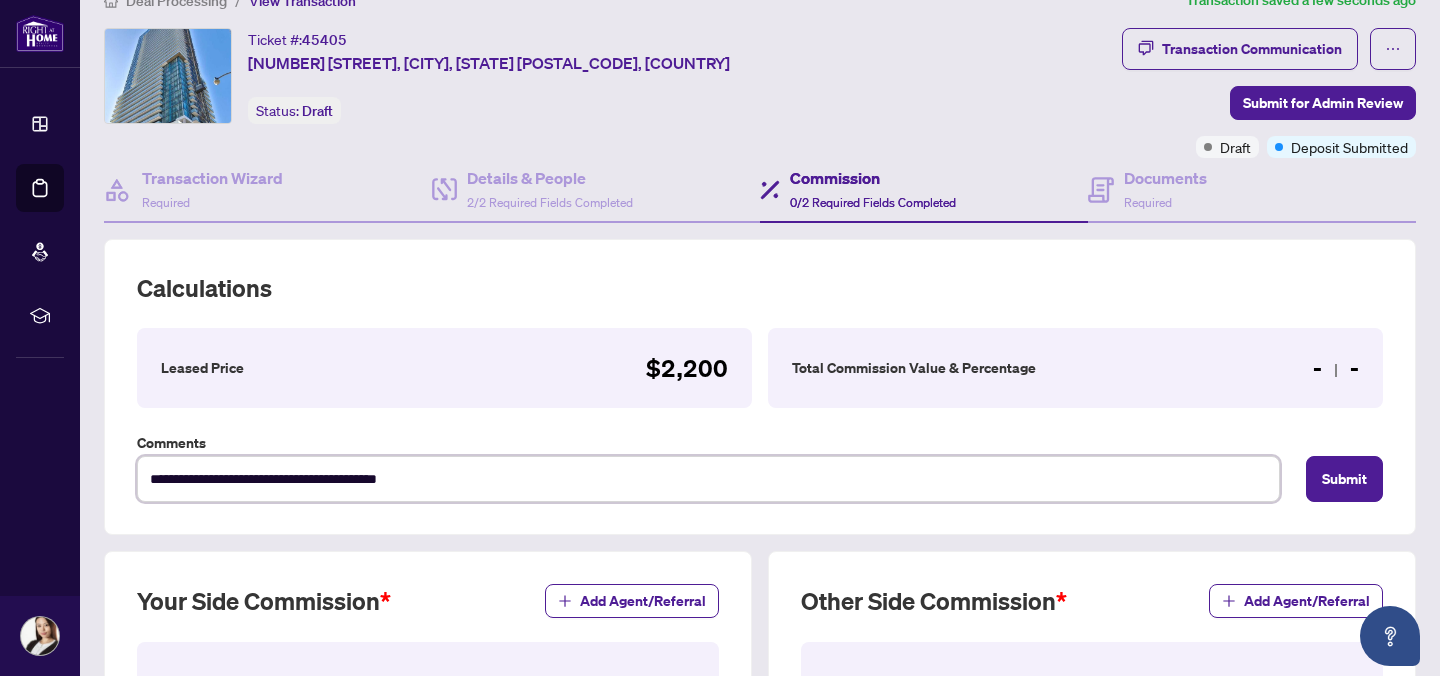 type on "**********" 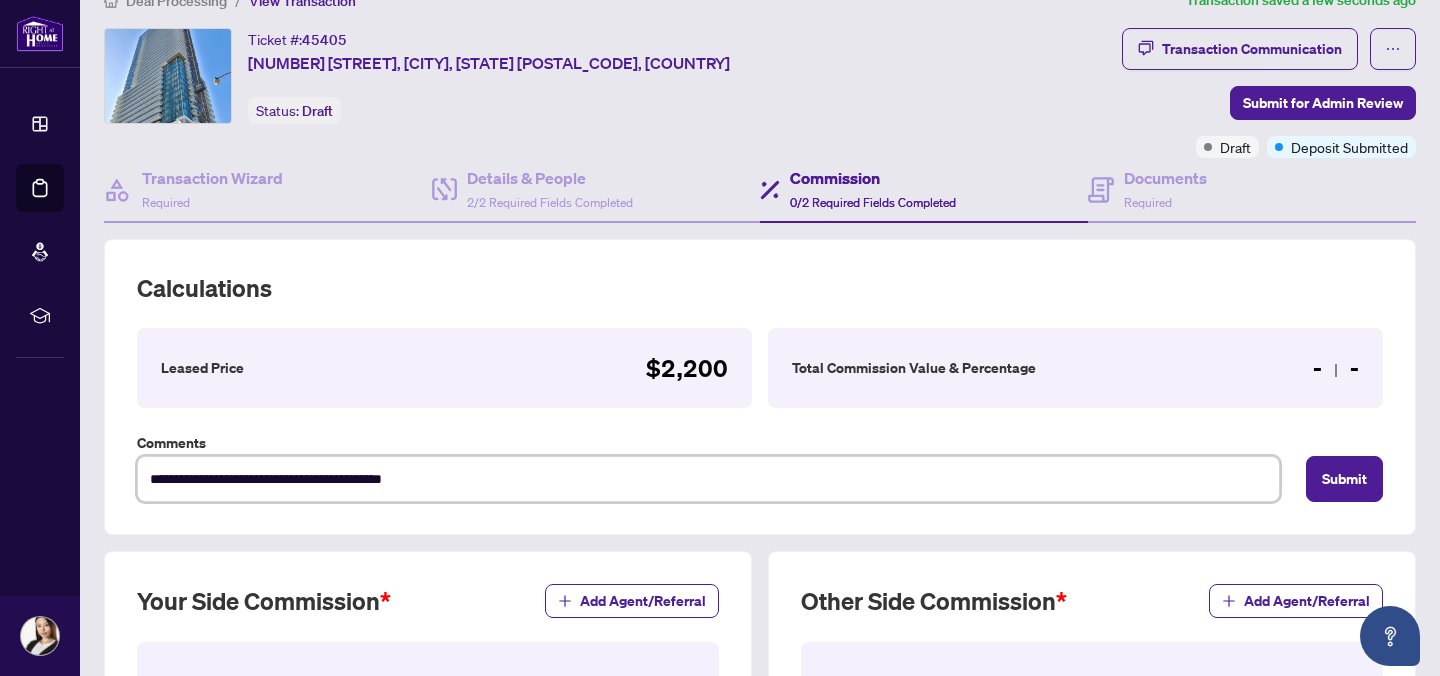 type on "**********" 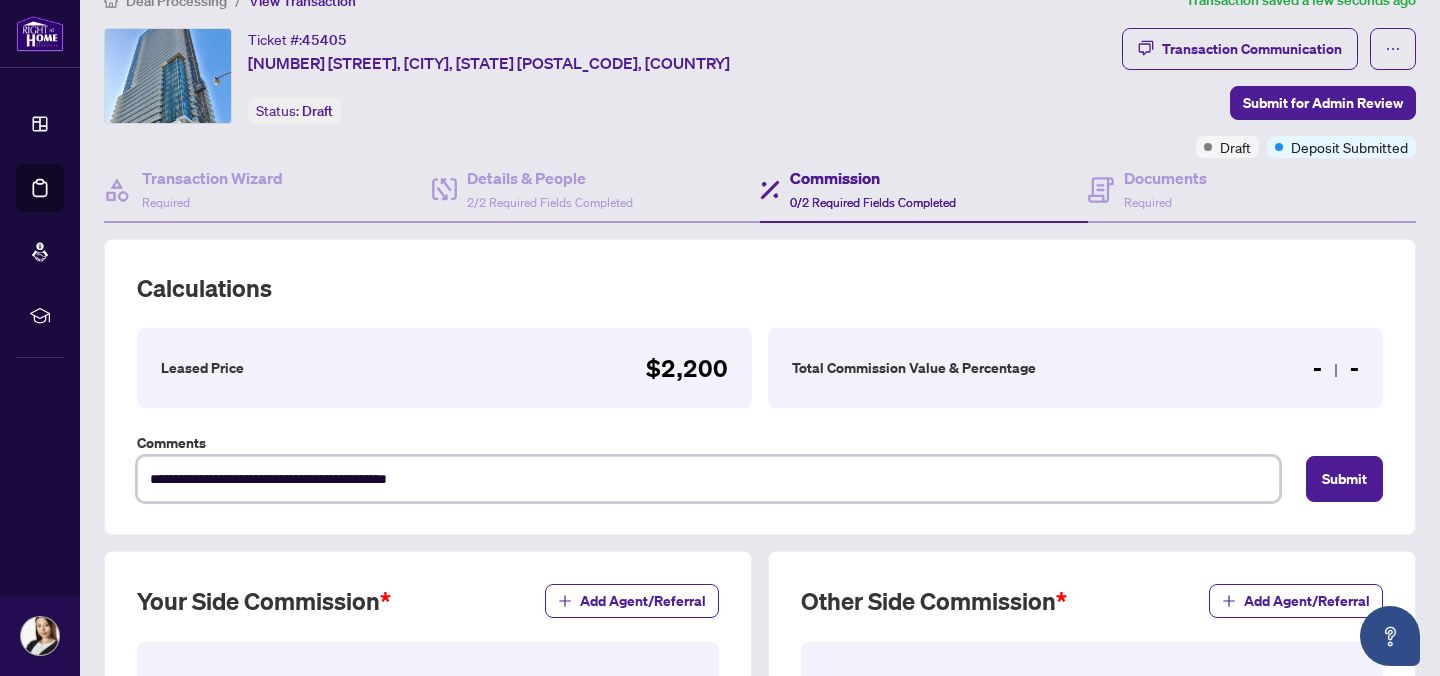 type on "**********" 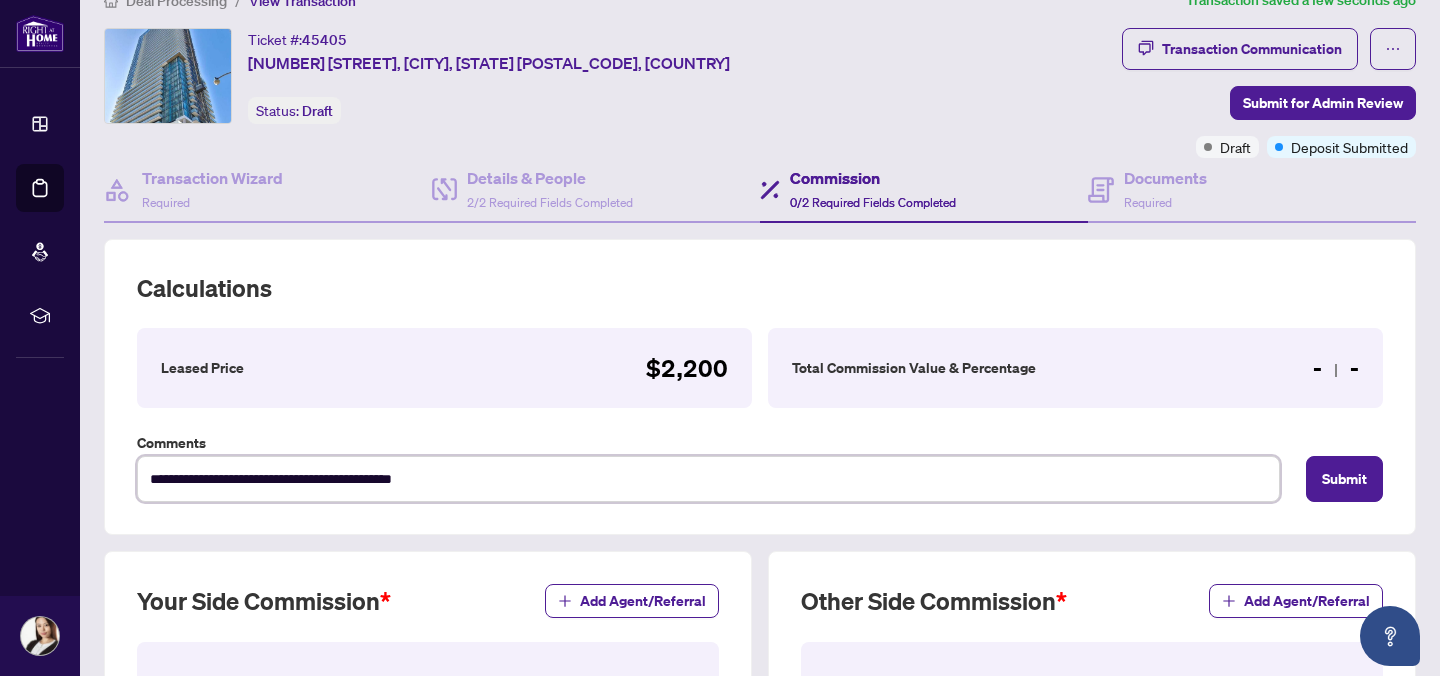 type on "**********" 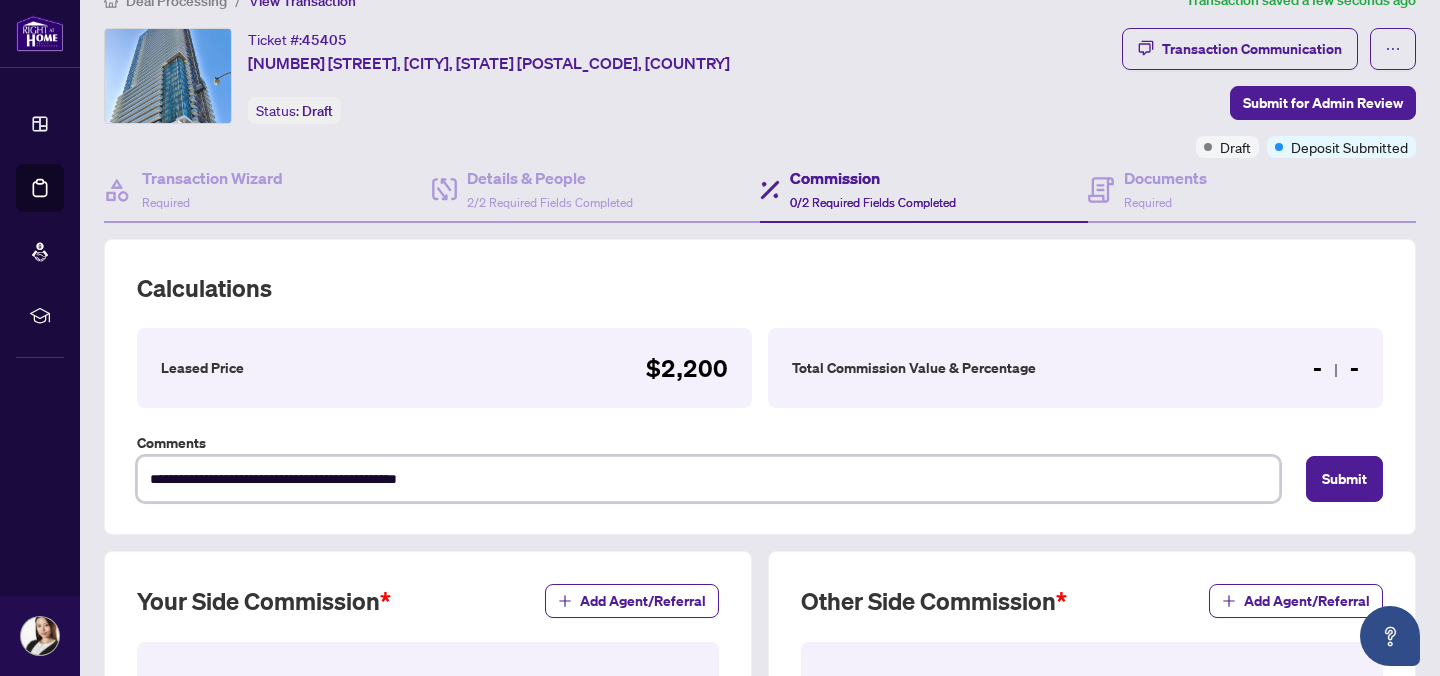 type on "**********" 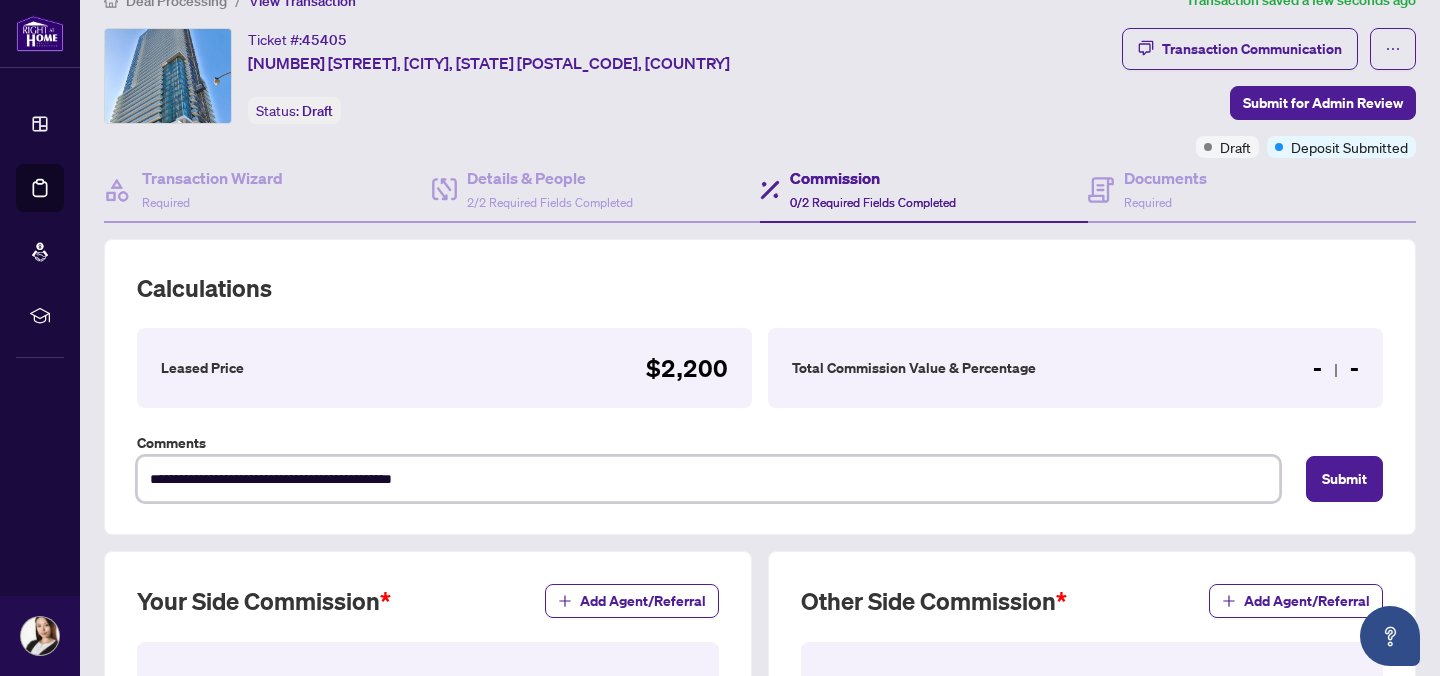 type on "**********" 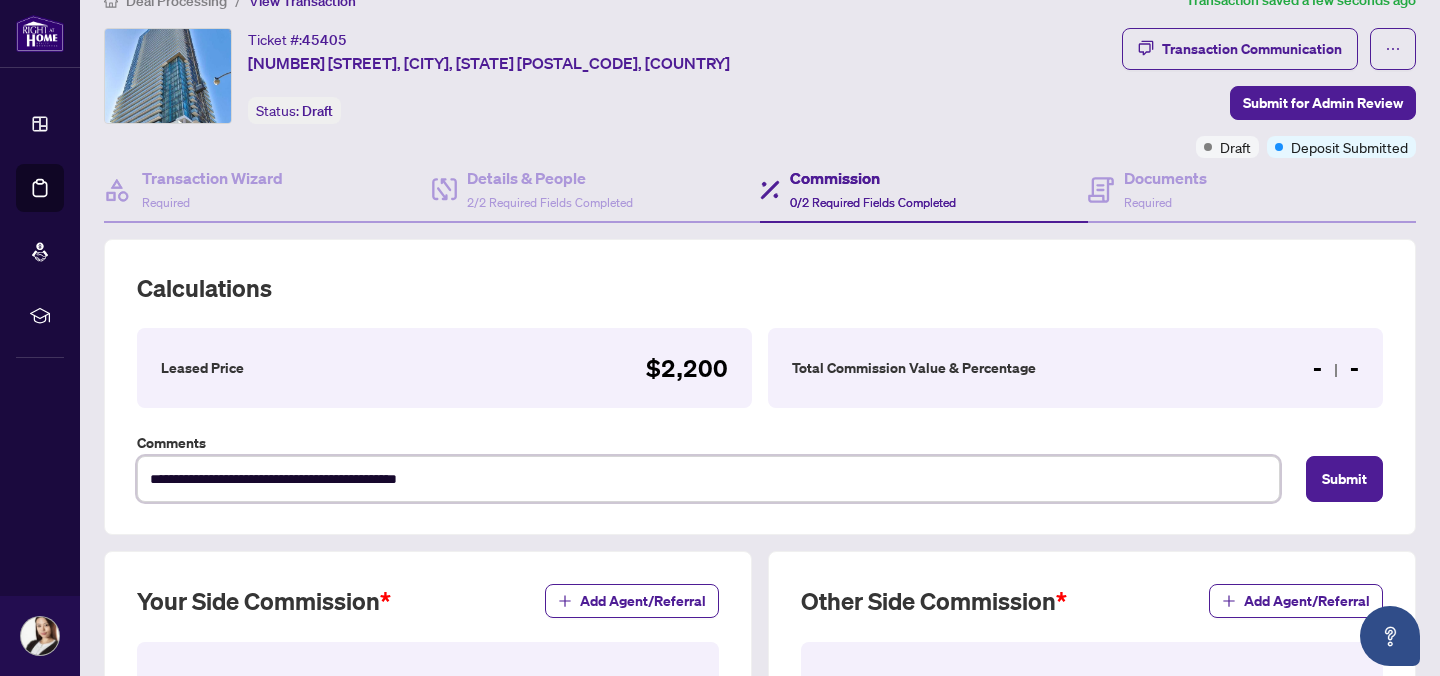 type on "**********" 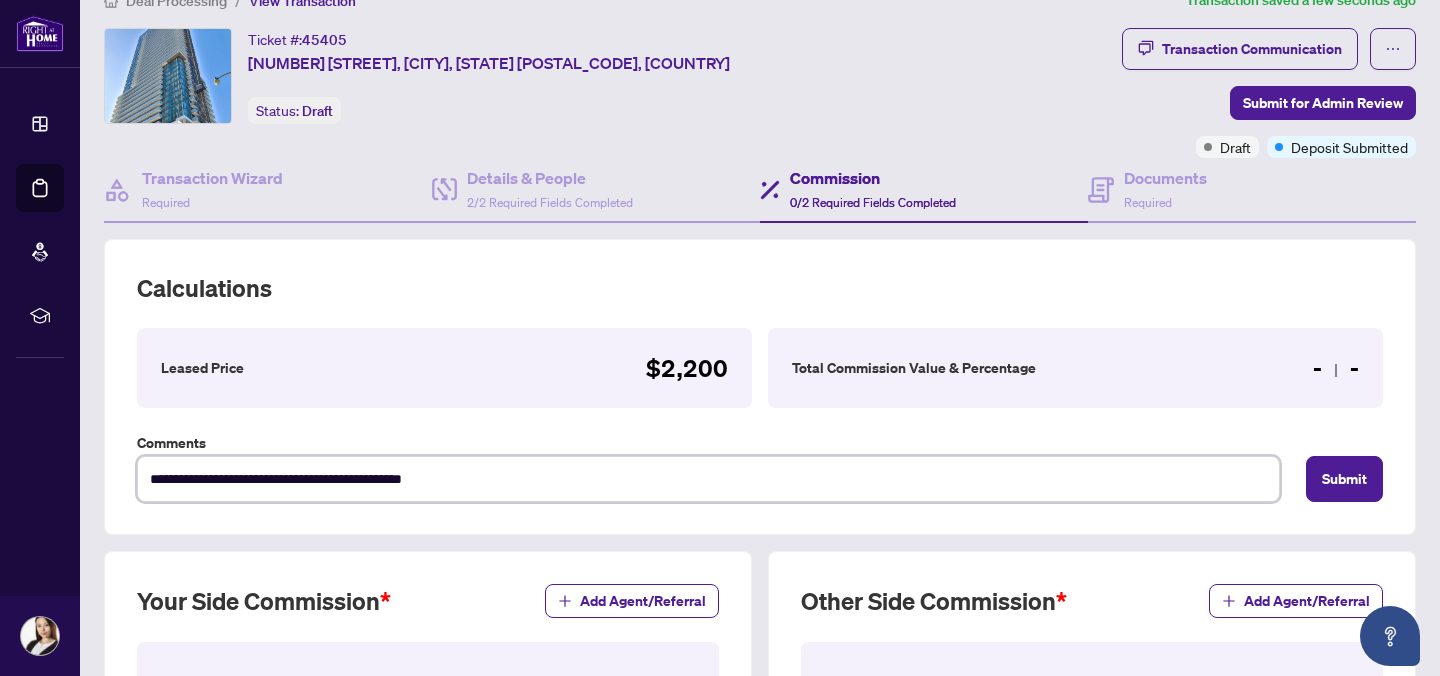 type on "**********" 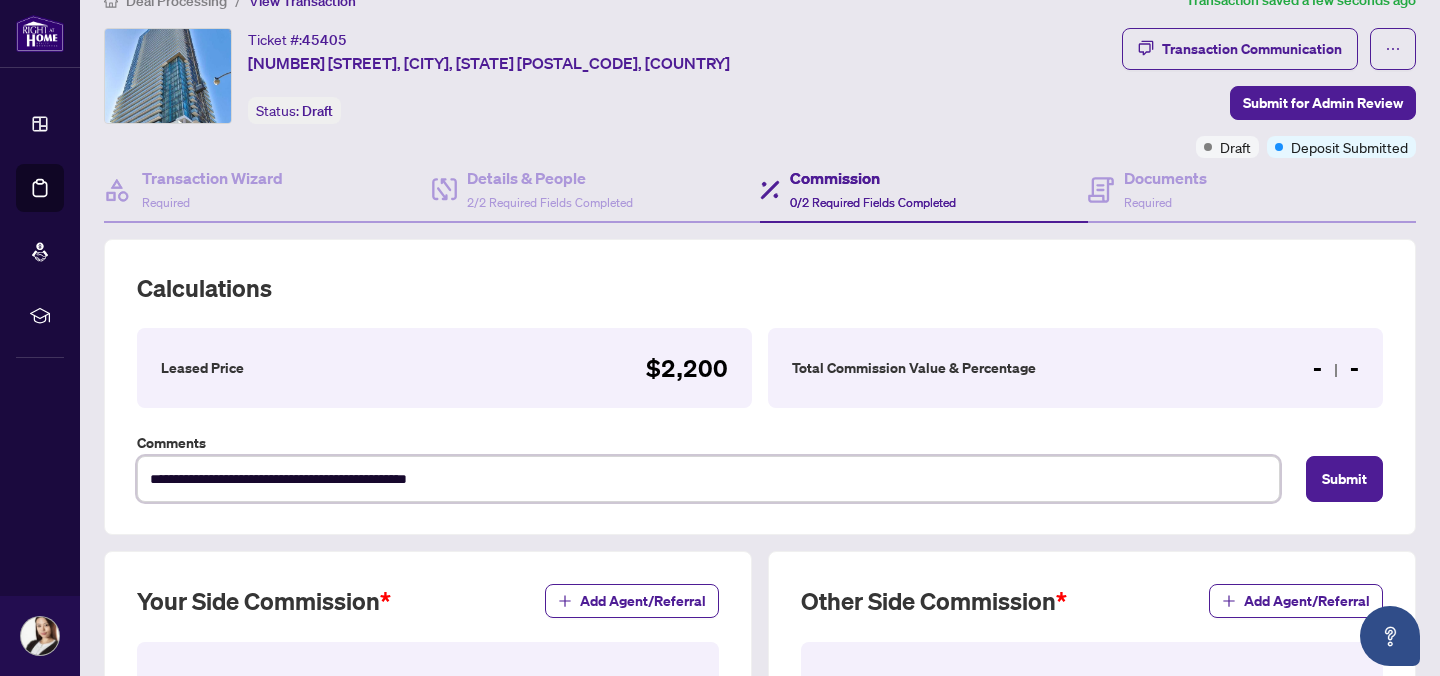 type on "**********" 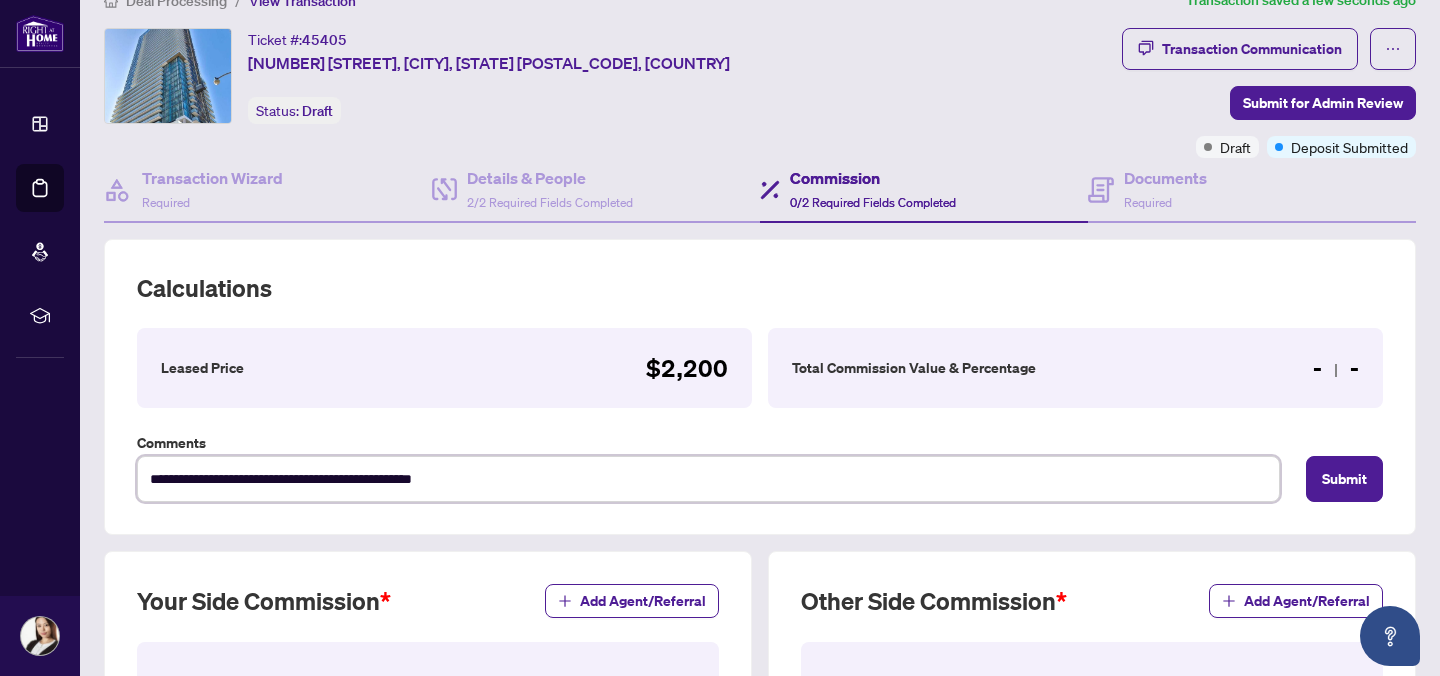type on "**********" 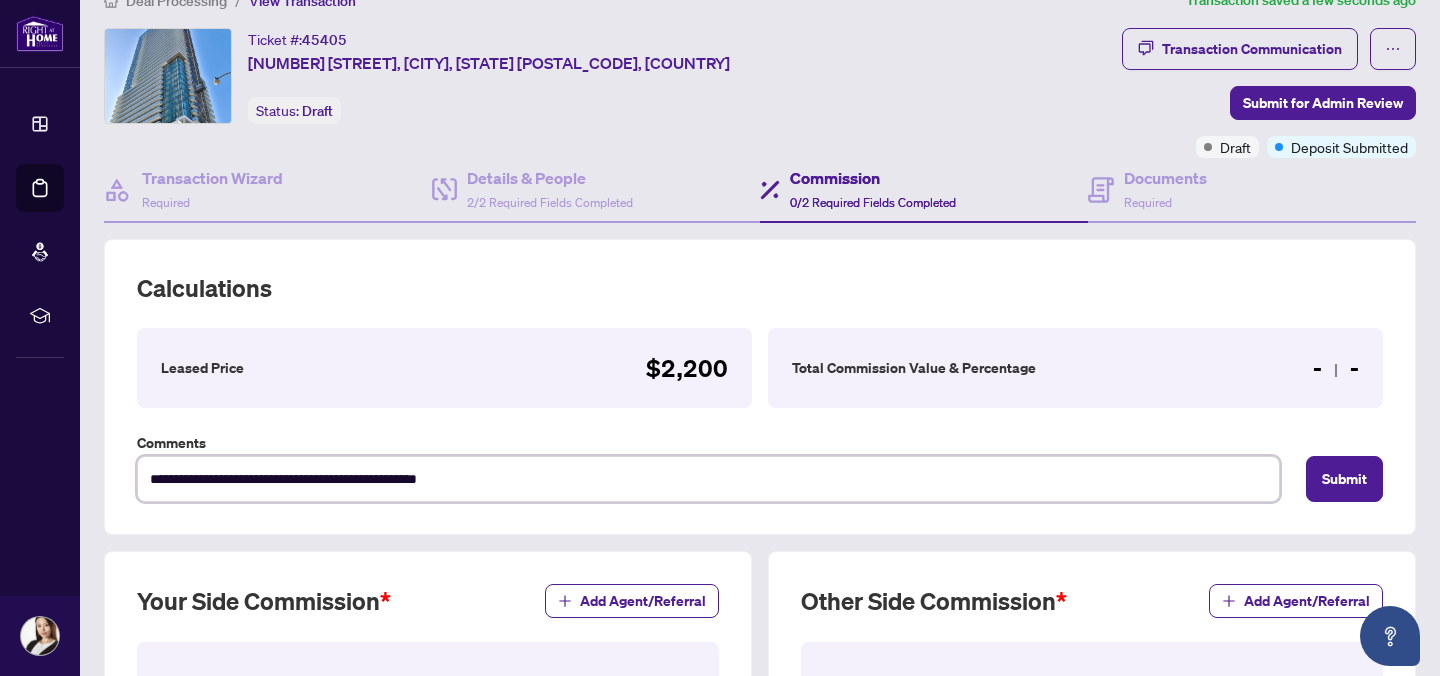 type on "**********" 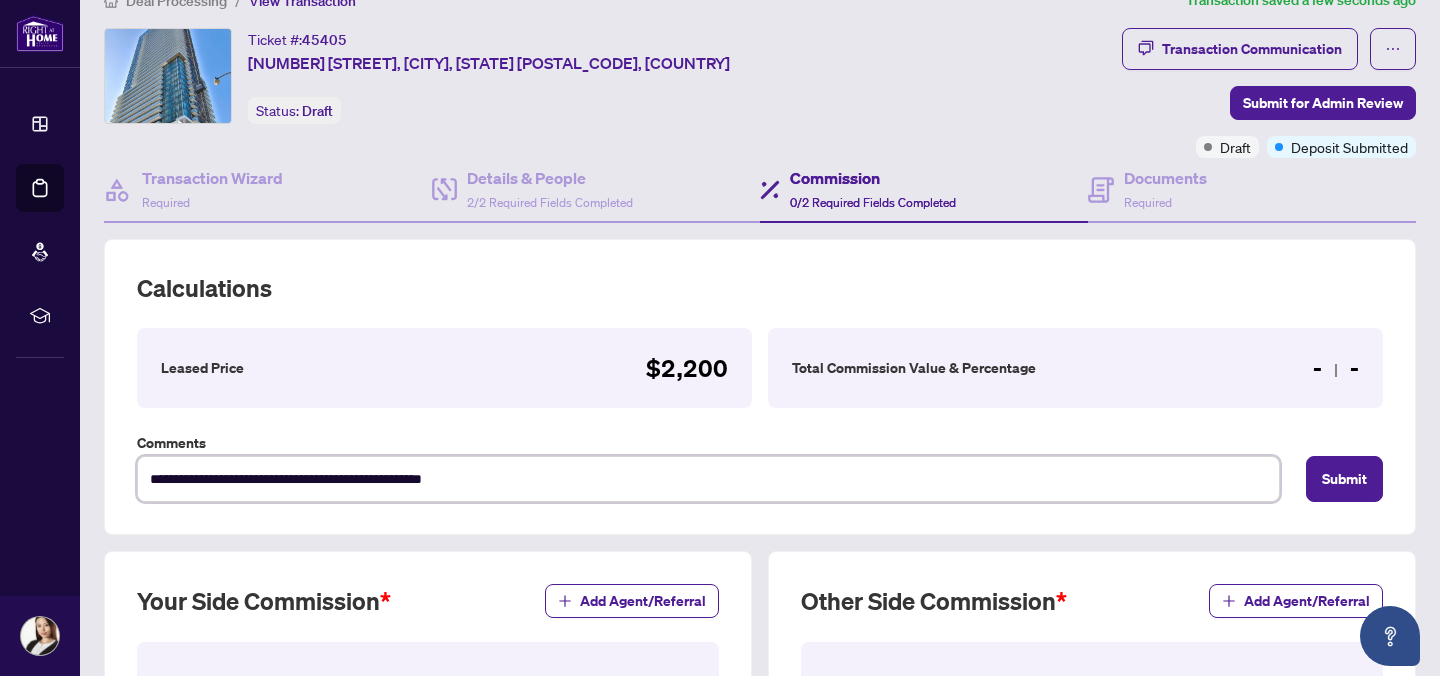 type on "**********" 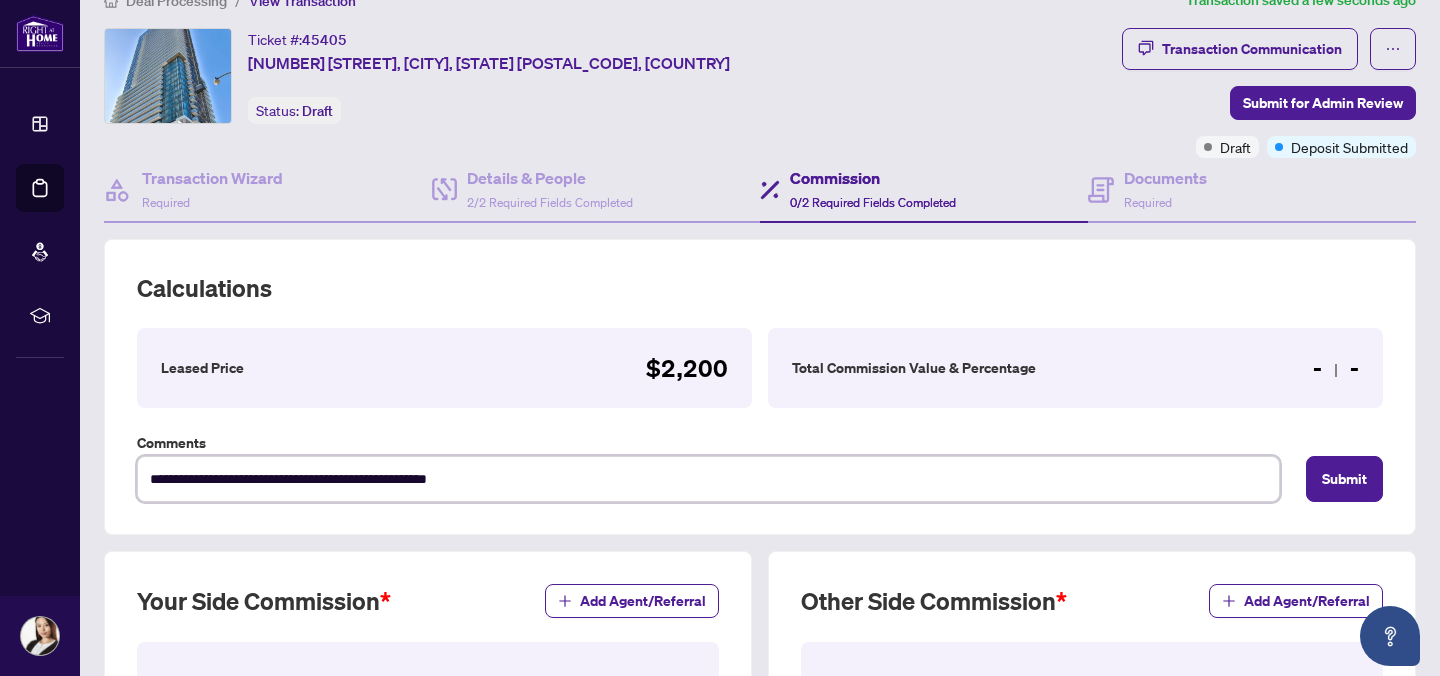 type on "**********" 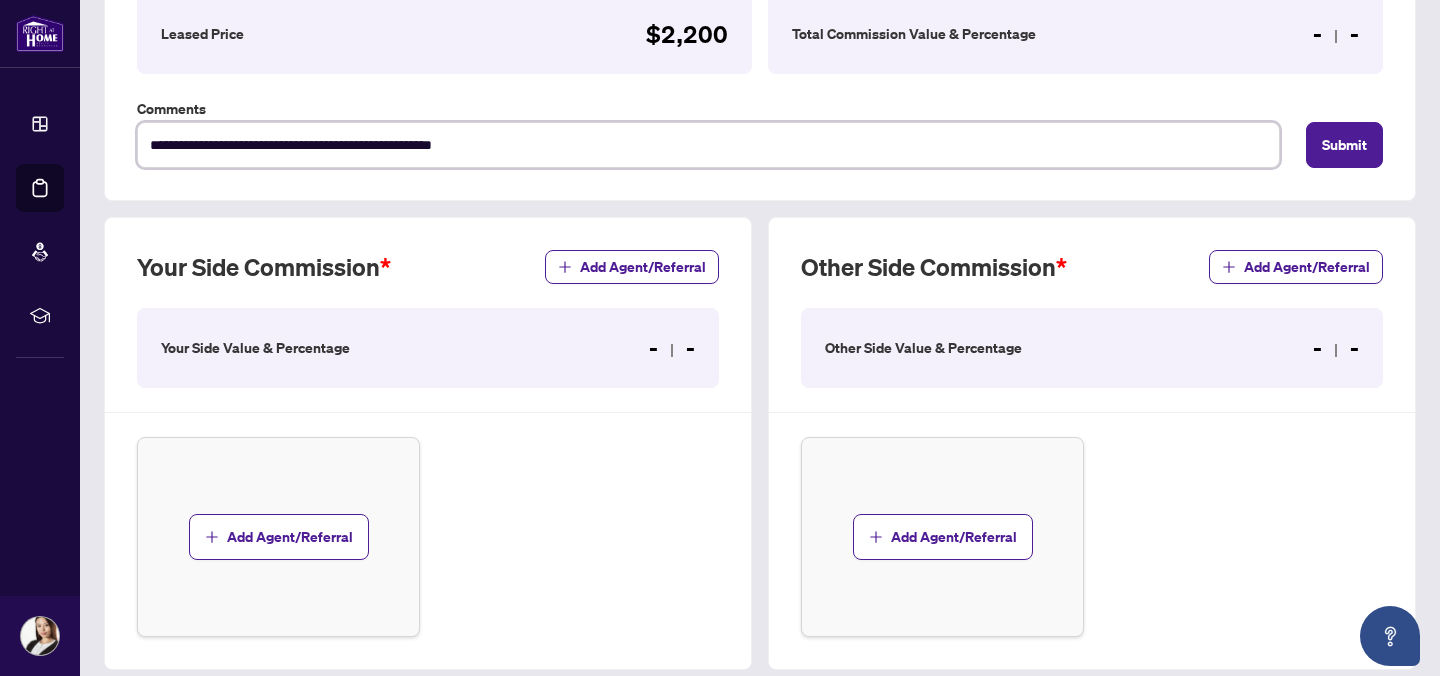 scroll, scrollTop: 380, scrollLeft: 0, axis: vertical 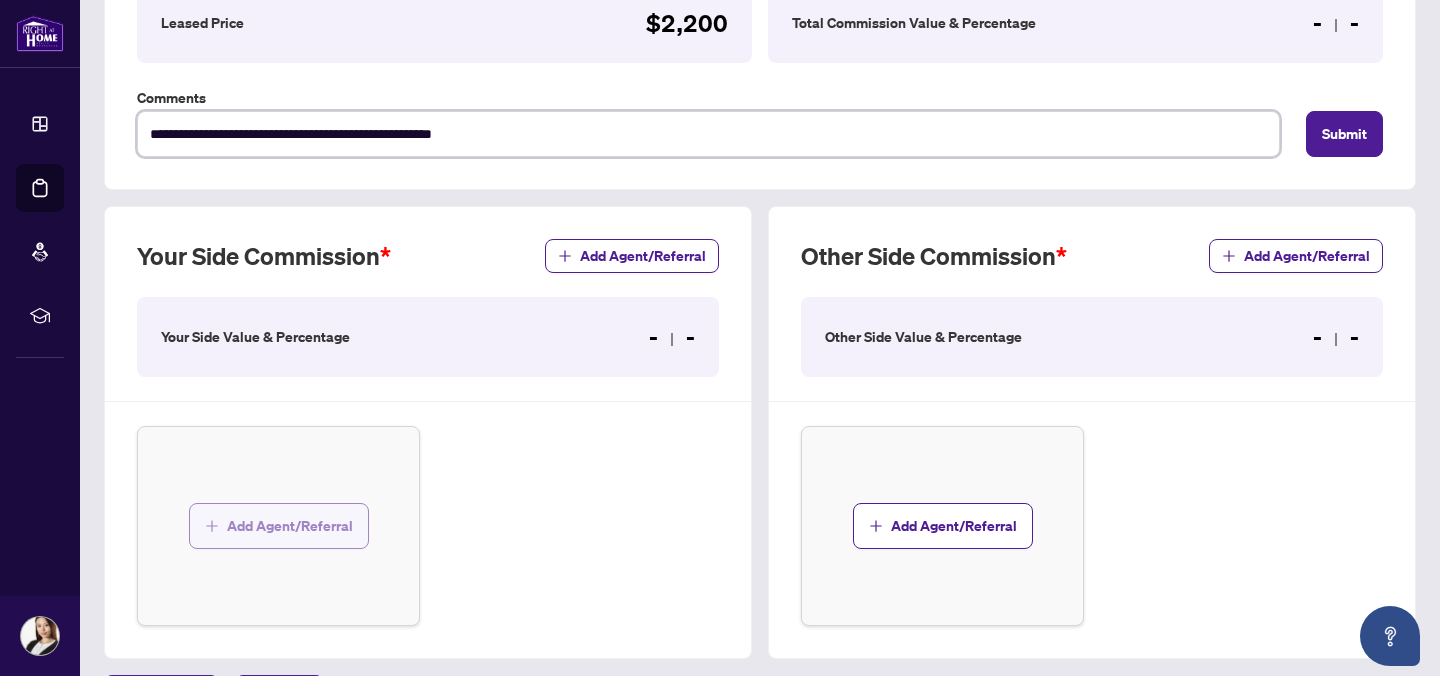 type on "**********" 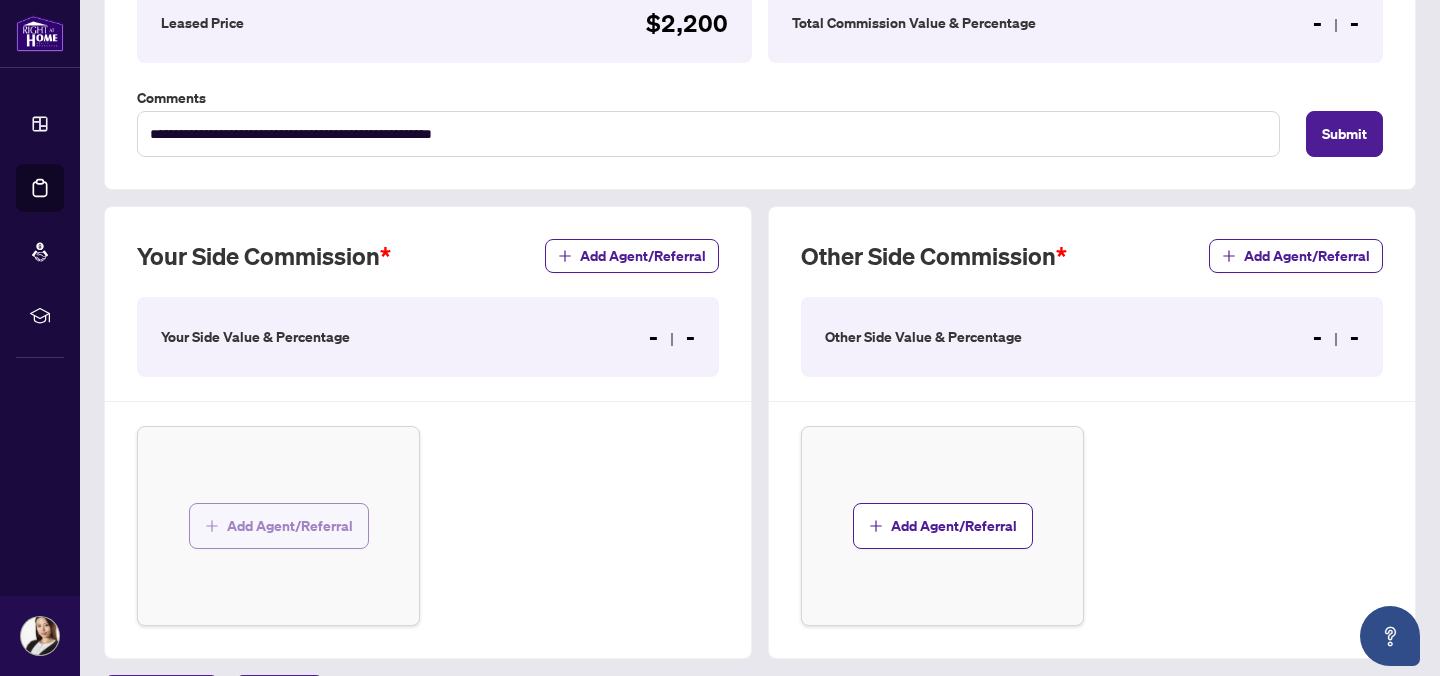 click on "Add Agent/Referral" at bounding box center (290, 526) 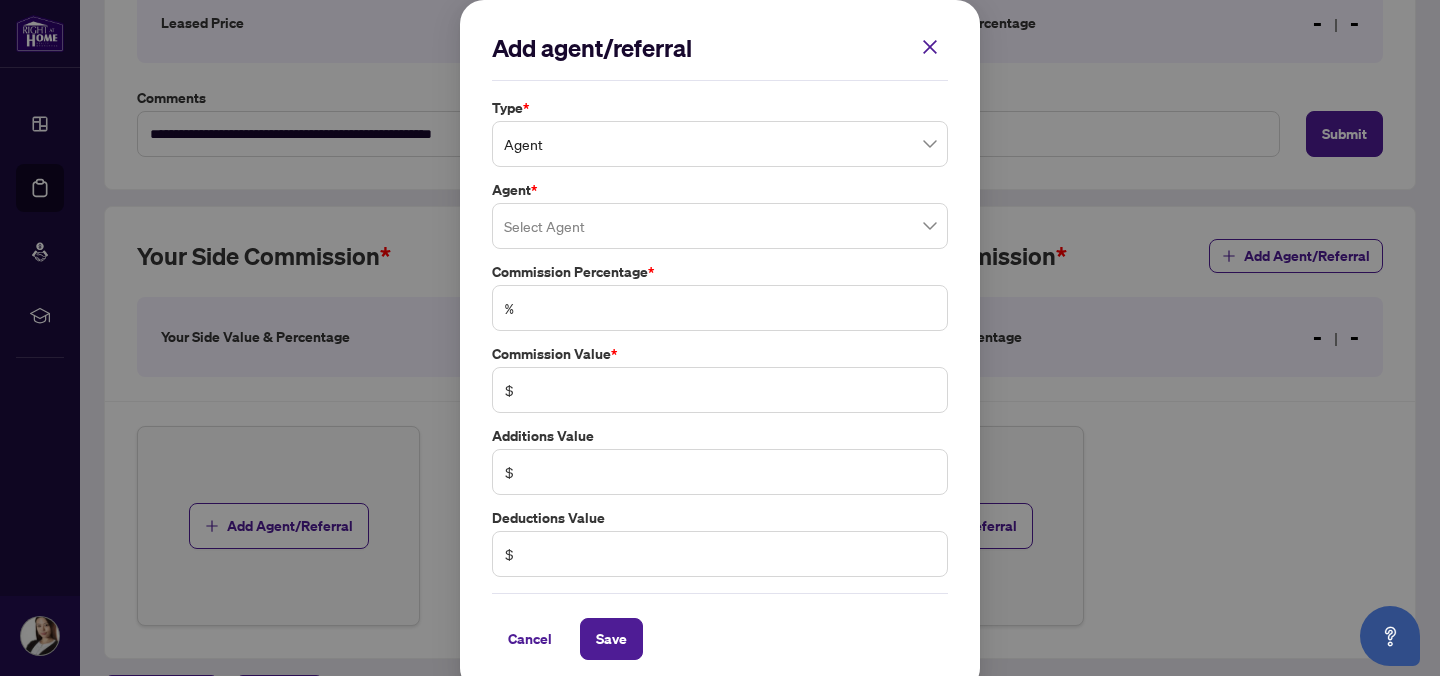 click at bounding box center [720, 226] 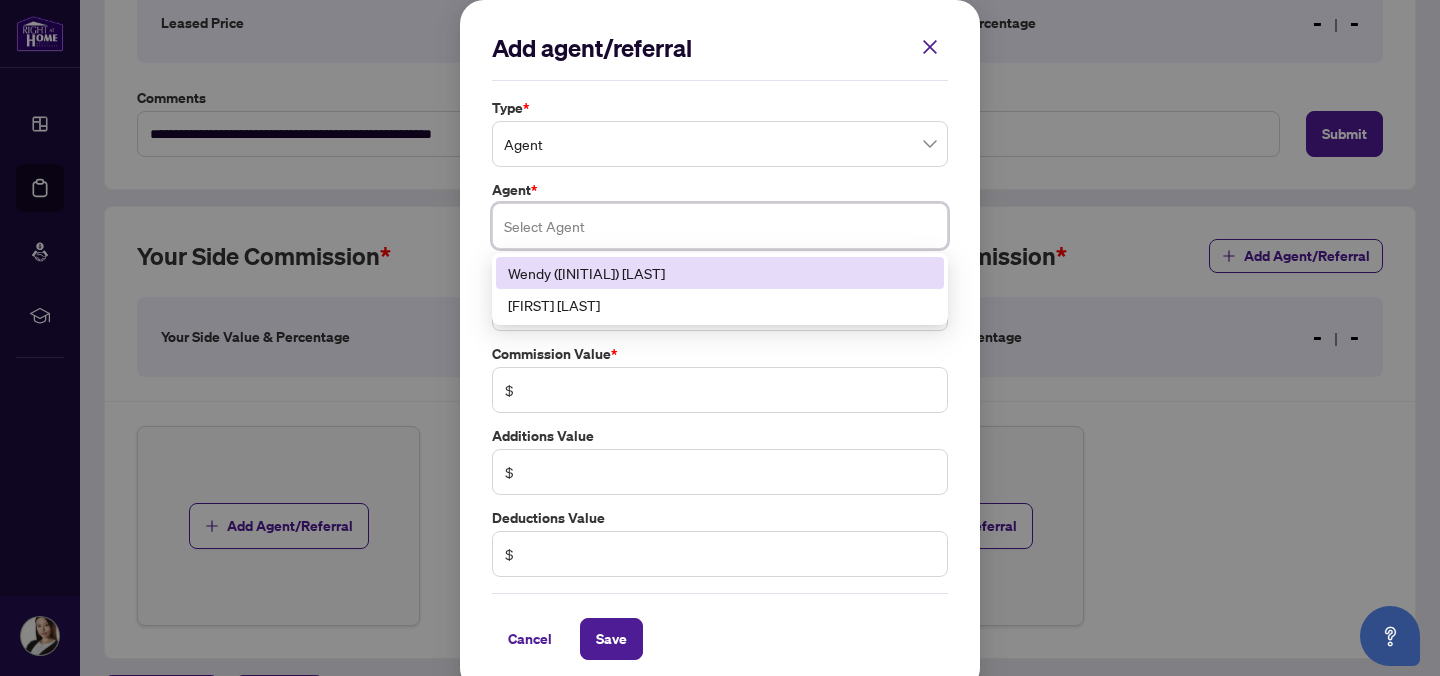 click on "Wendy ([INITIAL]) [LAST]" at bounding box center (720, 273) 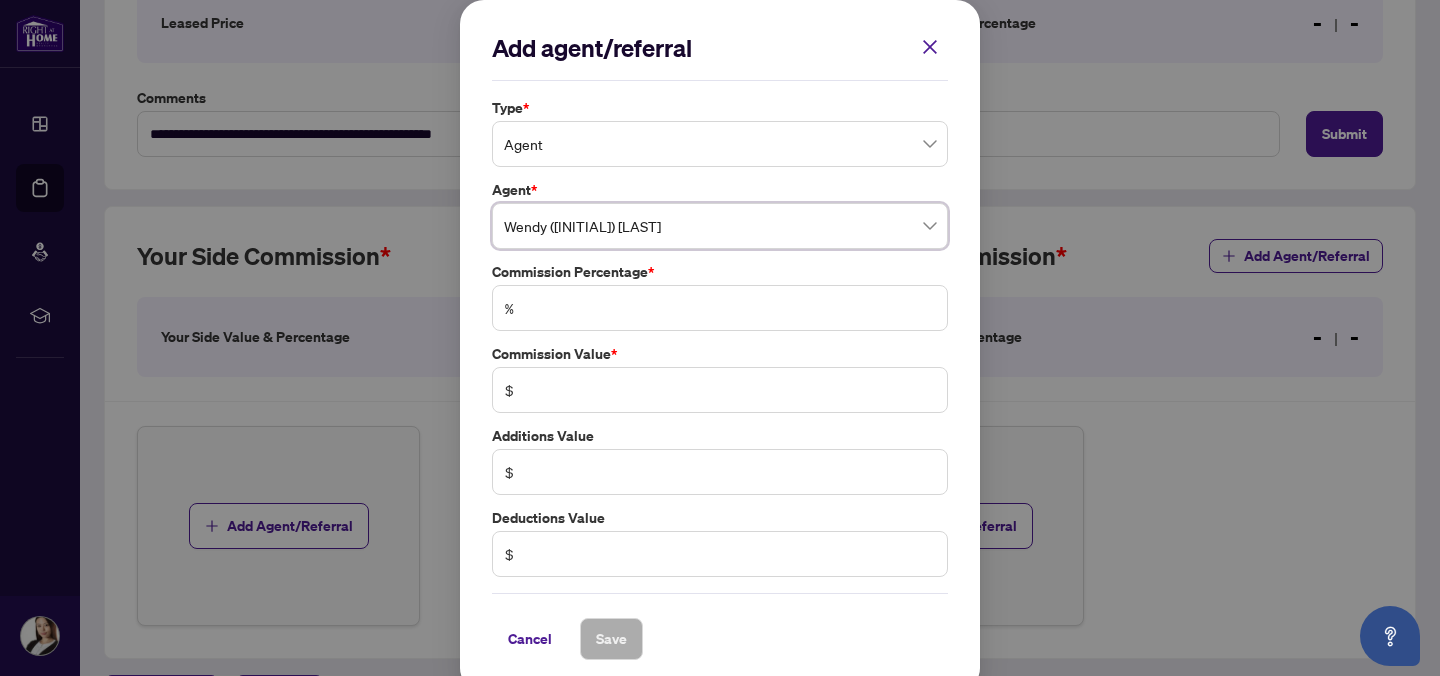 scroll, scrollTop: 17, scrollLeft: 0, axis: vertical 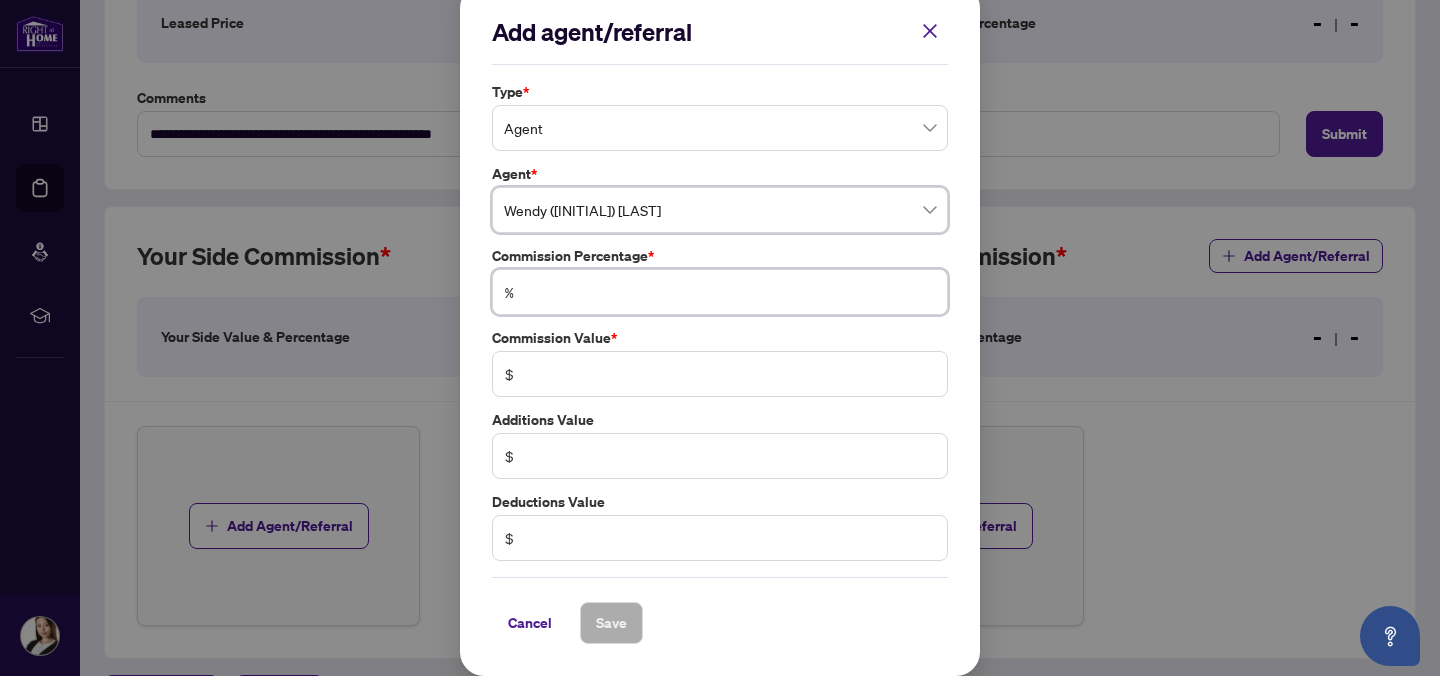 click at bounding box center [730, 292] 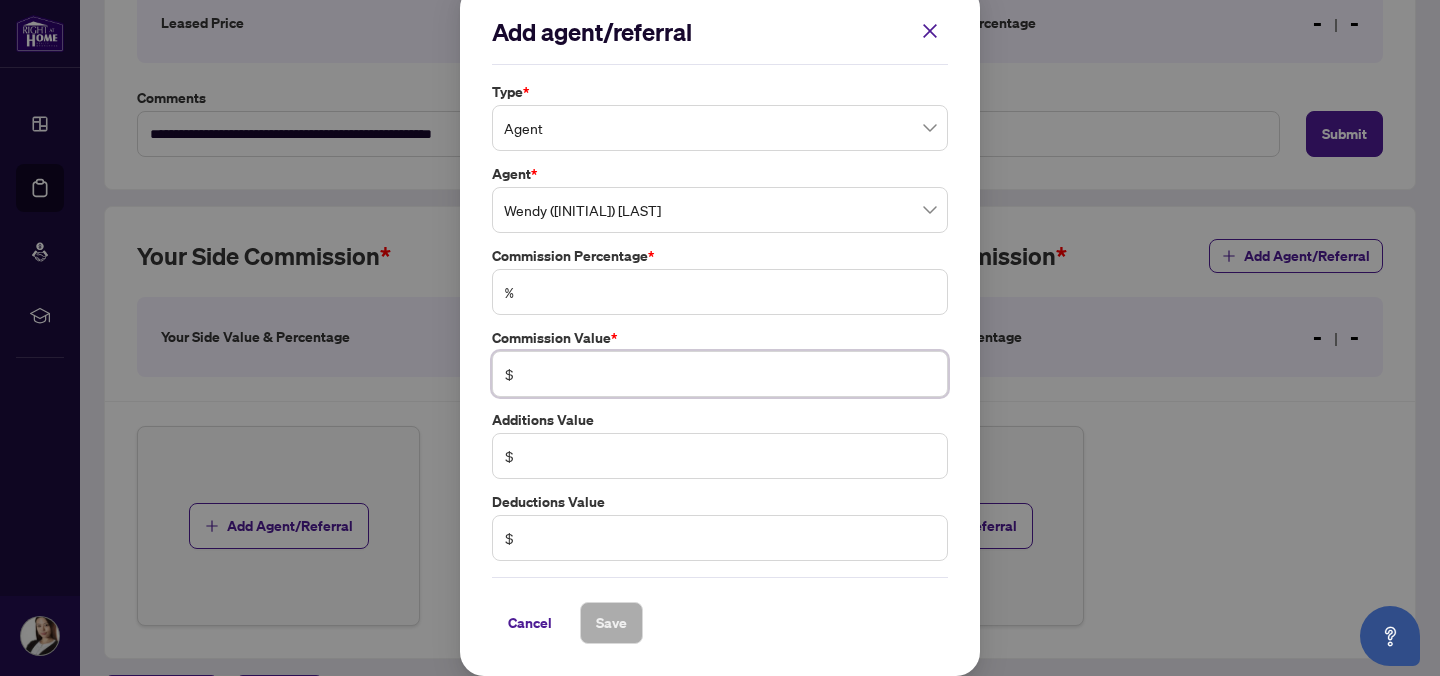 click at bounding box center (730, 374) 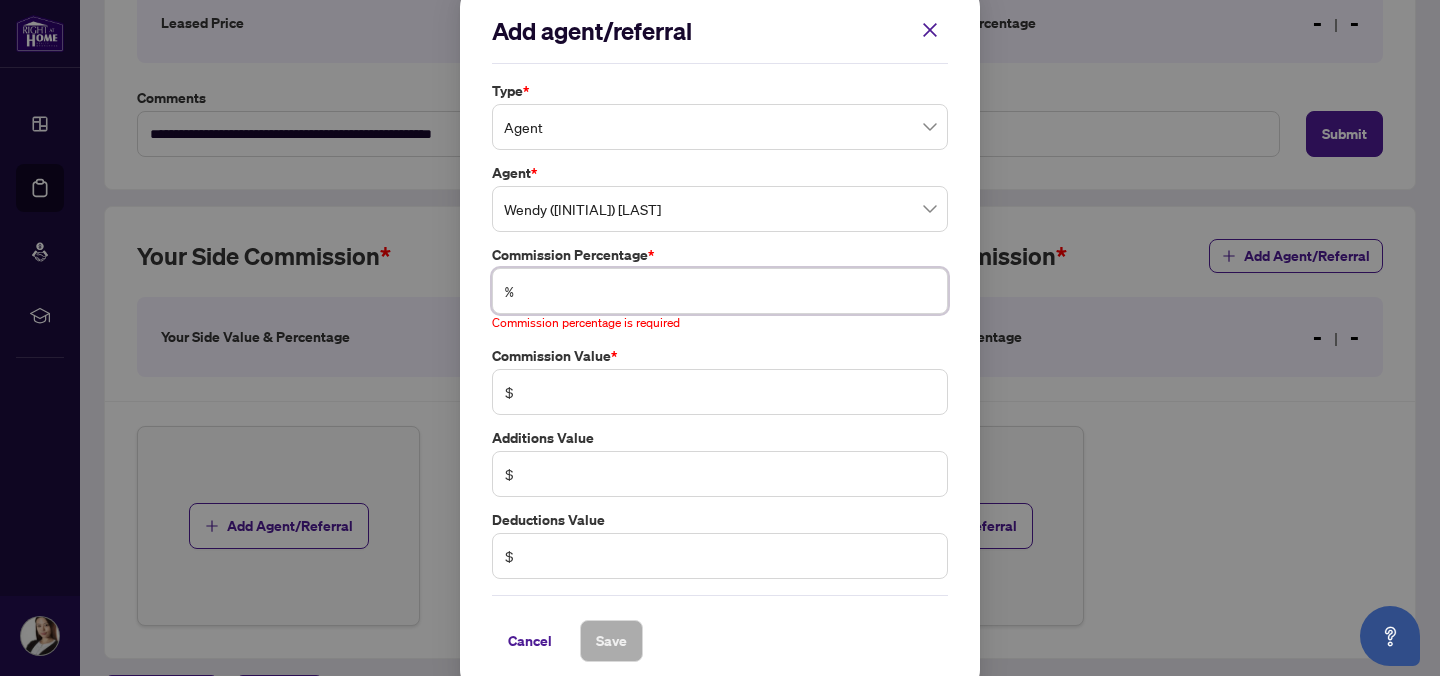 click at bounding box center [730, 291] 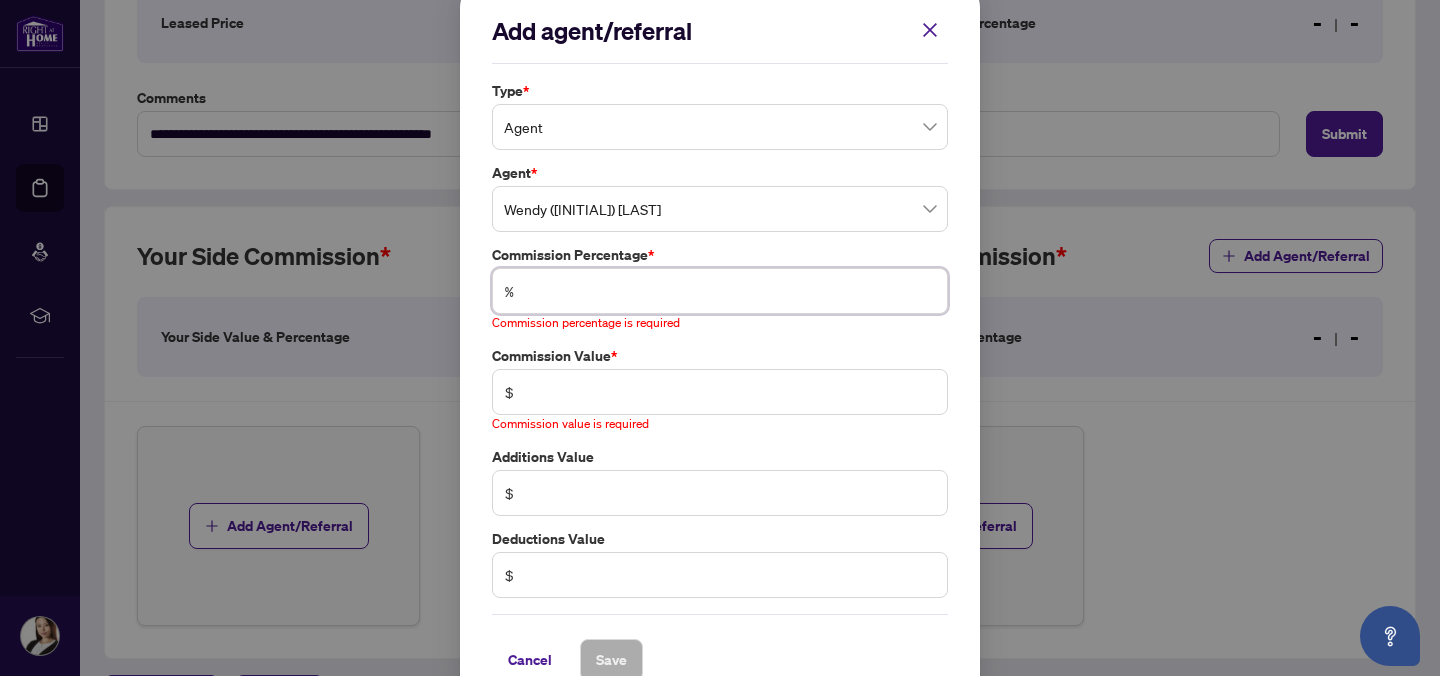 click on "Agent" at bounding box center [720, 127] 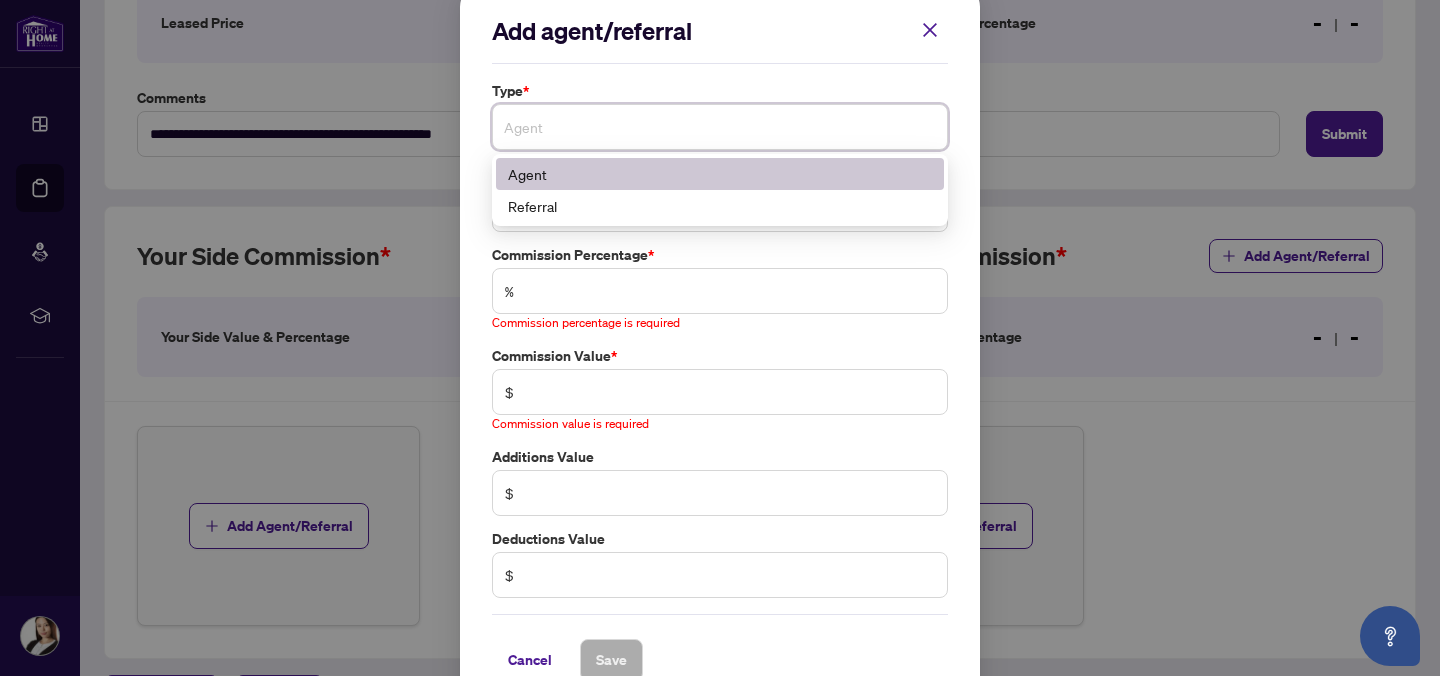 click on "Agent" at bounding box center [720, 174] 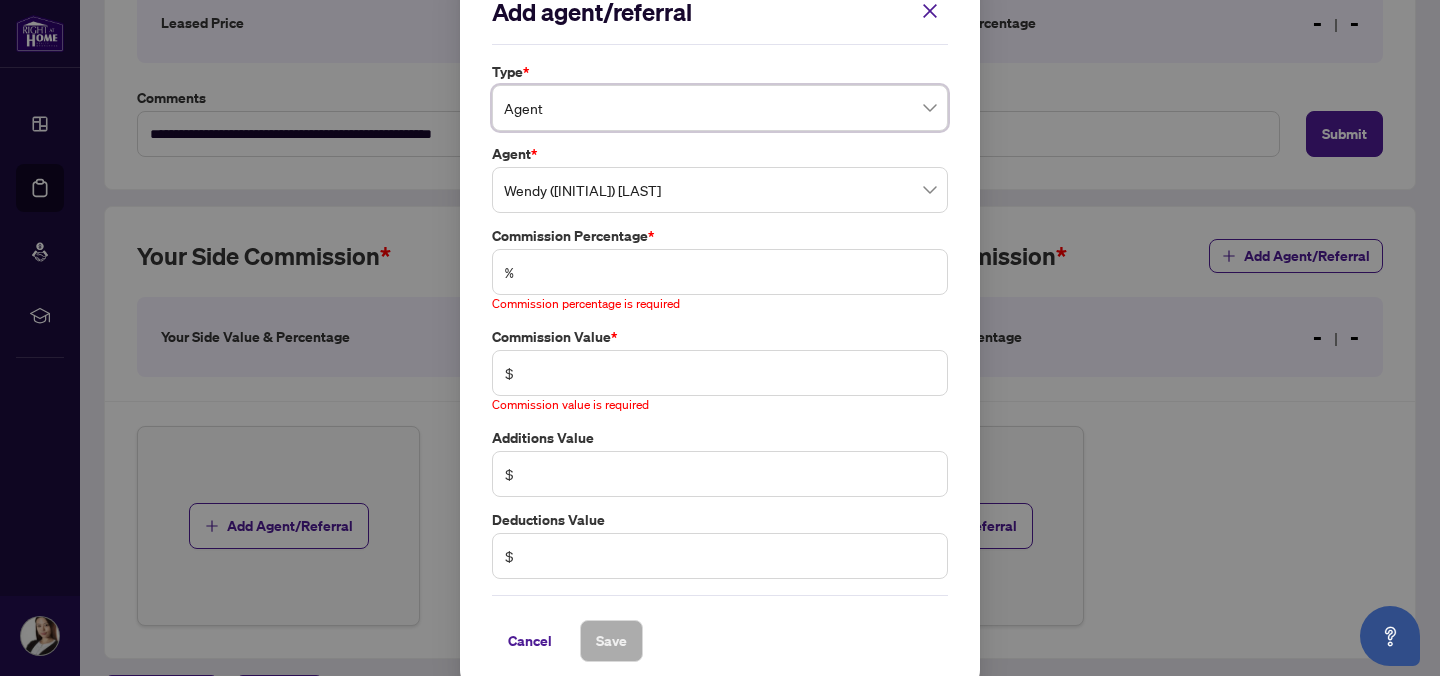 scroll, scrollTop: 51, scrollLeft: 0, axis: vertical 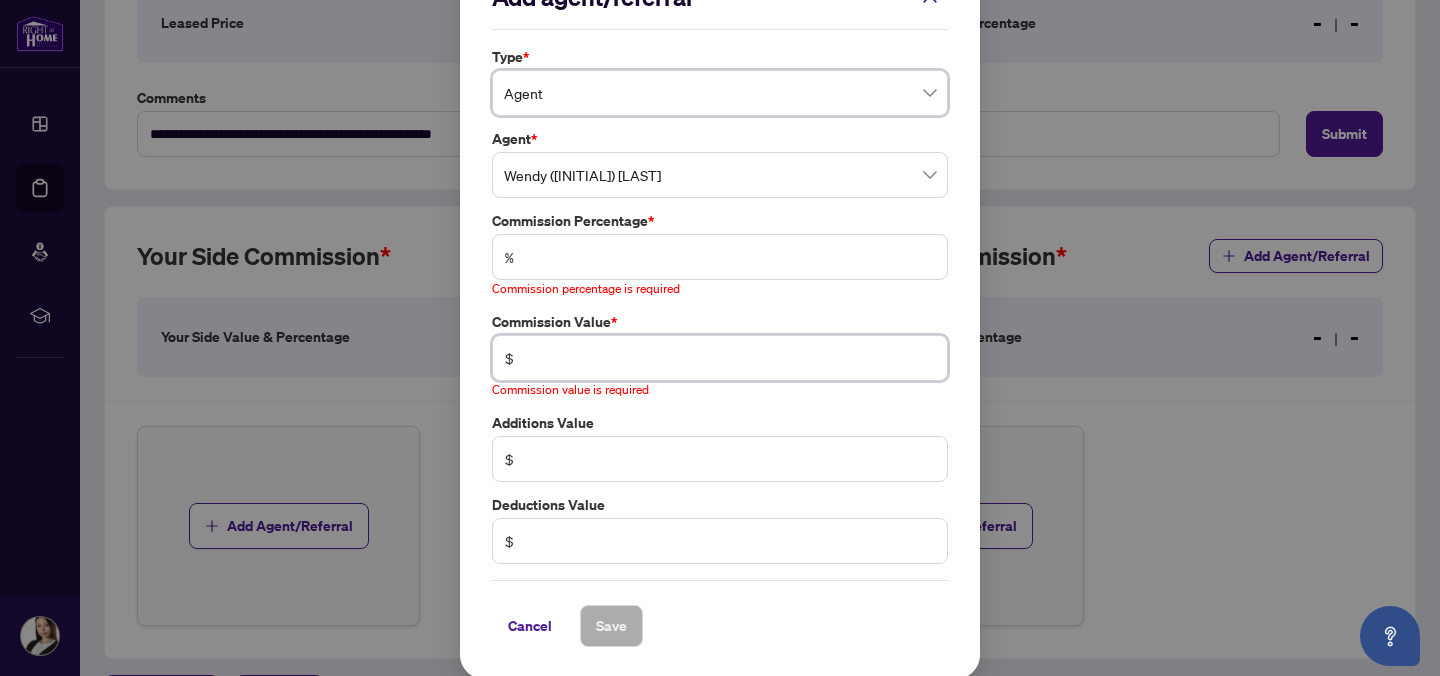 click at bounding box center [730, 358] 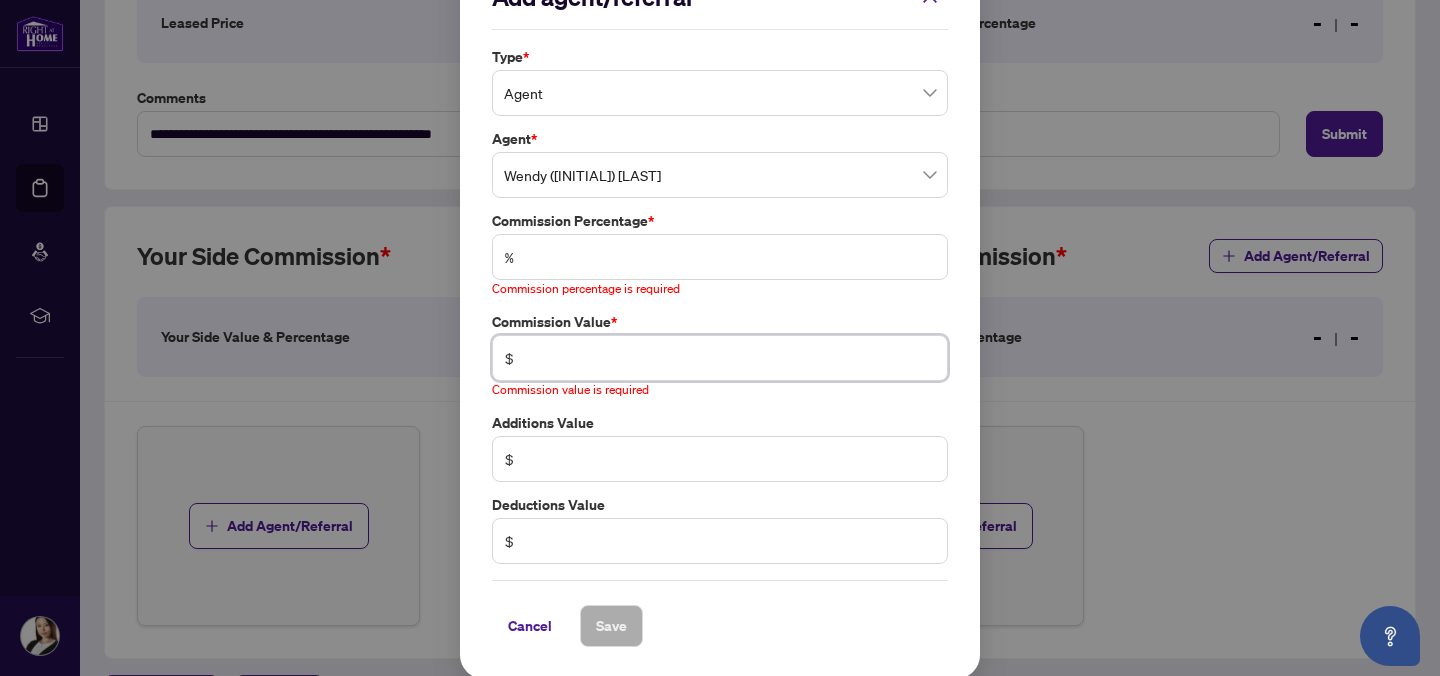 type on "******" 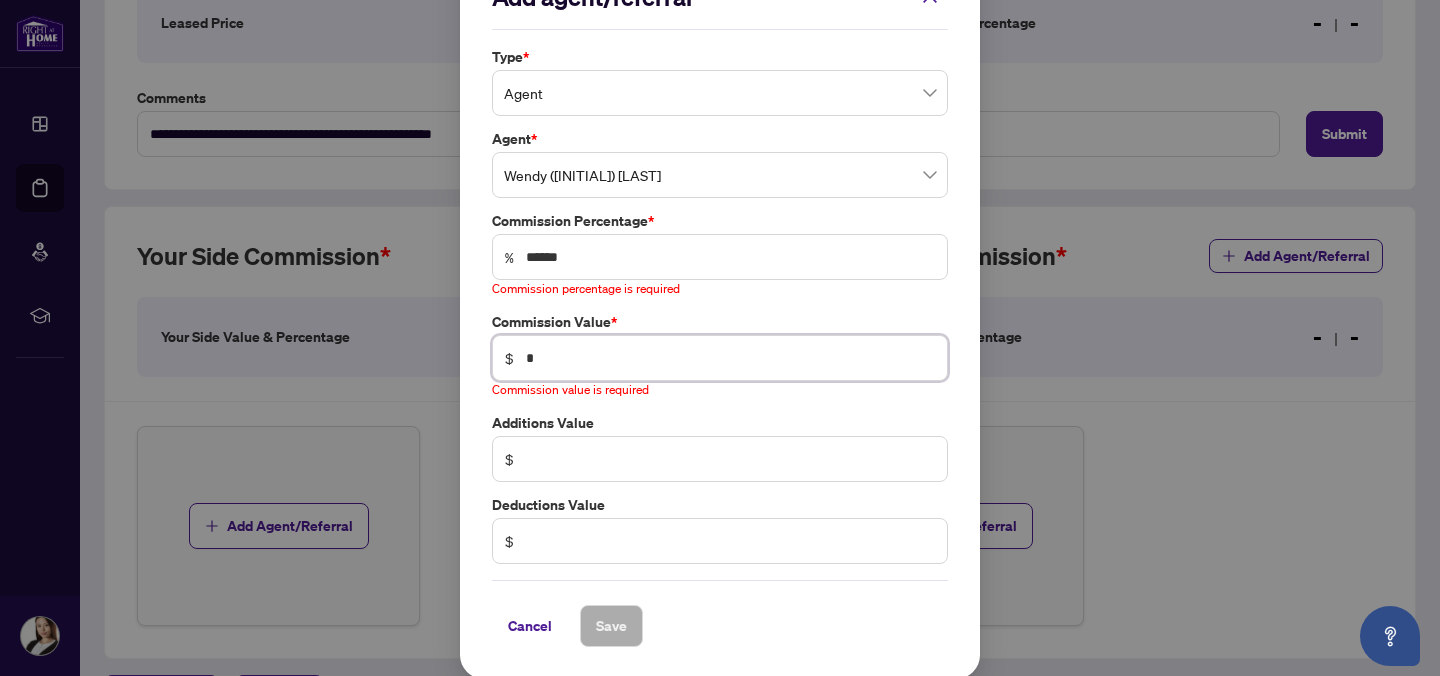scroll, scrollTop: 17, scrollLeft: 0, axis: vertical 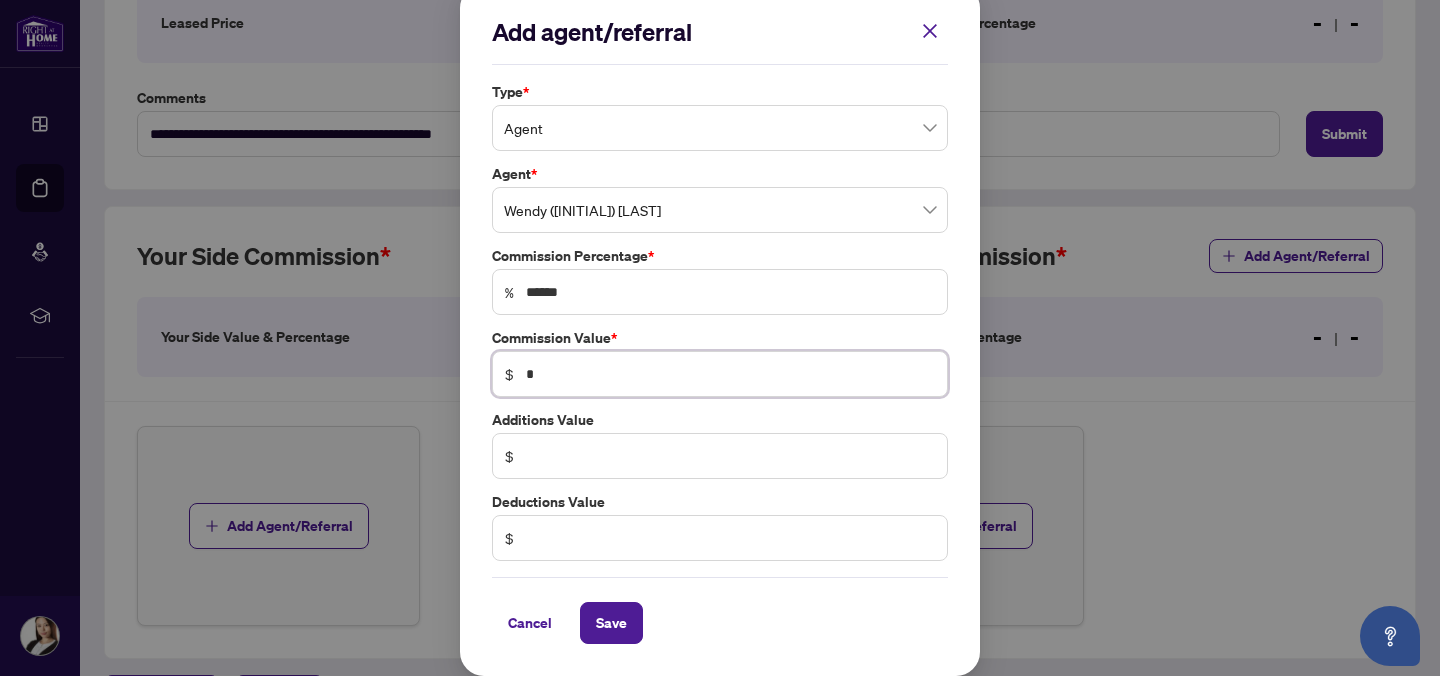 type on "***" 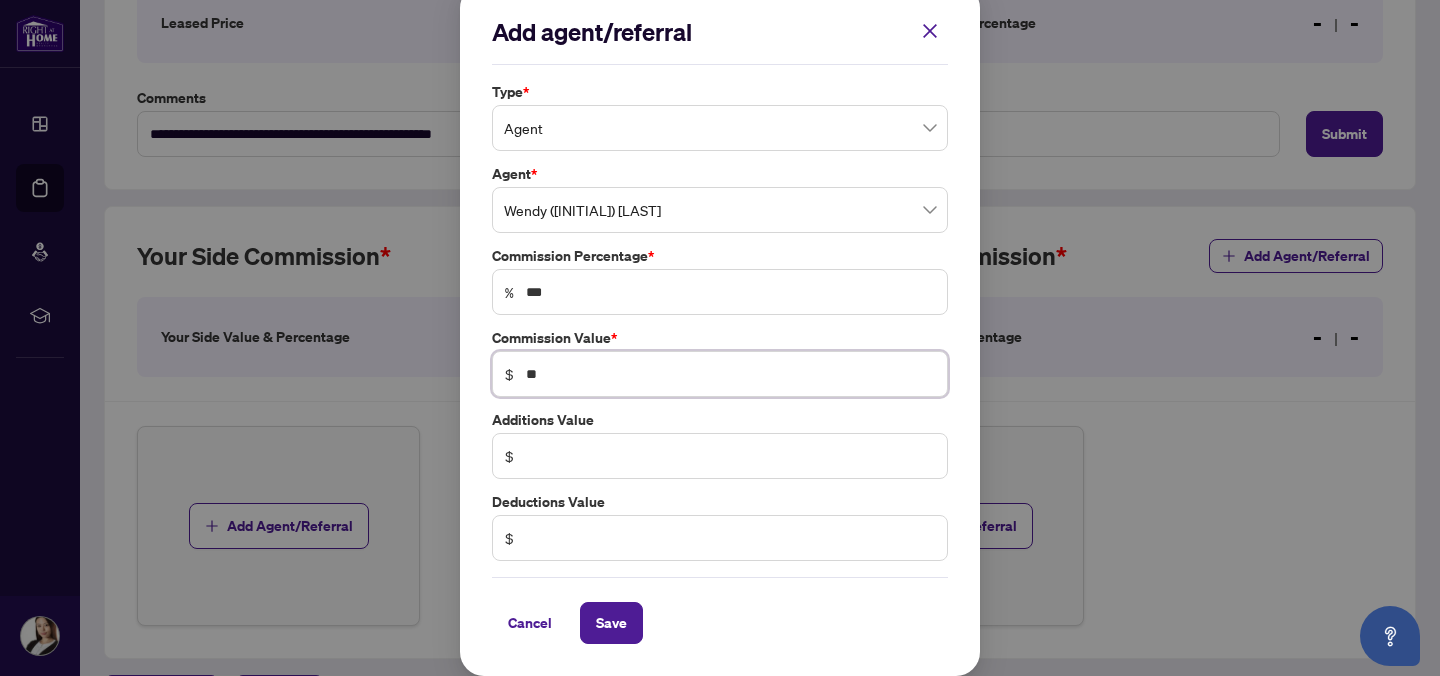 type on "*" 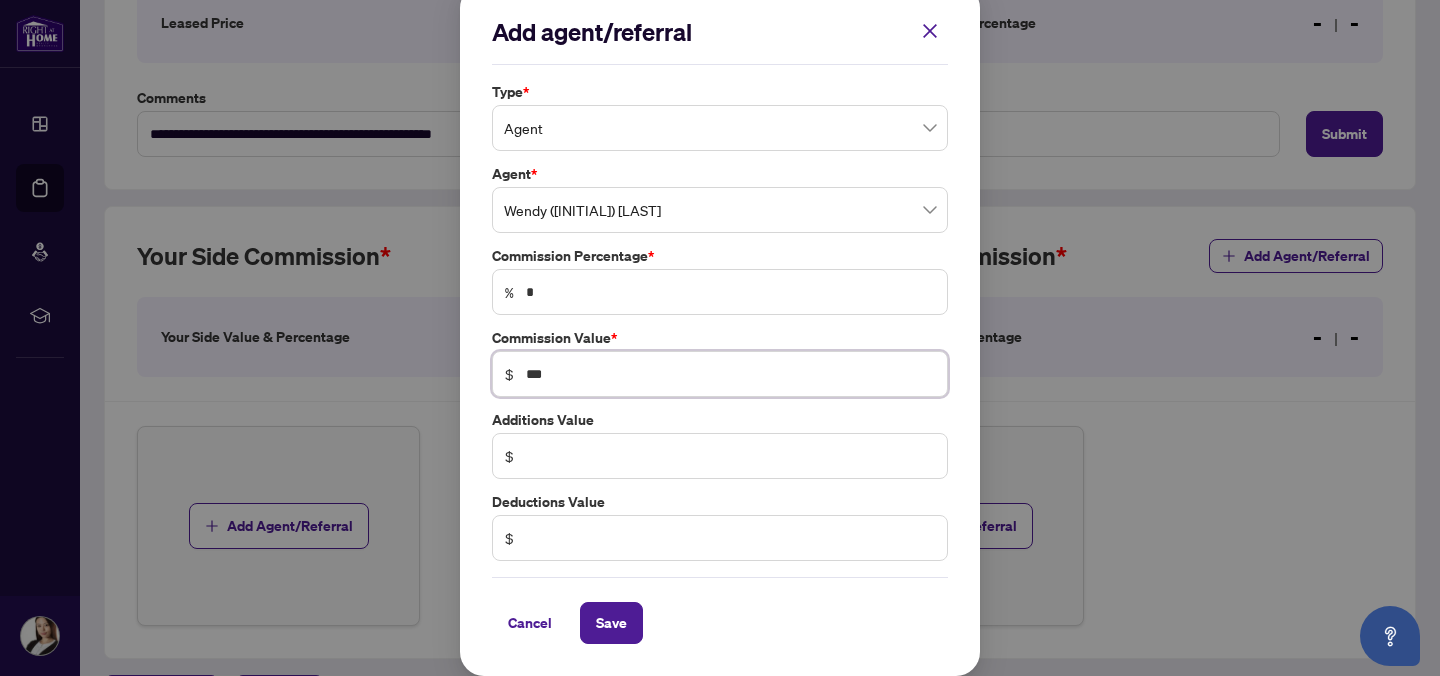 type 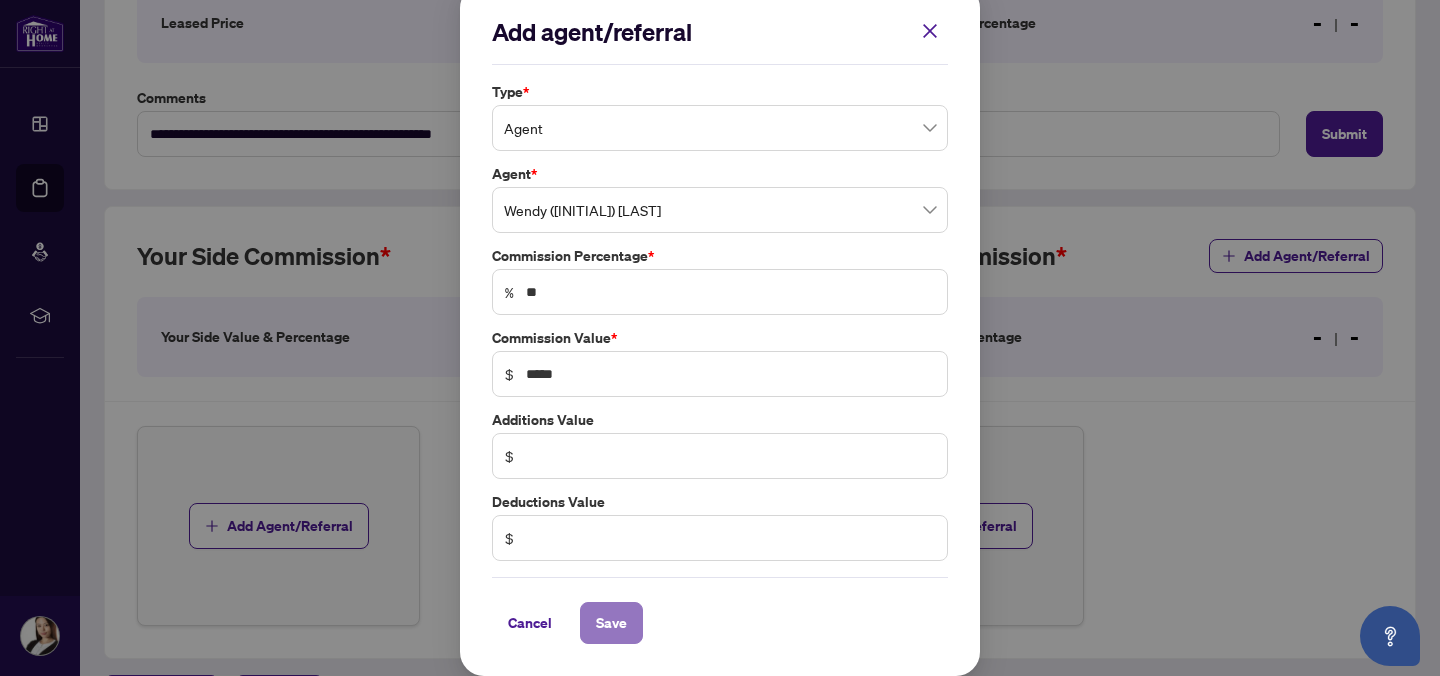 click on "Save" at bounding box center (611, 623) 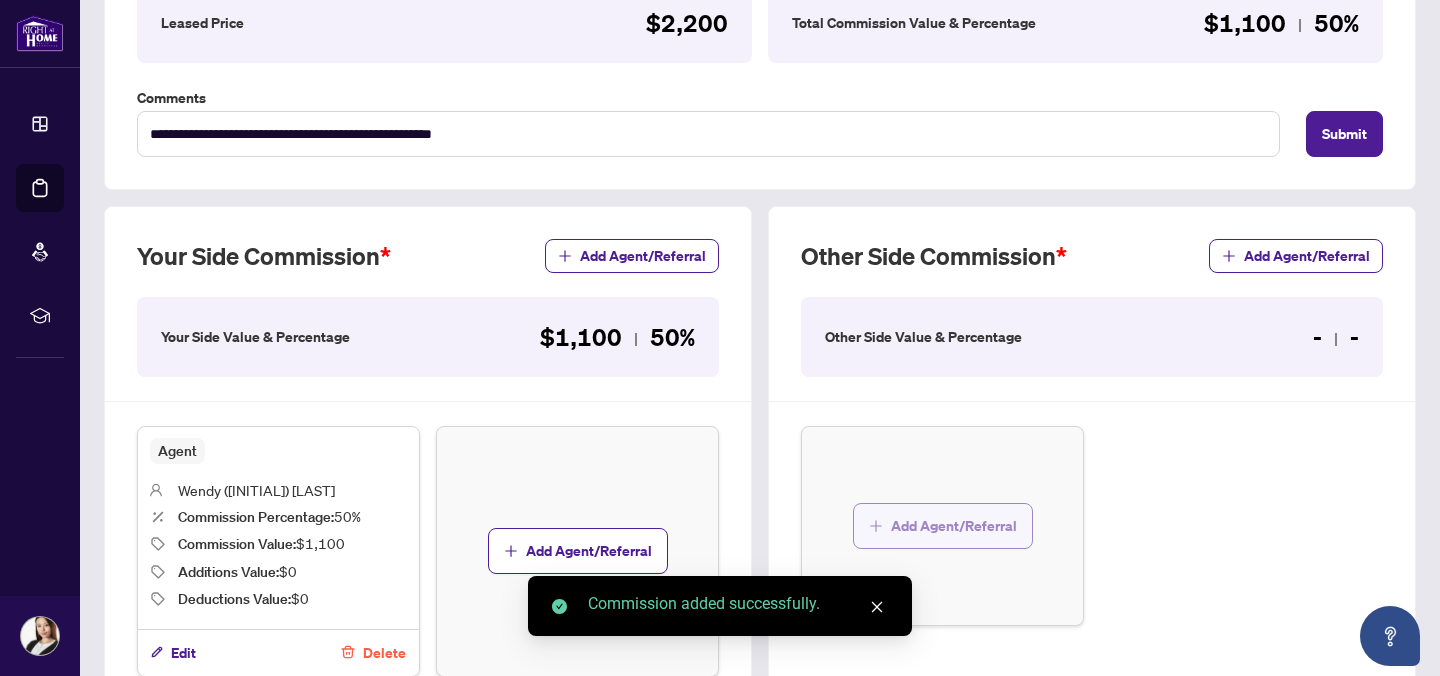 click on "Add Agent/Referral" at bounding box center [954, 526] 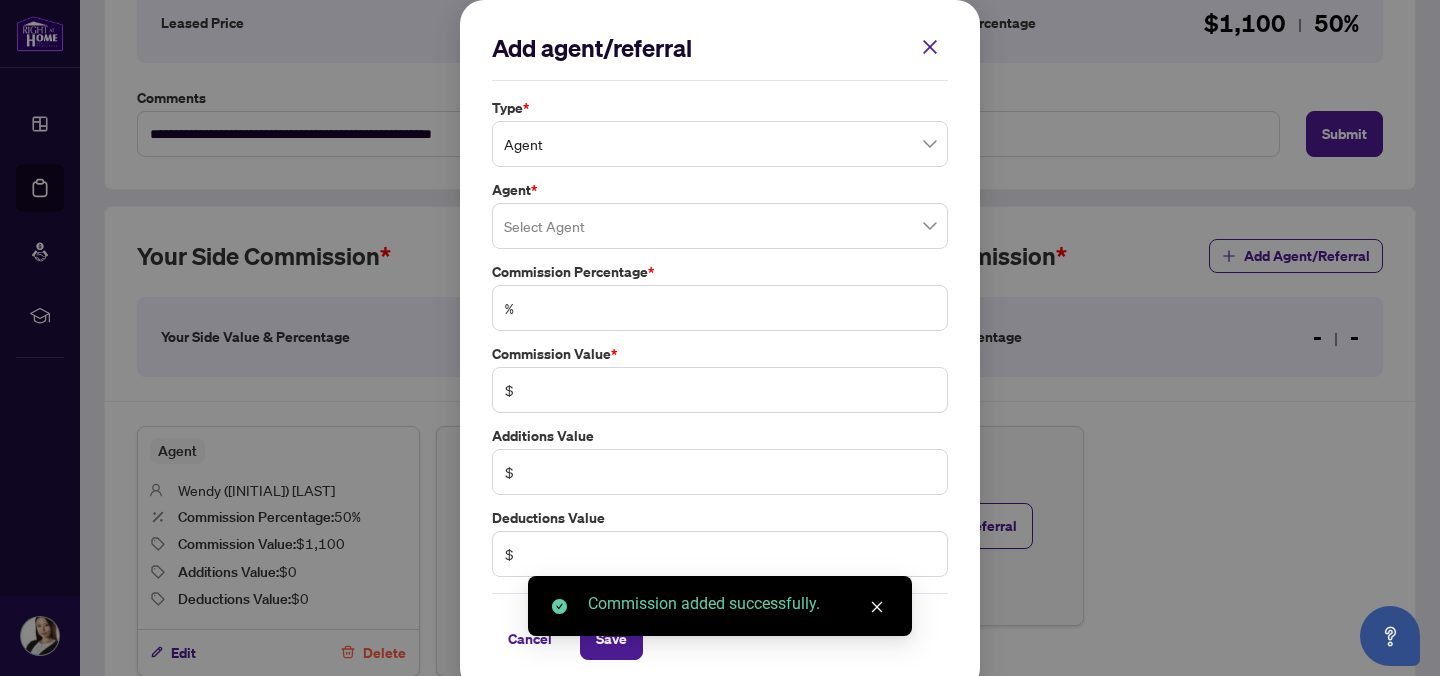 click at bounding box center (720, 144) 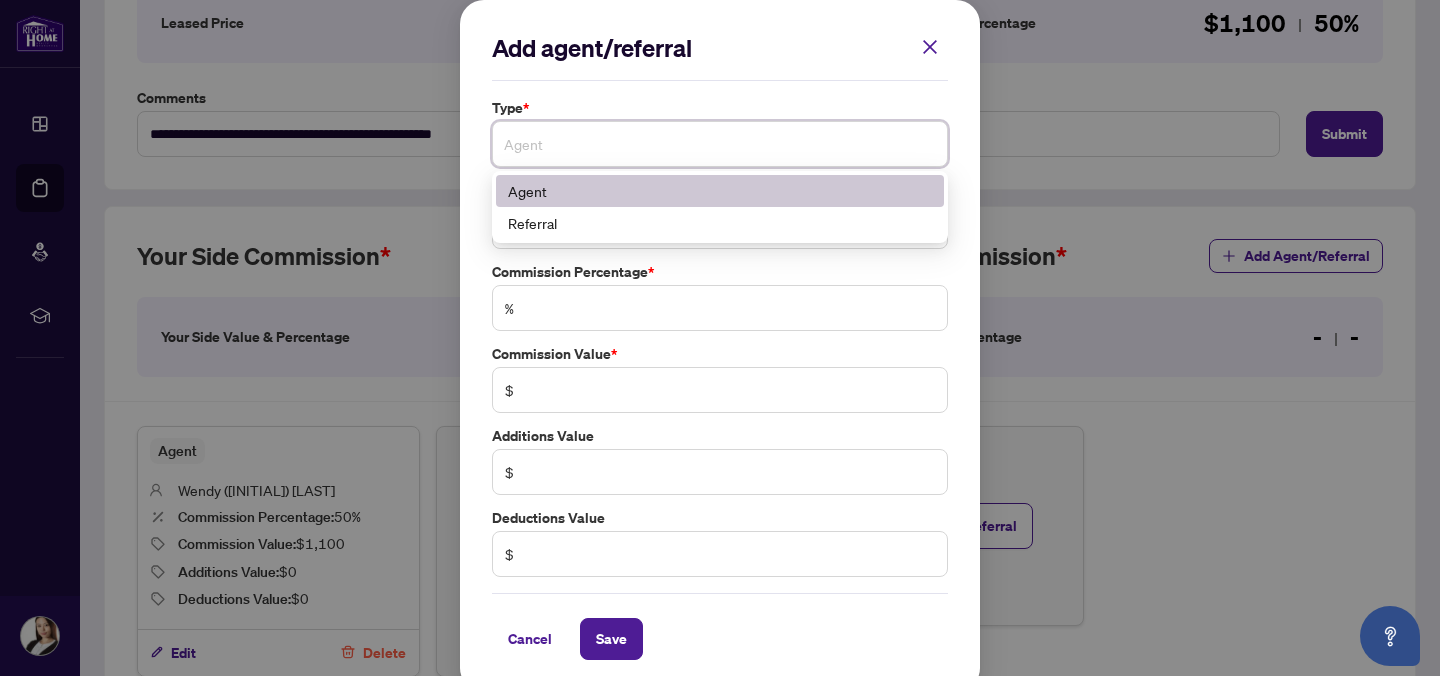 click on "Agent" at bounding box center [720, 191] 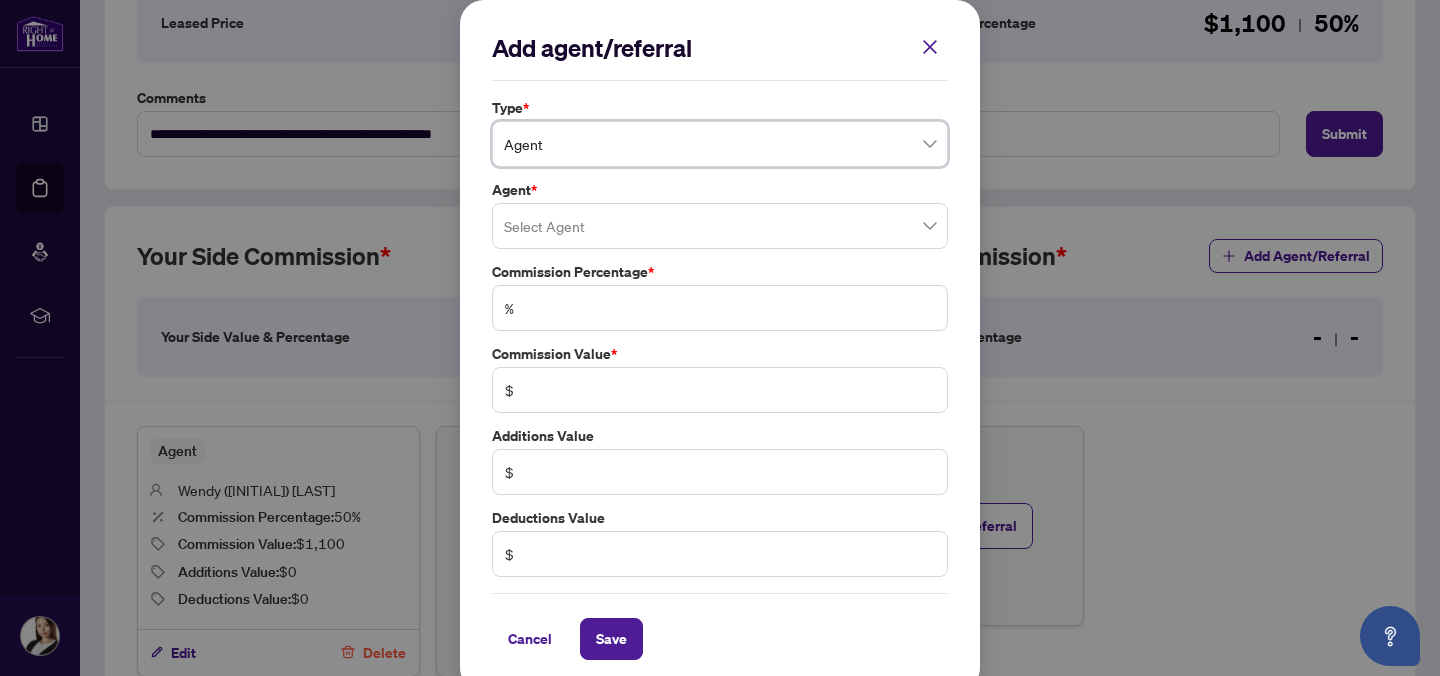 click at bounding box center [720, 226] 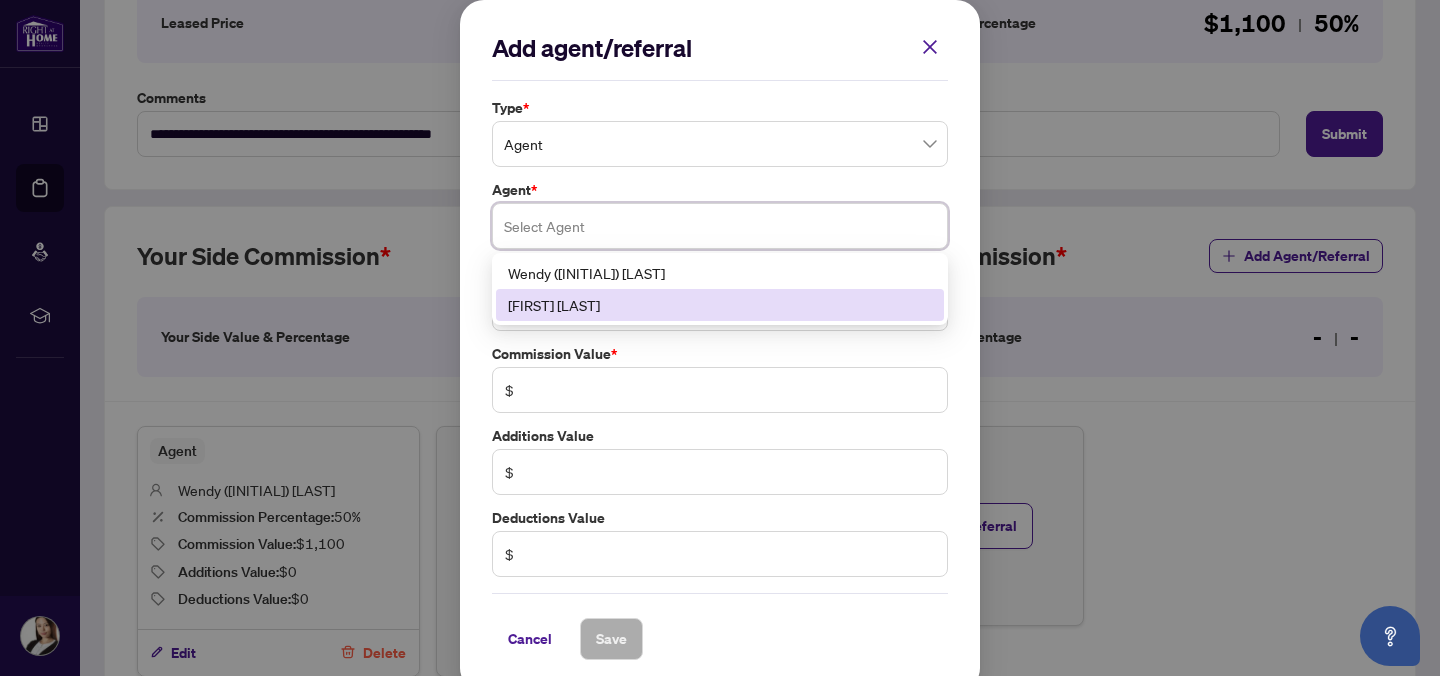click on "[FIRST] [LAST]" at bounding box center [720, 305] 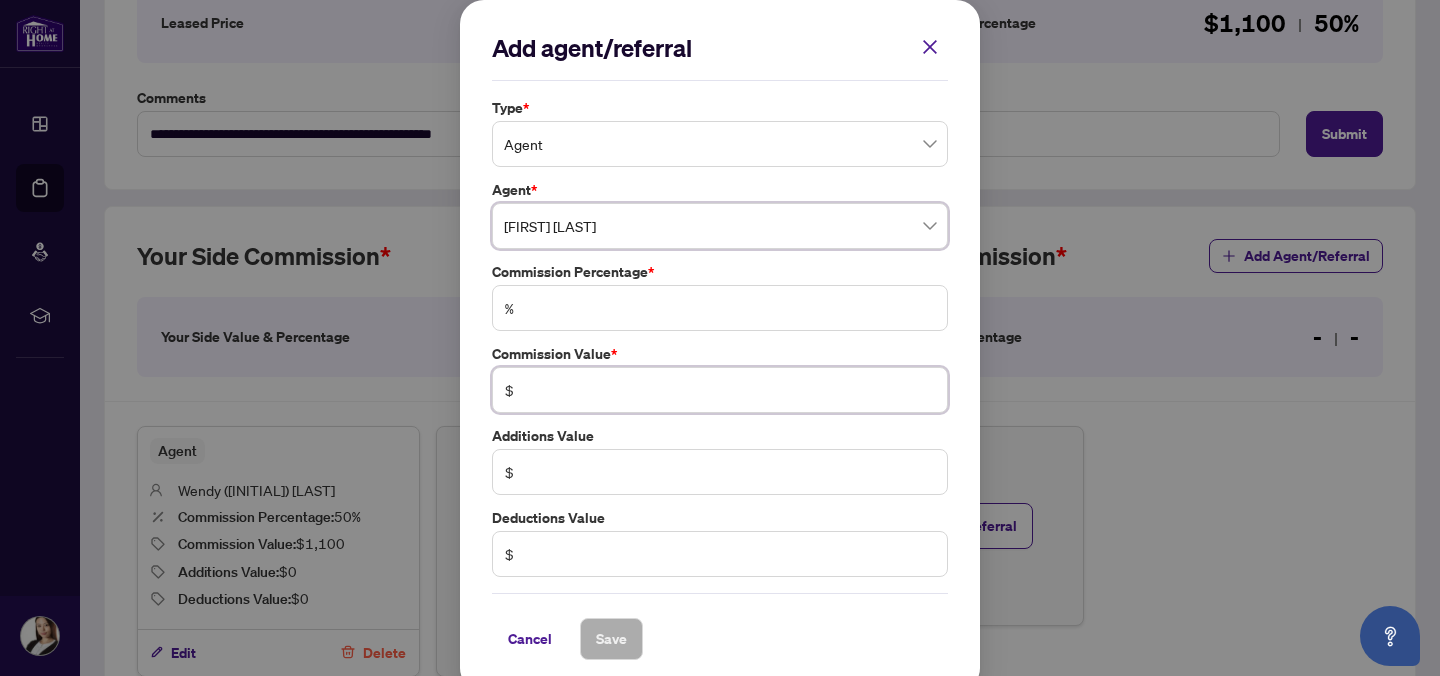 click at bounding box center (730, 390) 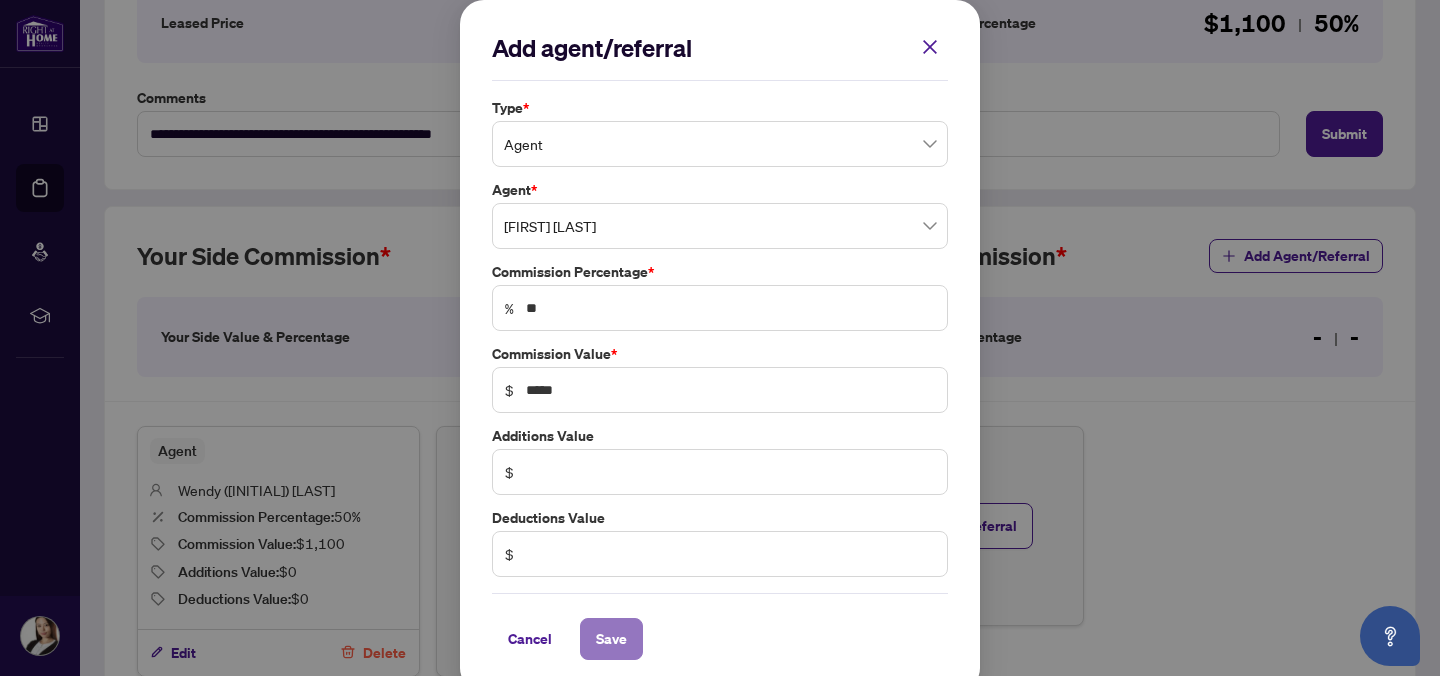 click on "Save" at bounding box center [611, 639] 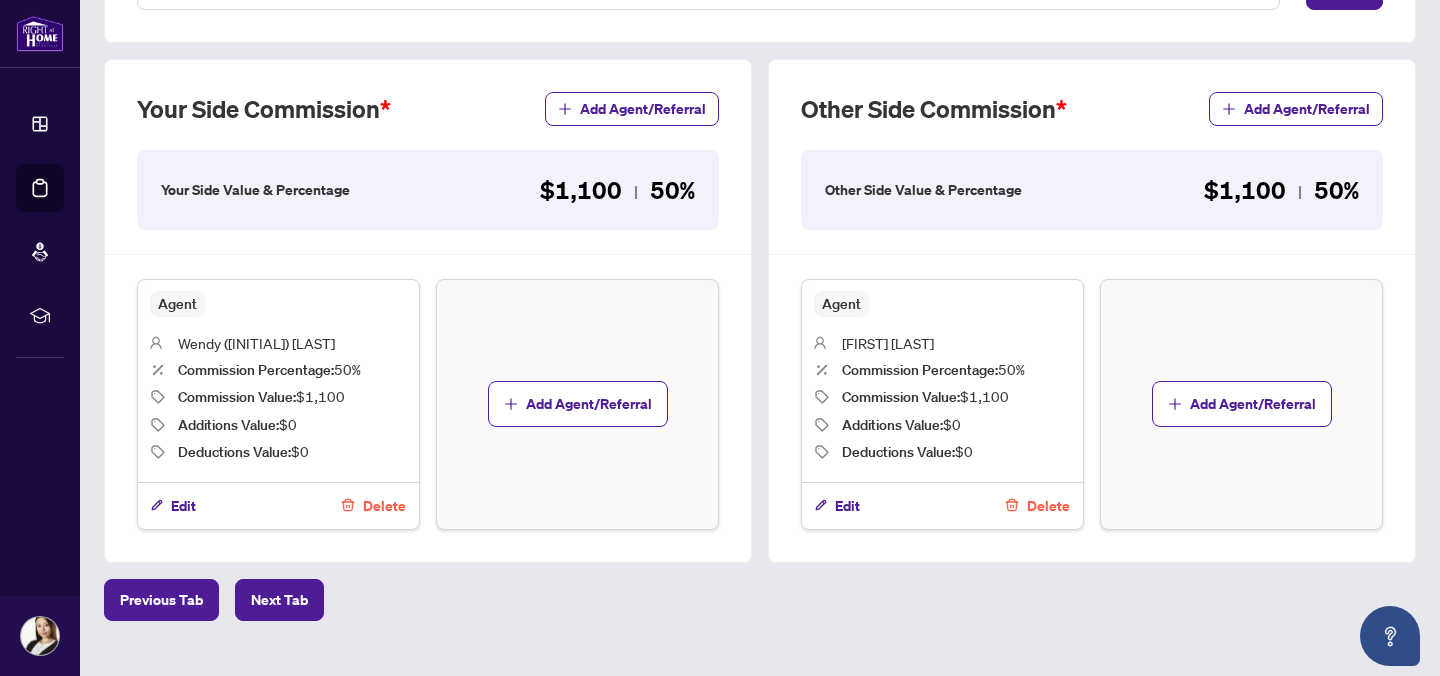 scroll, scrollTop: 278, scrollLeft: 0, axis: vertical 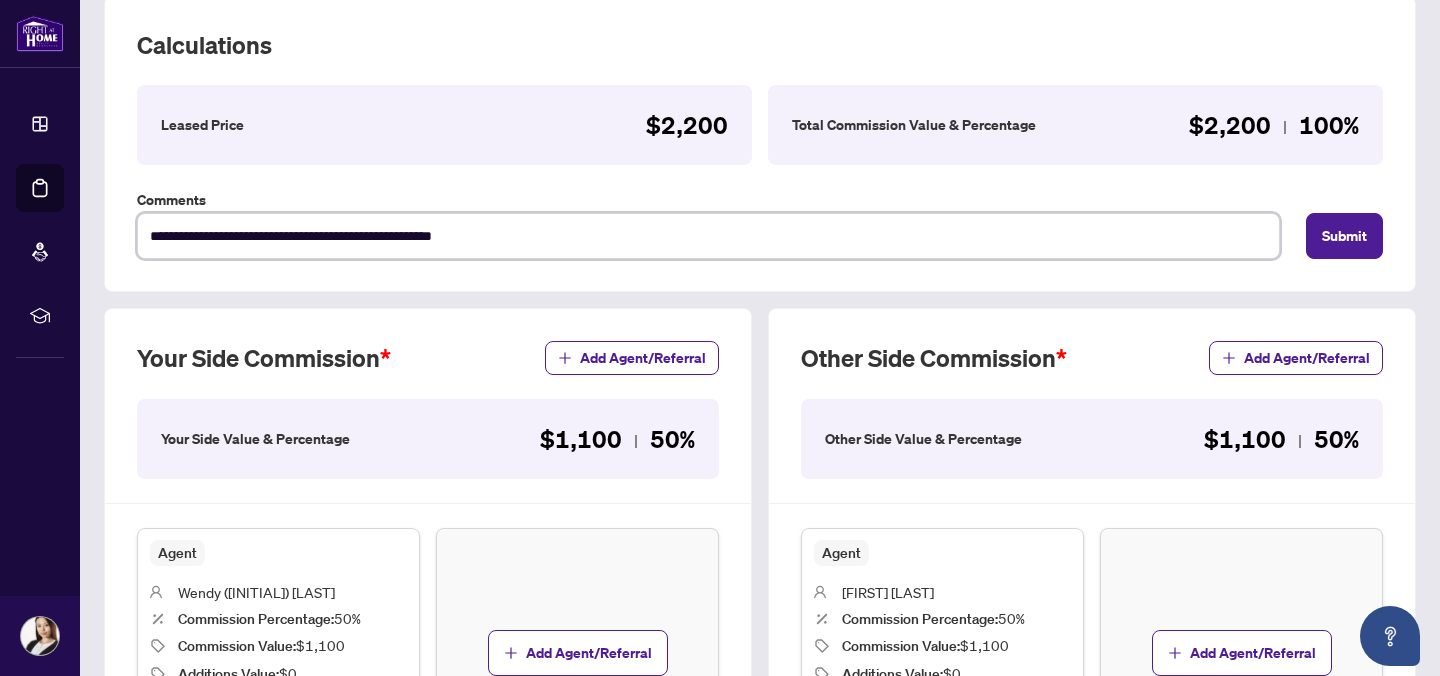 drag, startPoint x: 539, startPoint y: 232, endPoint x: 63, endPoint y: 212, distance: 476.41998 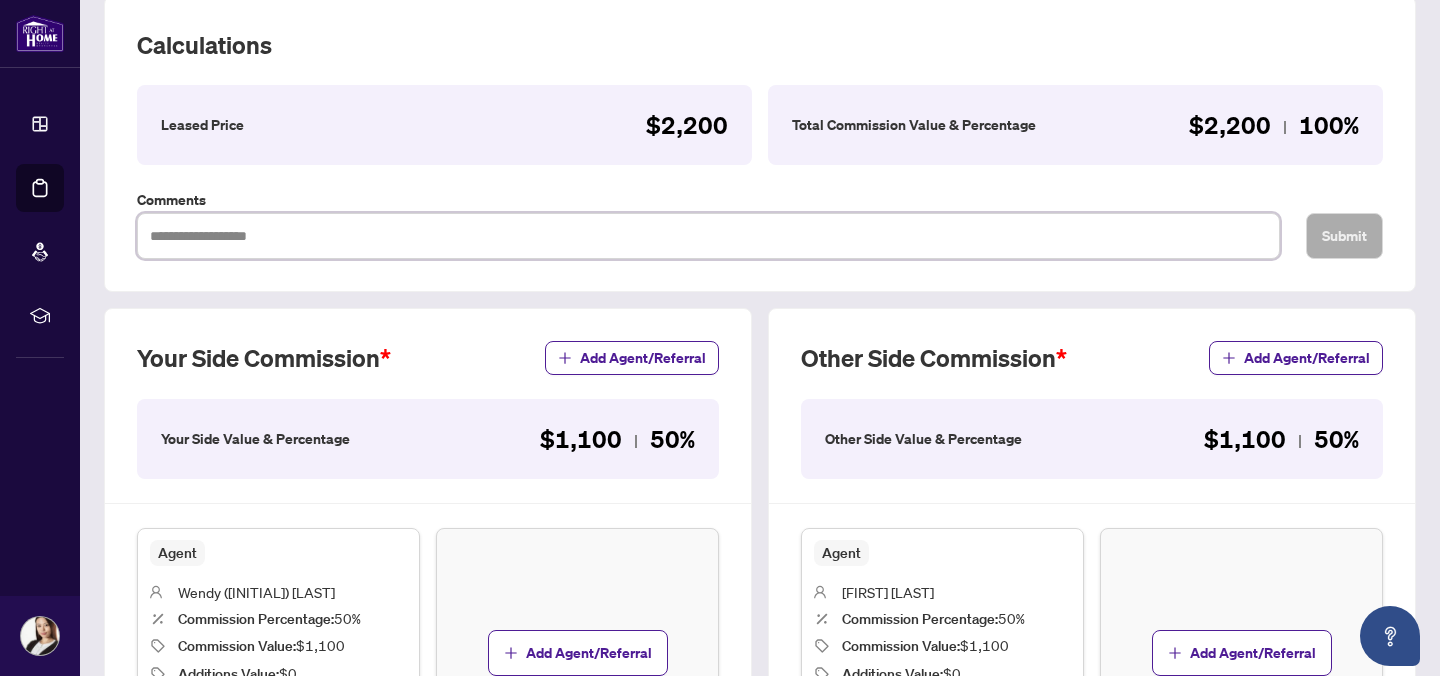 scroll, scrollTop: 560, scrollLeft: 0, axis: vertical 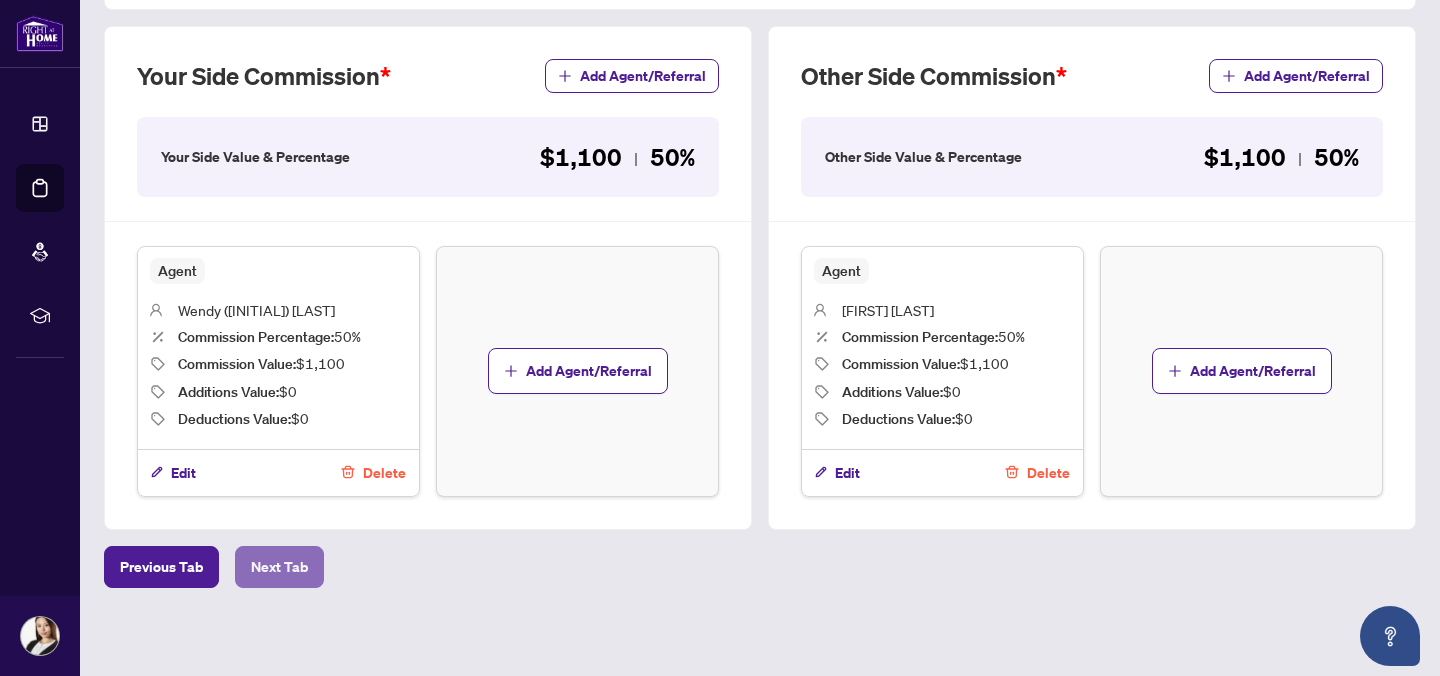 click on "Next Tab" at bounding box center (279, 567) 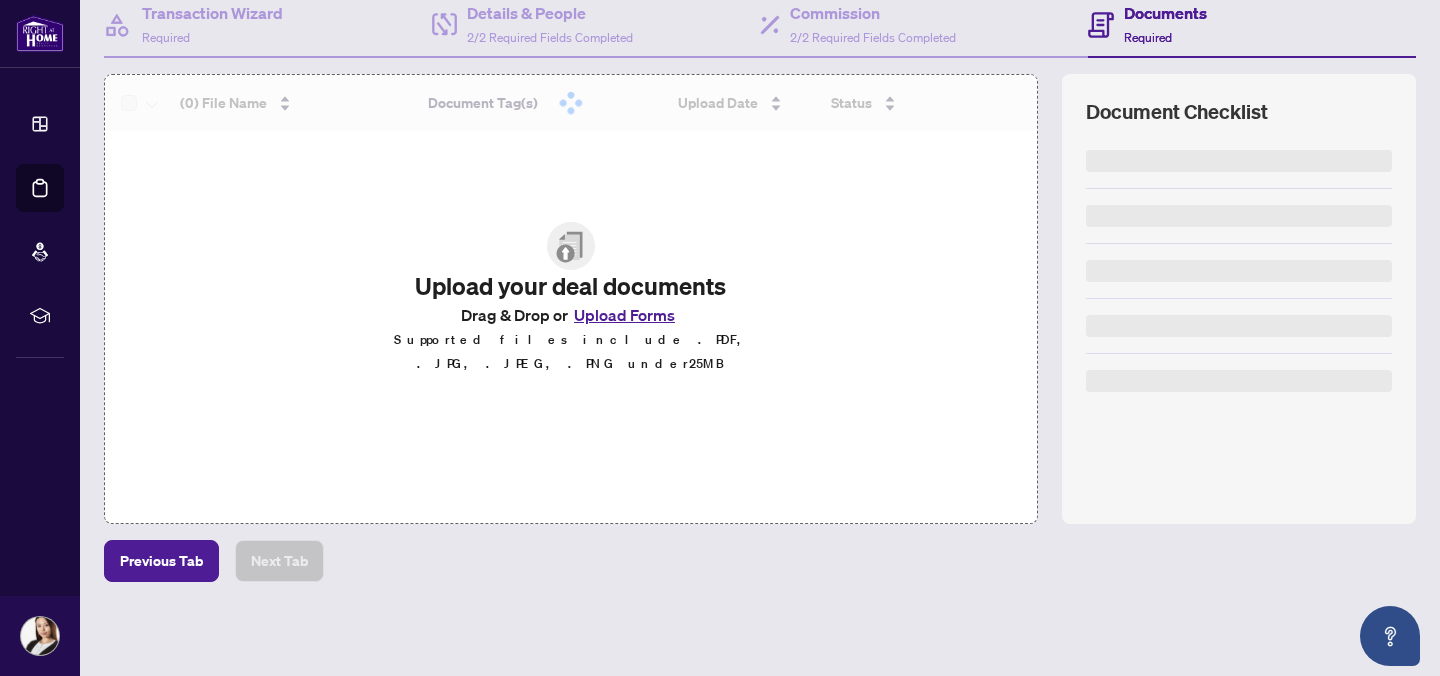 scroll, scrollTop: 199, scrollLeft: 0, axis: vertical 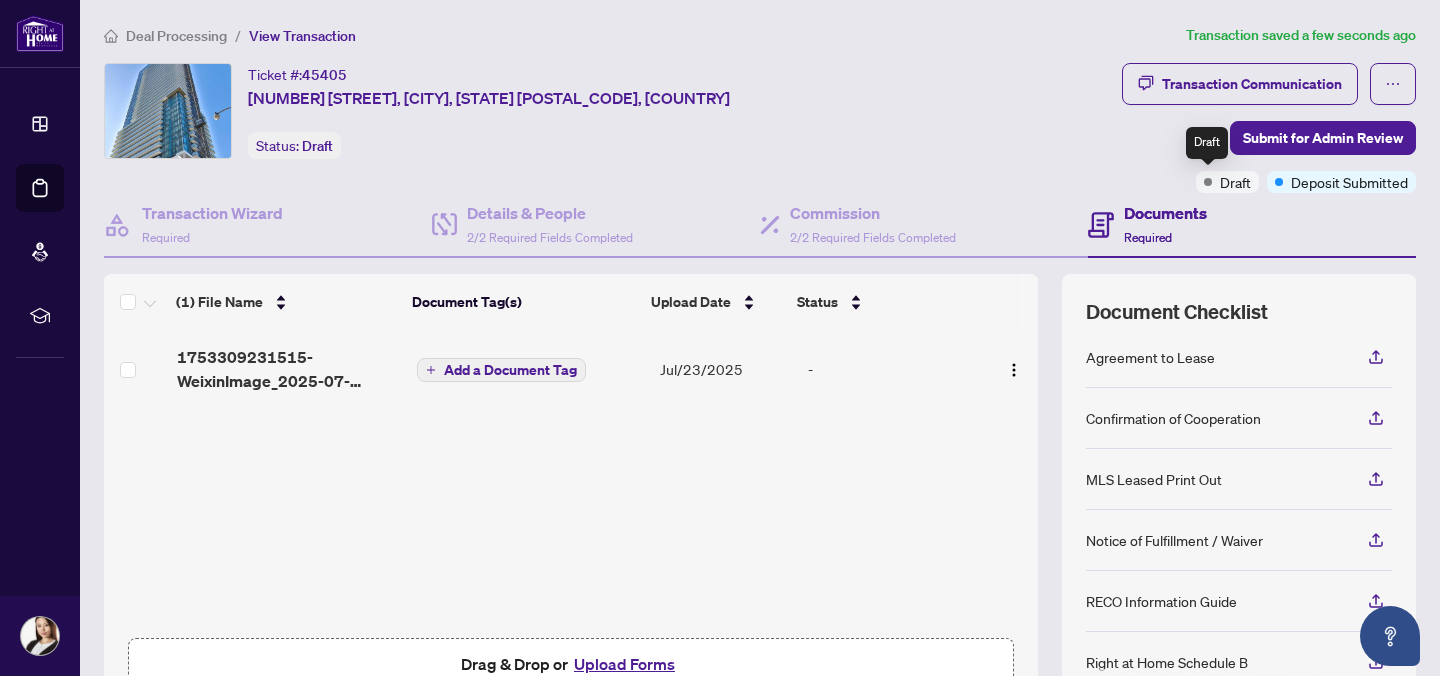 click on "Draft" at bounding box center (1235, 182) 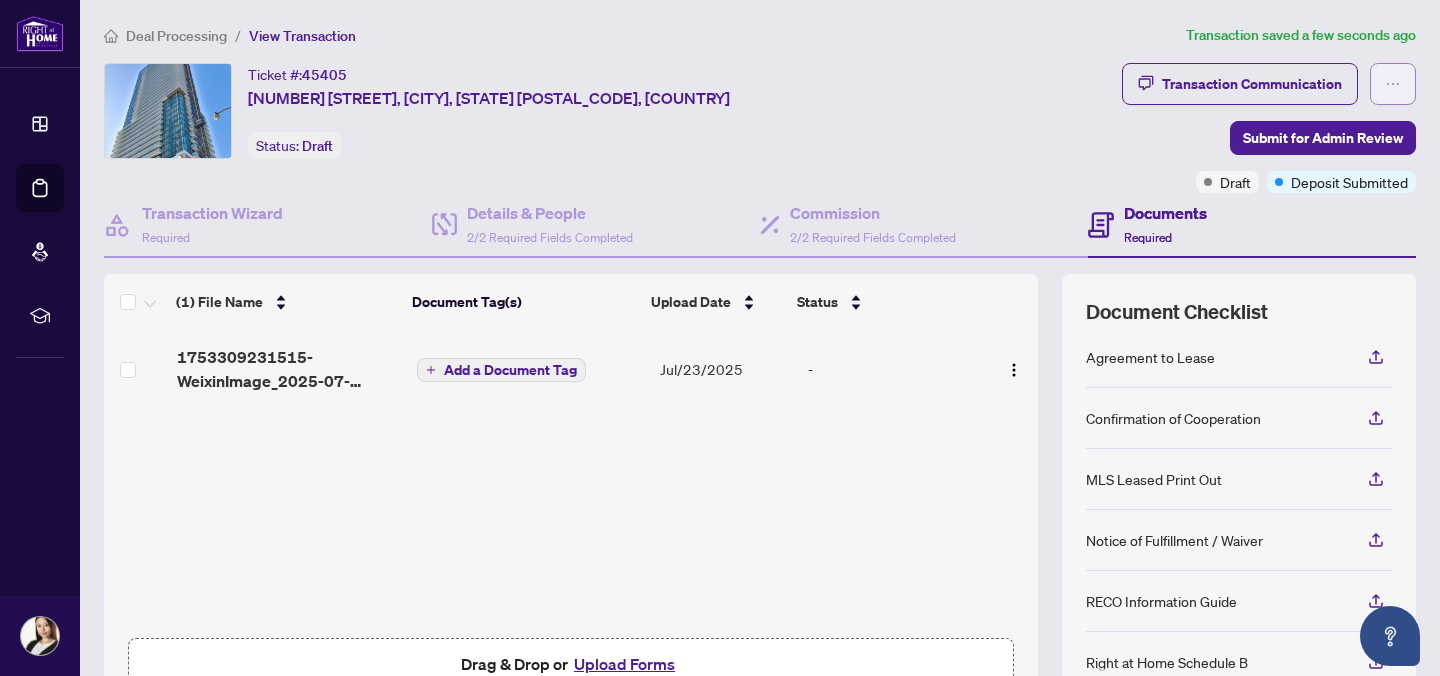 click at bounding box center [1393, 84] 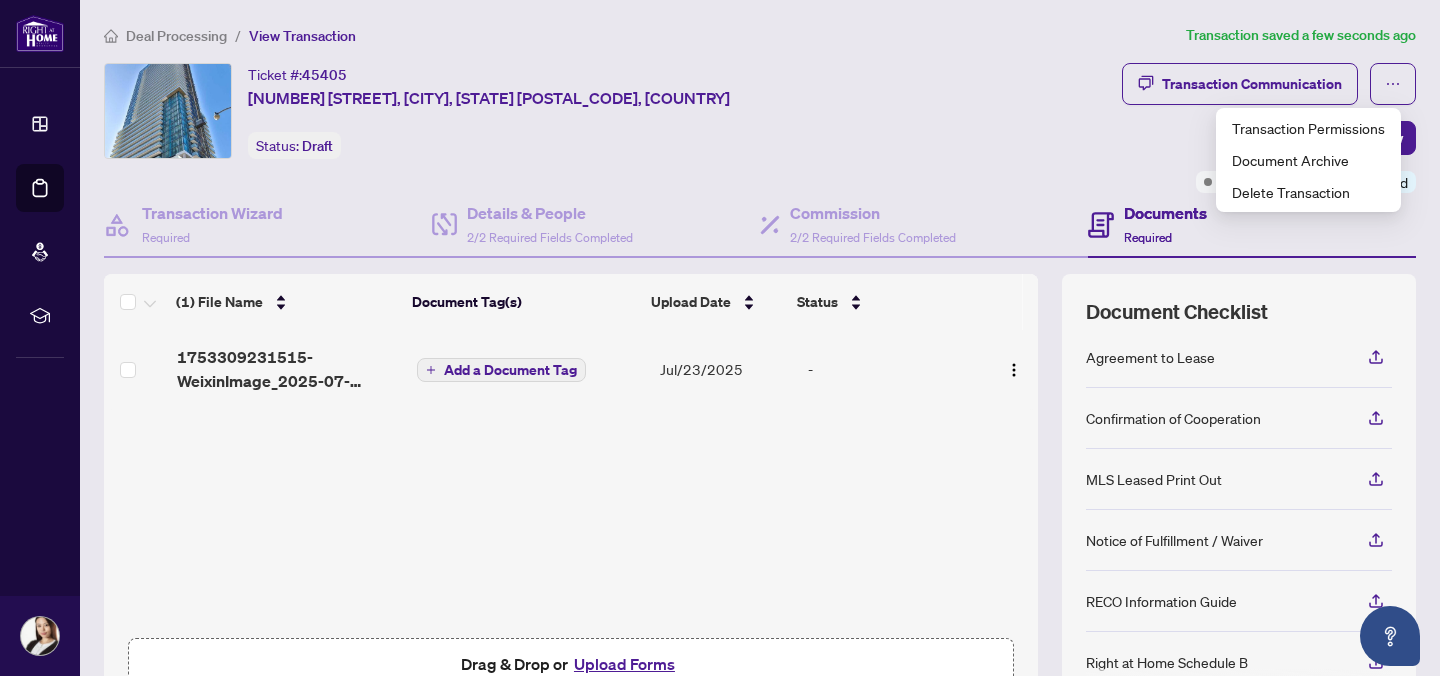 click on "Ticket #:  45405 [NUMBER] [STREET], [CITY], [STATE] [POSTAL_CODE], [COUNTRY] Status:   Draft" at bounding box center [609, 128] 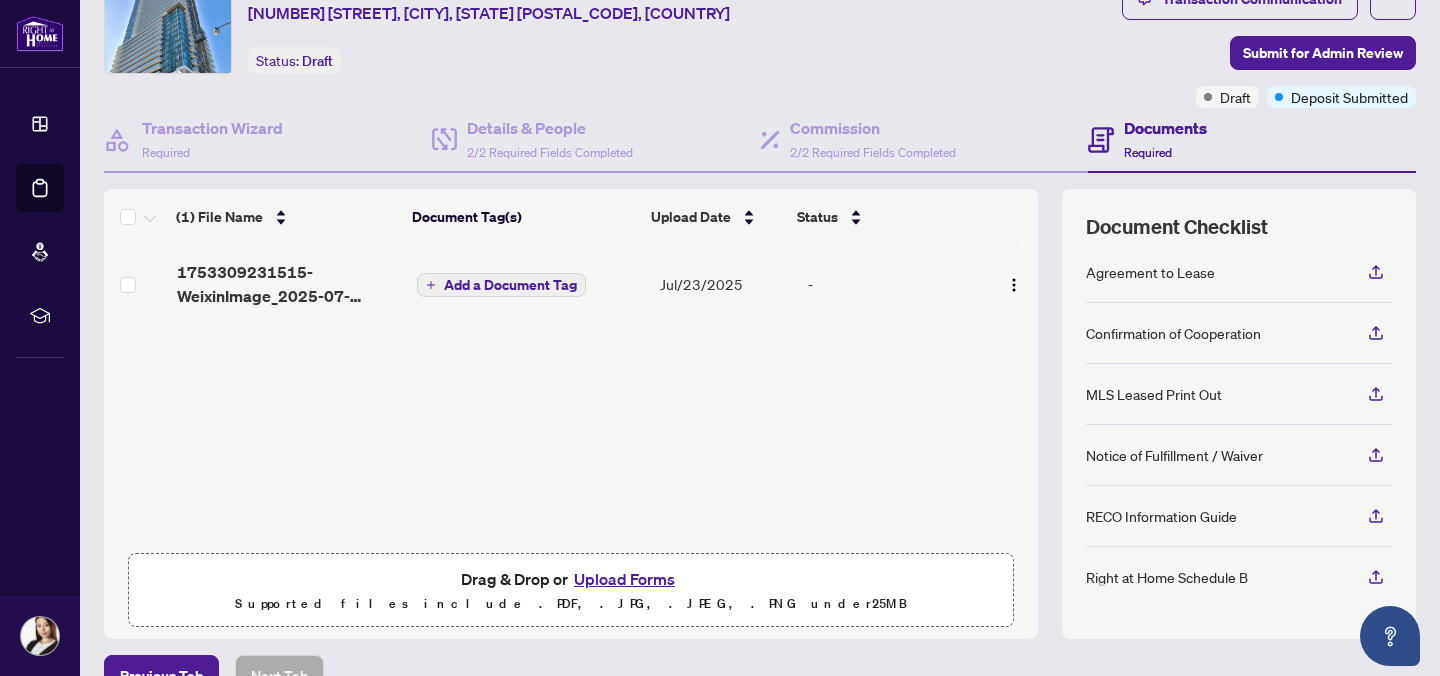 scroll, scrollTop: 85, scrollLeft: 0, axis: vertical 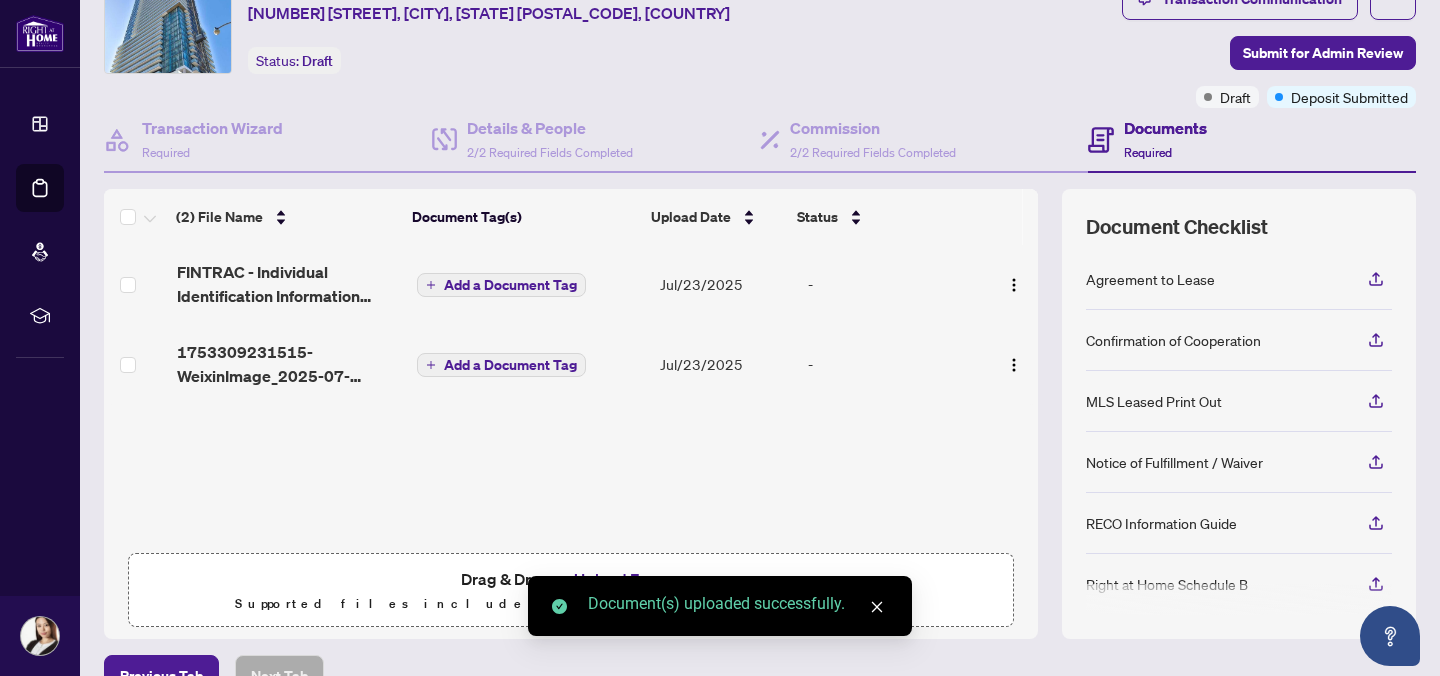 click on "Add a Document Tag" at bounding box center [501, 285] 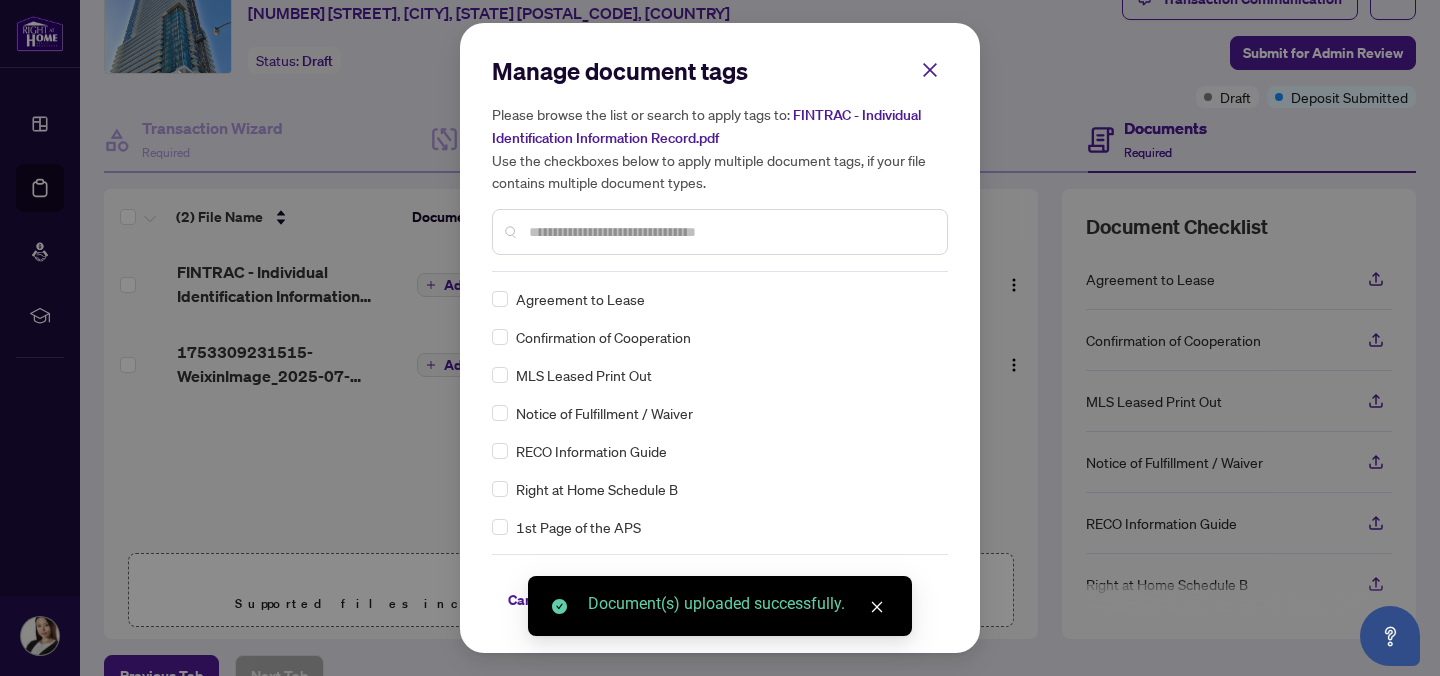 click on "Manage document tags Please browse the list or search to apply tags to:   FINTRAC - Individual Identification Information Record.pdf   Use the checkboxes below to apply multiple document tags, if your file contains multiple document types." at bounding box center [720, 163] 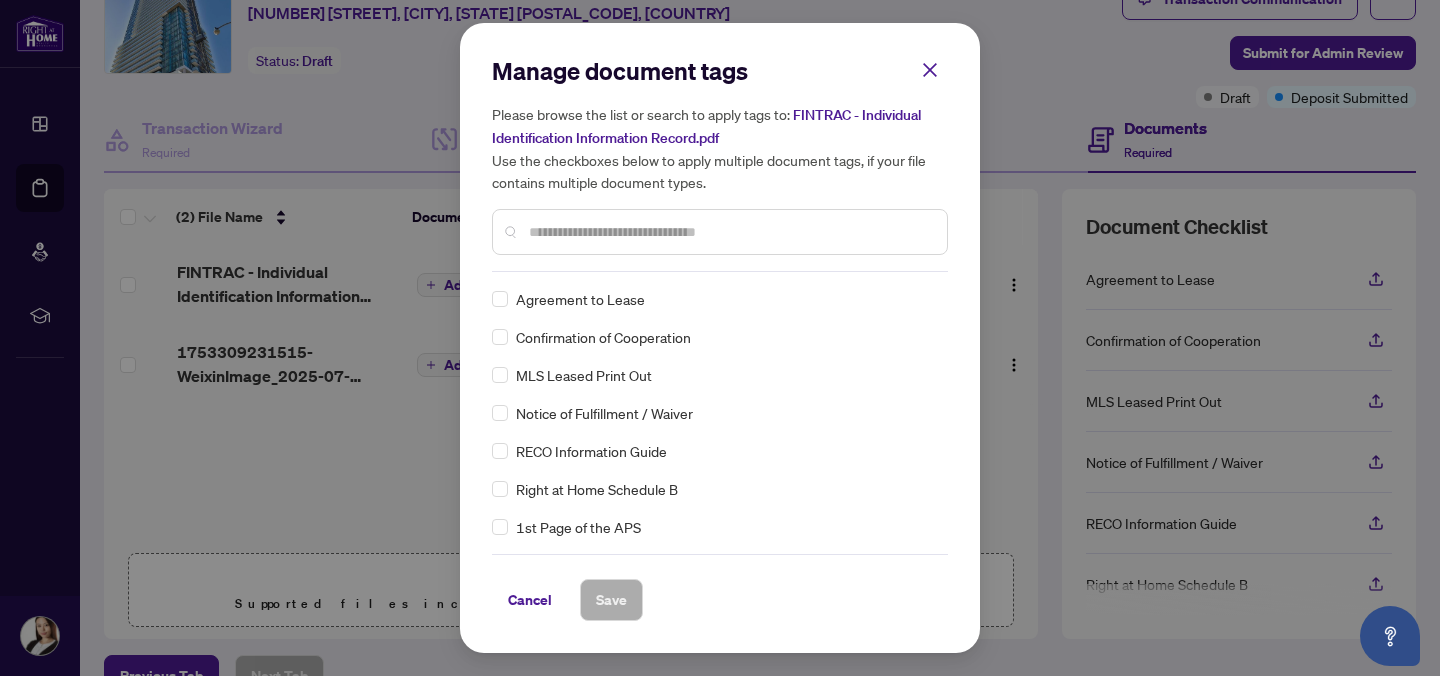 click at bounding box center [730, 232] 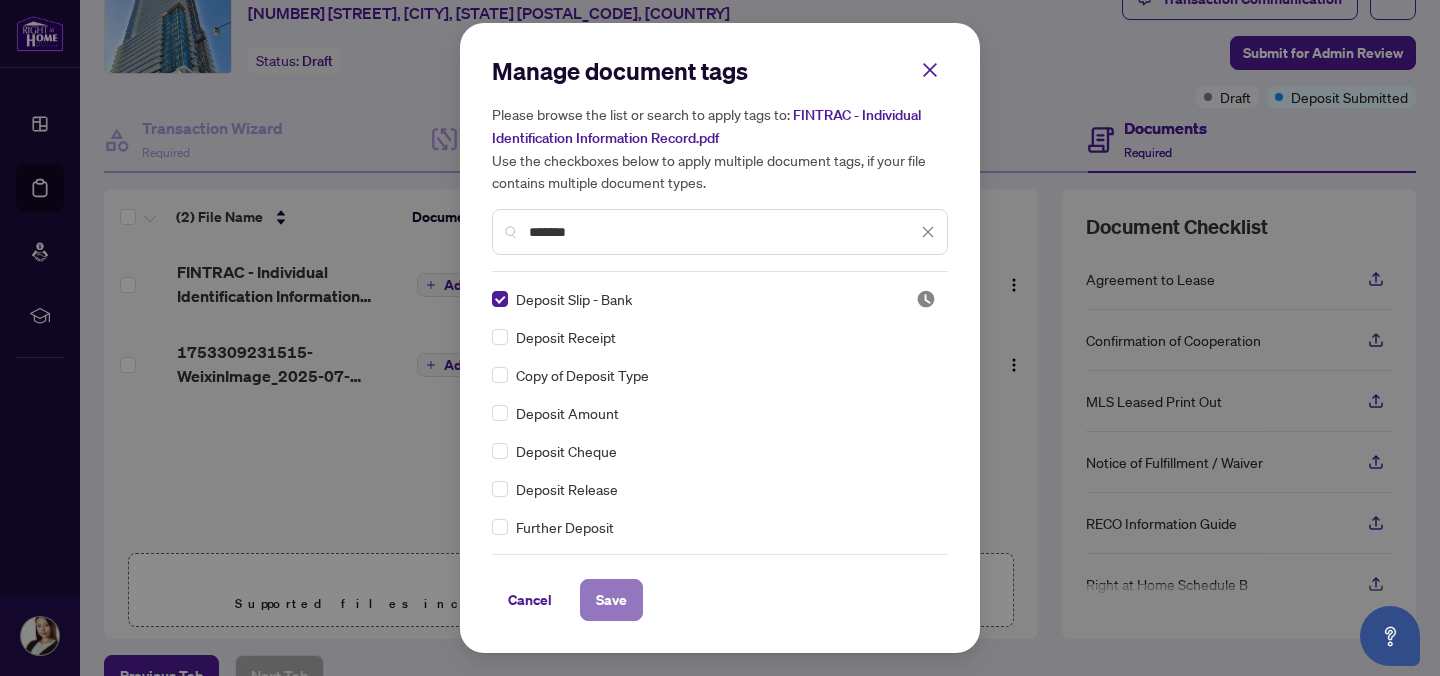 click on "Save" at bounding box center [611, 600] 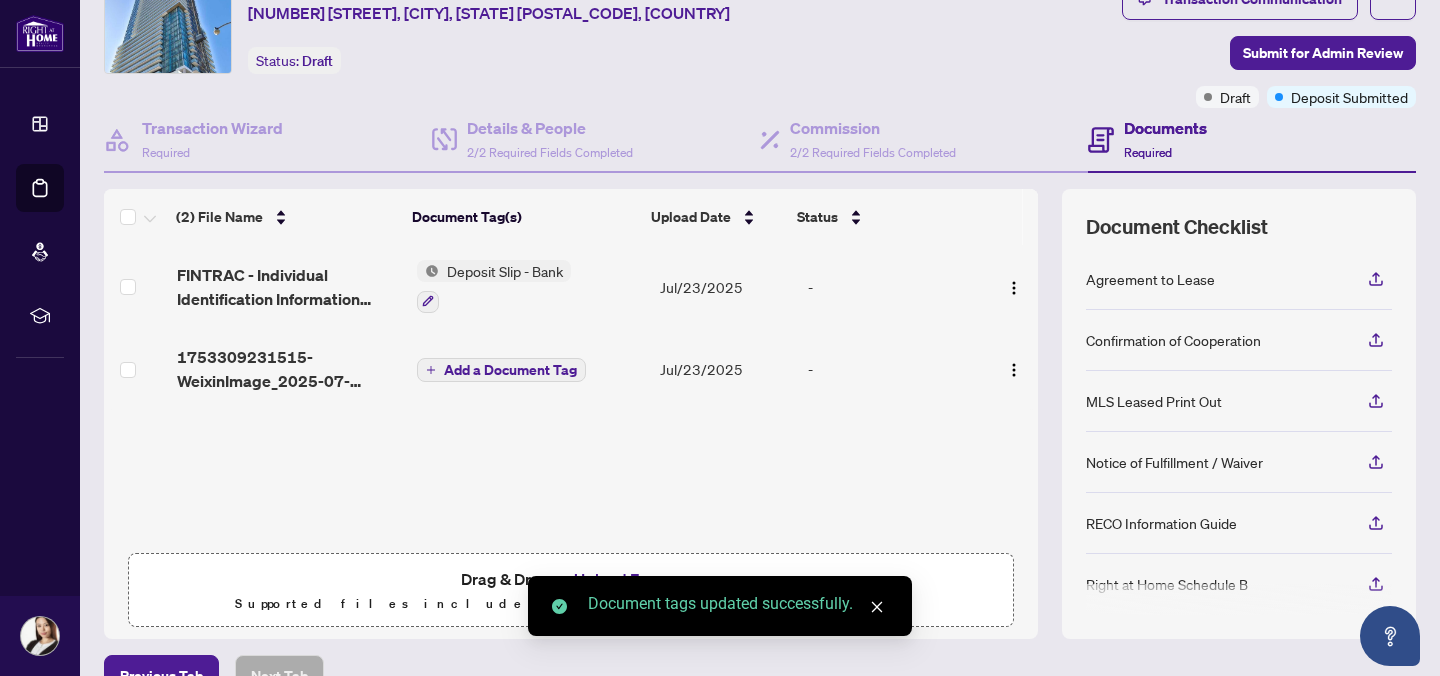 click on "Add a Document Tag" at bounding box center [510, 370] 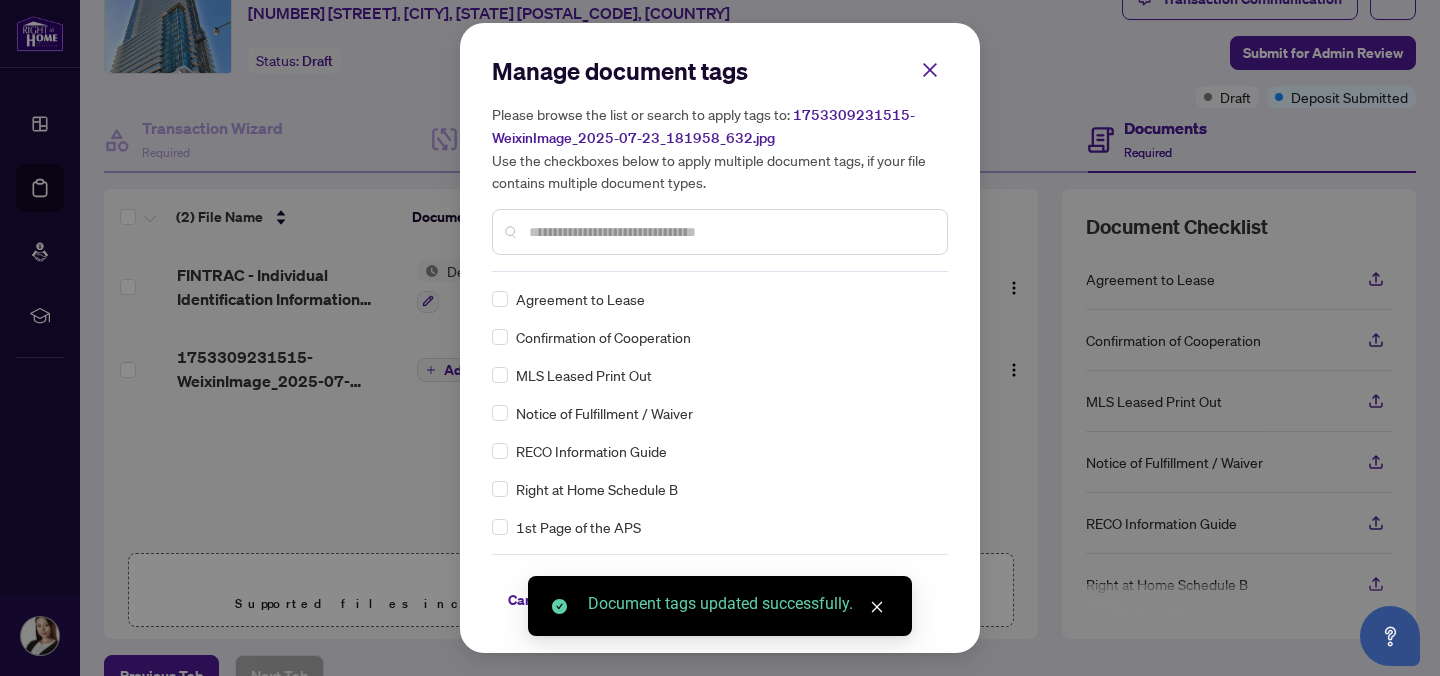 click at bounding box center (730, 232) 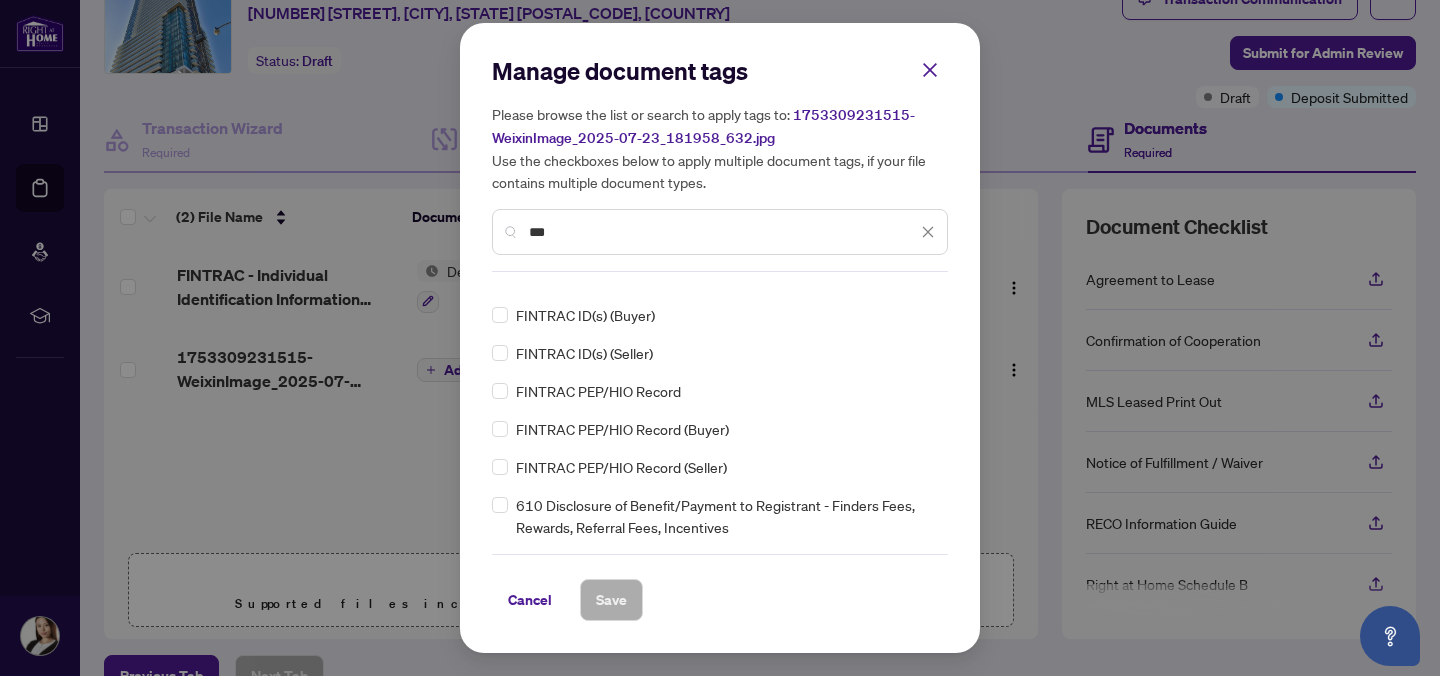 scroll, scrollTop: 0, scrollLeft: 0, axis: both 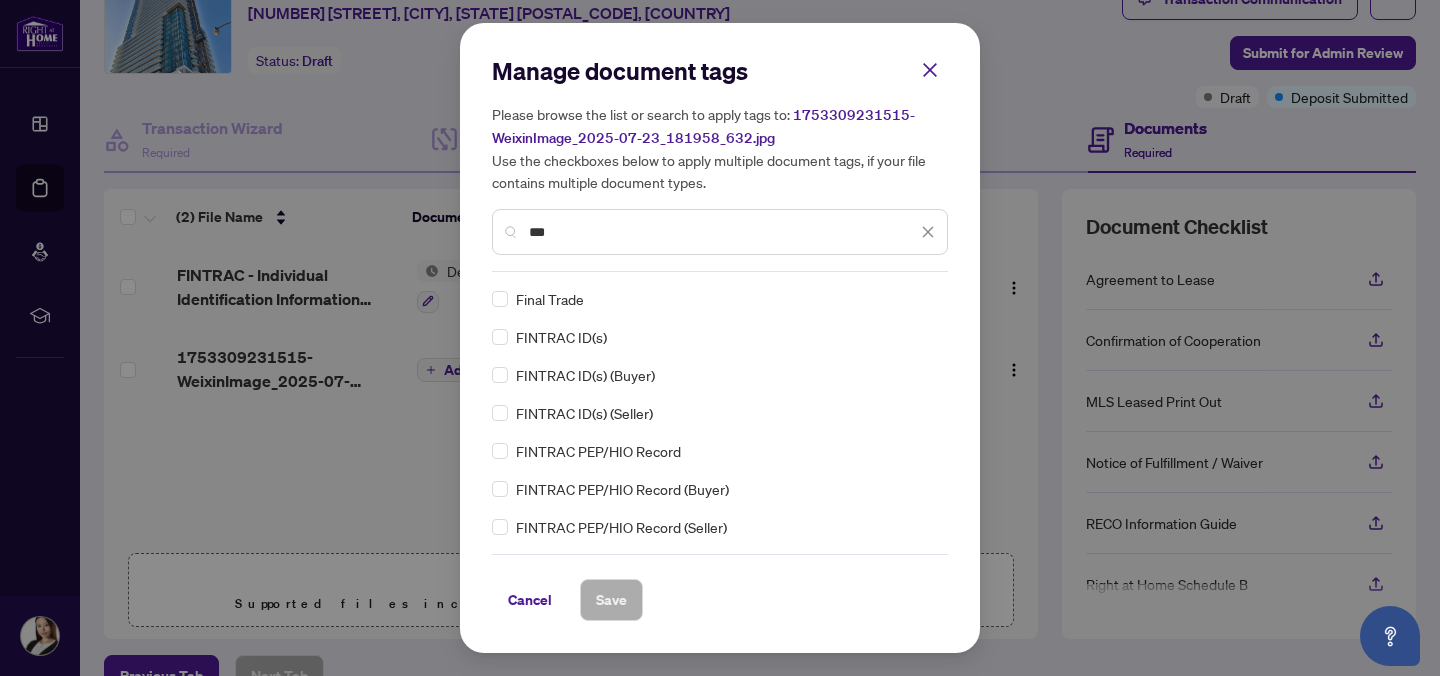 click on "FINTRAC ID(s) (Seller)" at bounding box center [584, 413] 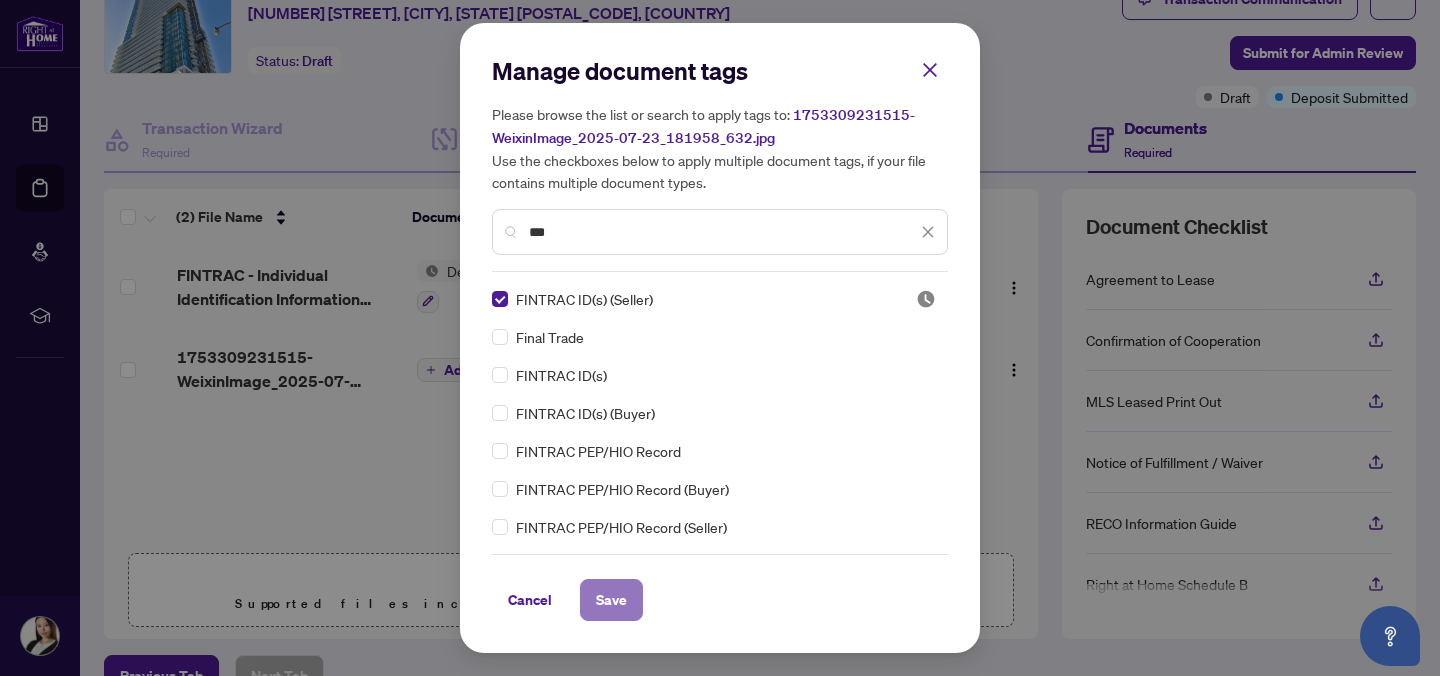 click on "Save" at bounding box center [611, 600] 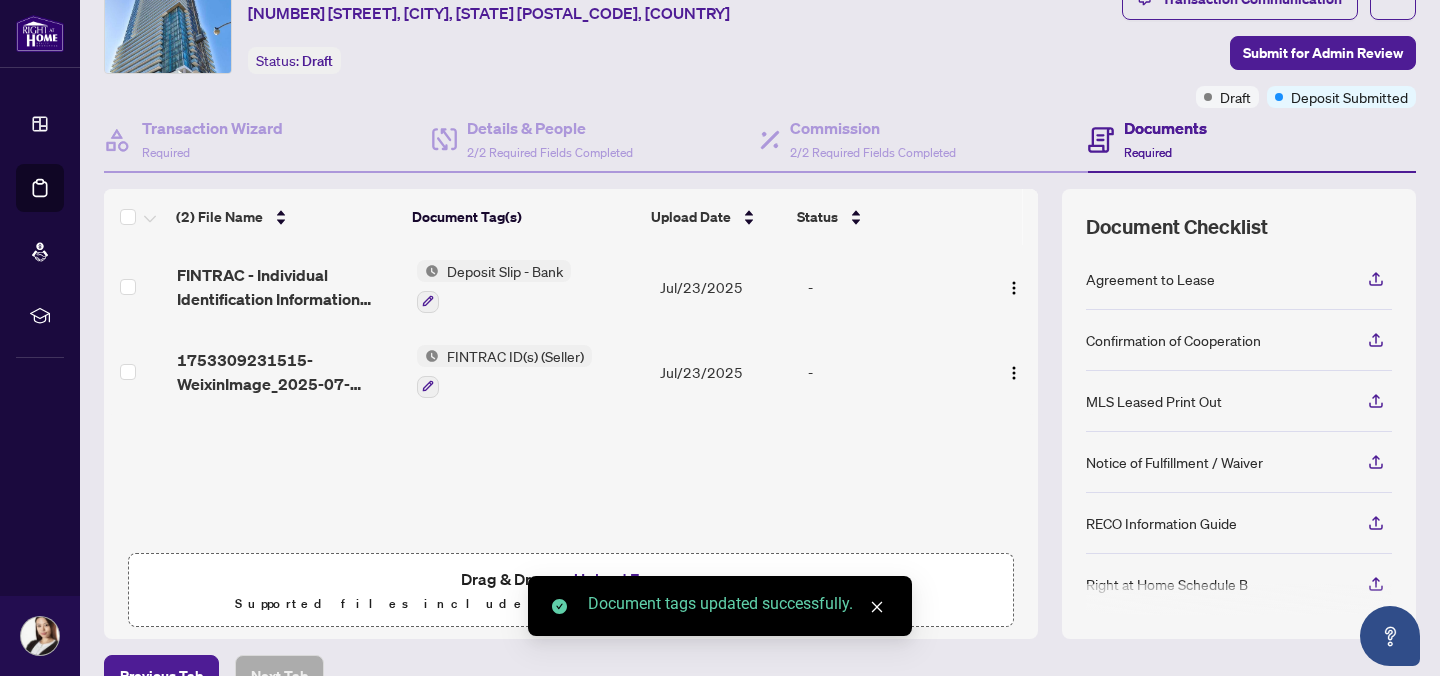 scroll, scrollTop: 199, scrollLeft: 0, axis: vertical 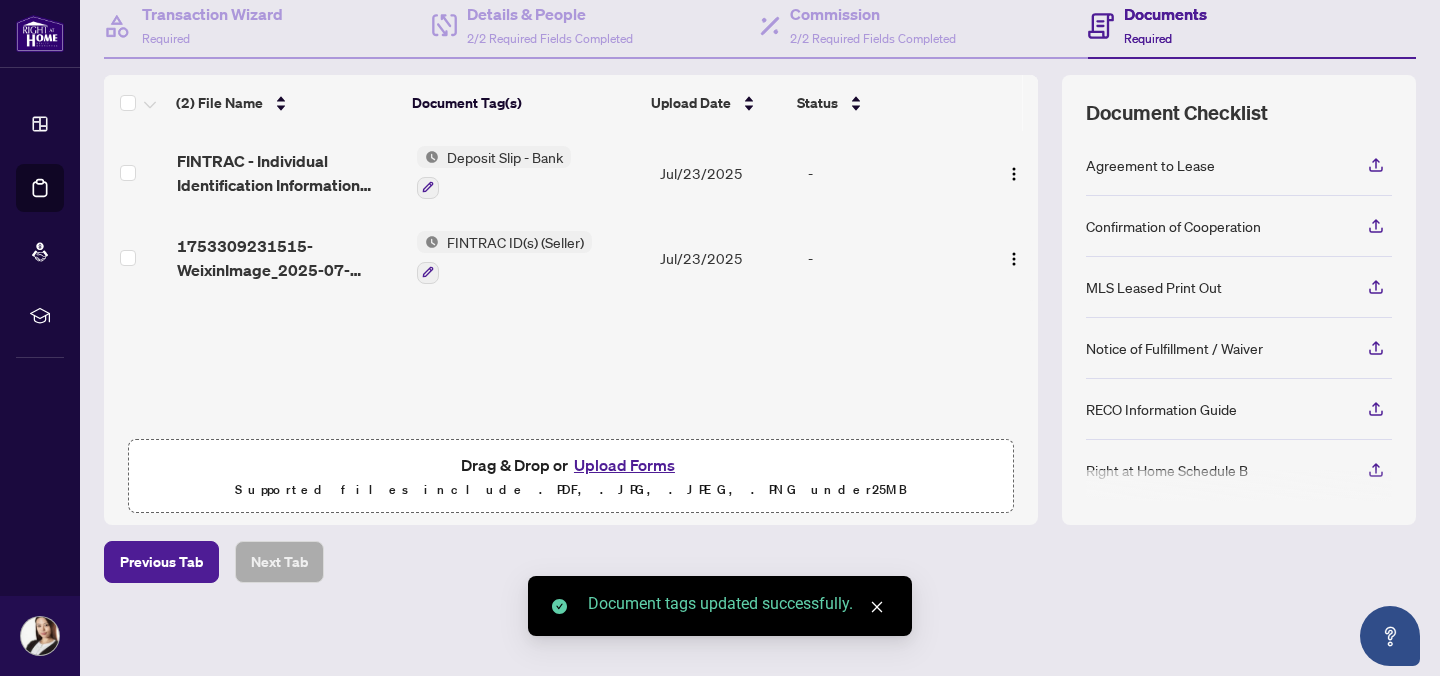 click on "Upload Forms" at bounding box center [624, 465] 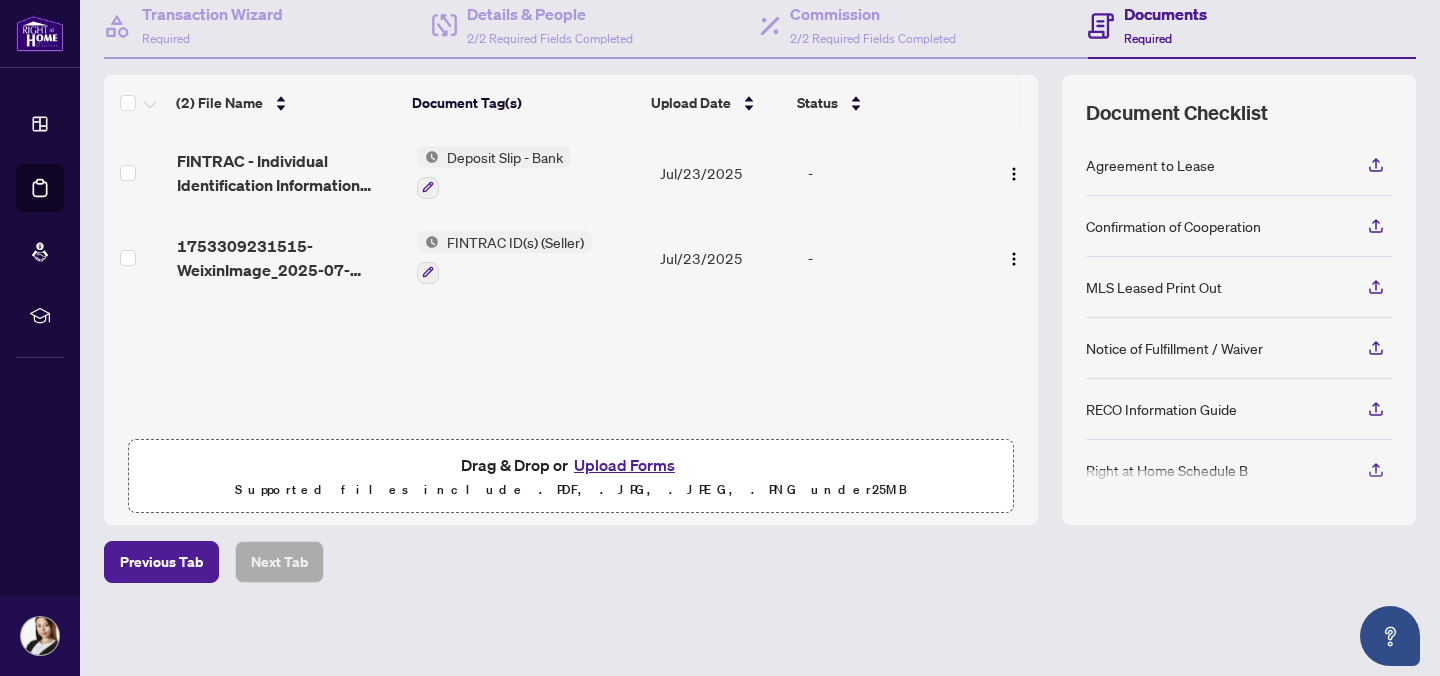 click on "Upload Forms" at bounding box center (624, 465) 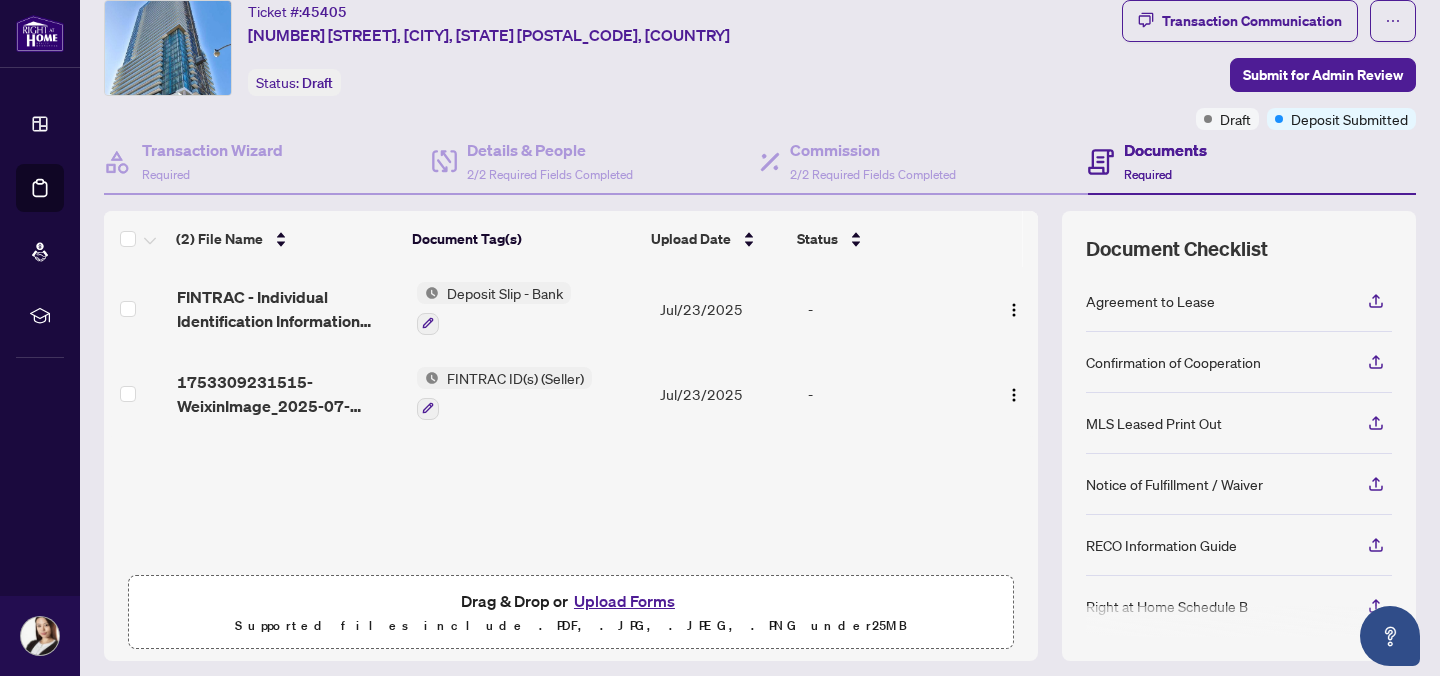 scroll, scrollTop: 0, scrollLeft: 0, axis: both 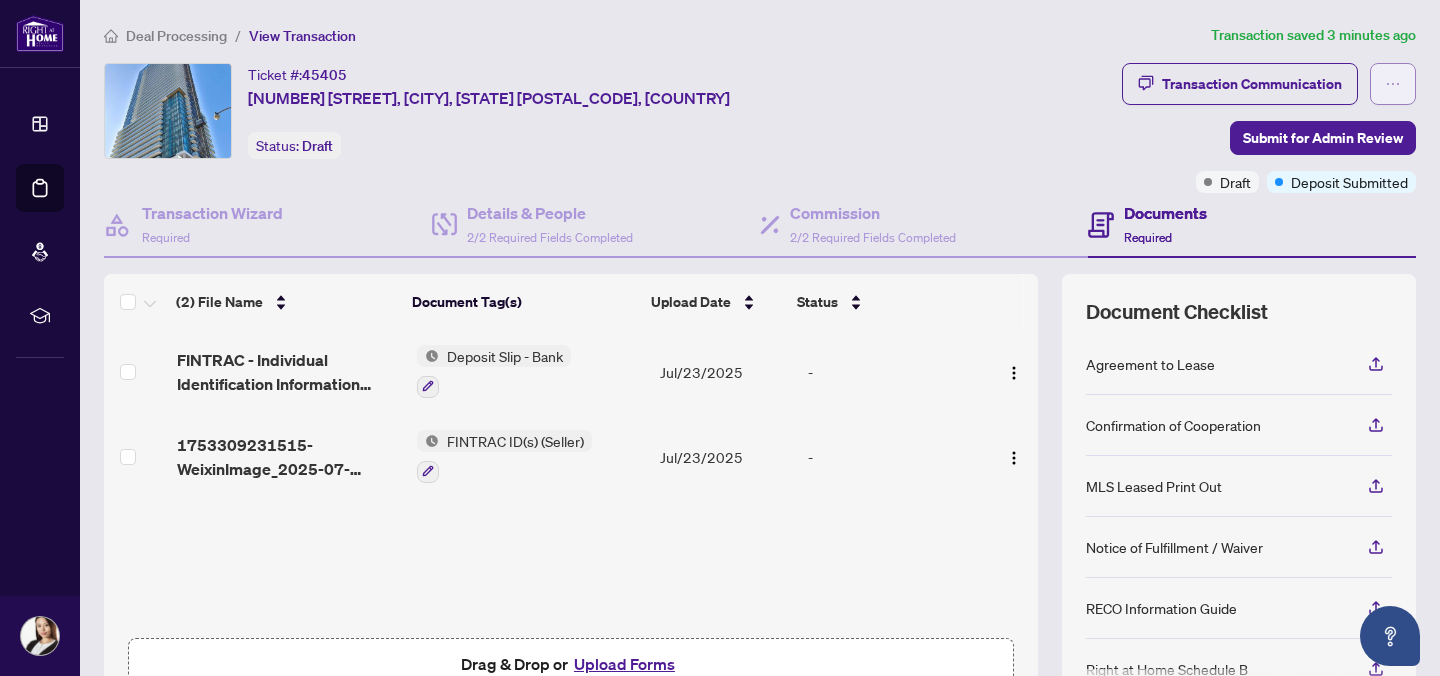 click at bounding box center (1393, 84) 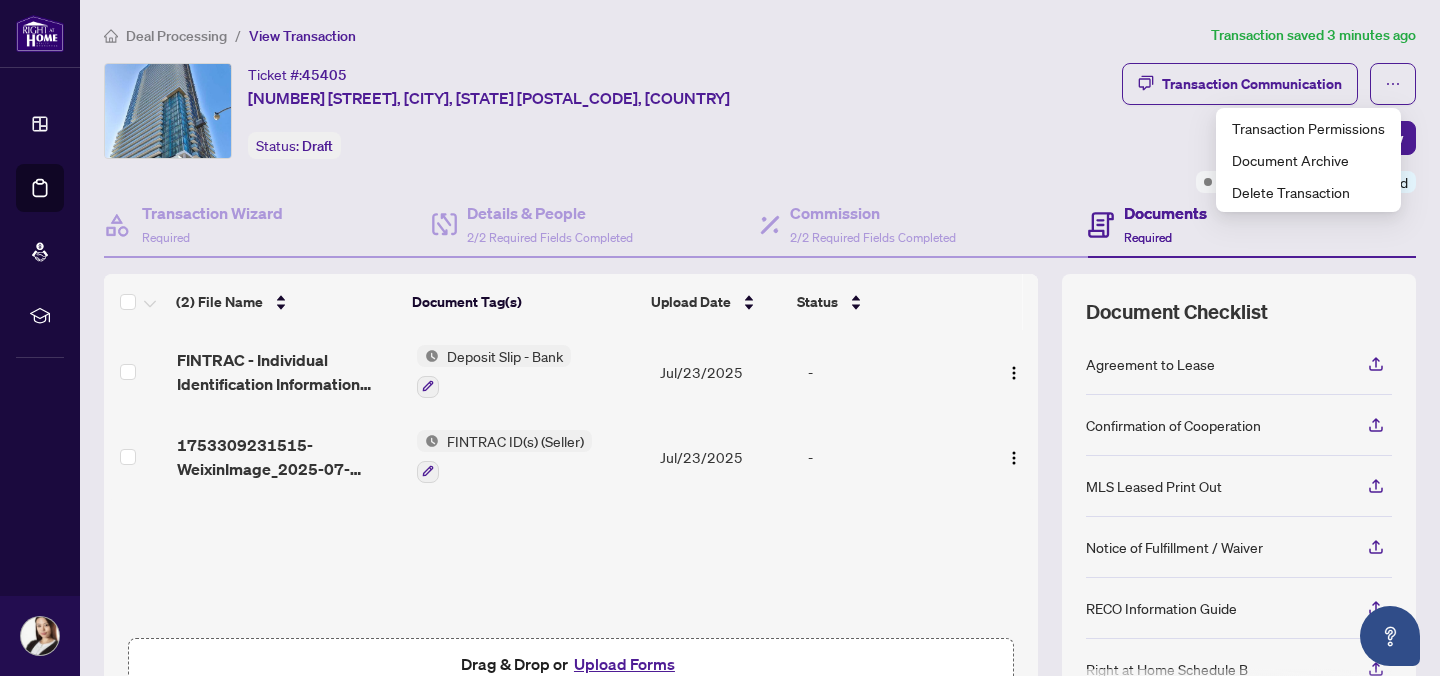 click on "Ticket #:  45405 [NUMBER] [STREET], [CITY], [STATE] [POSTAL_CODE], [COUNTRY] Status:   Draft" at bounding box center (609, 111) 